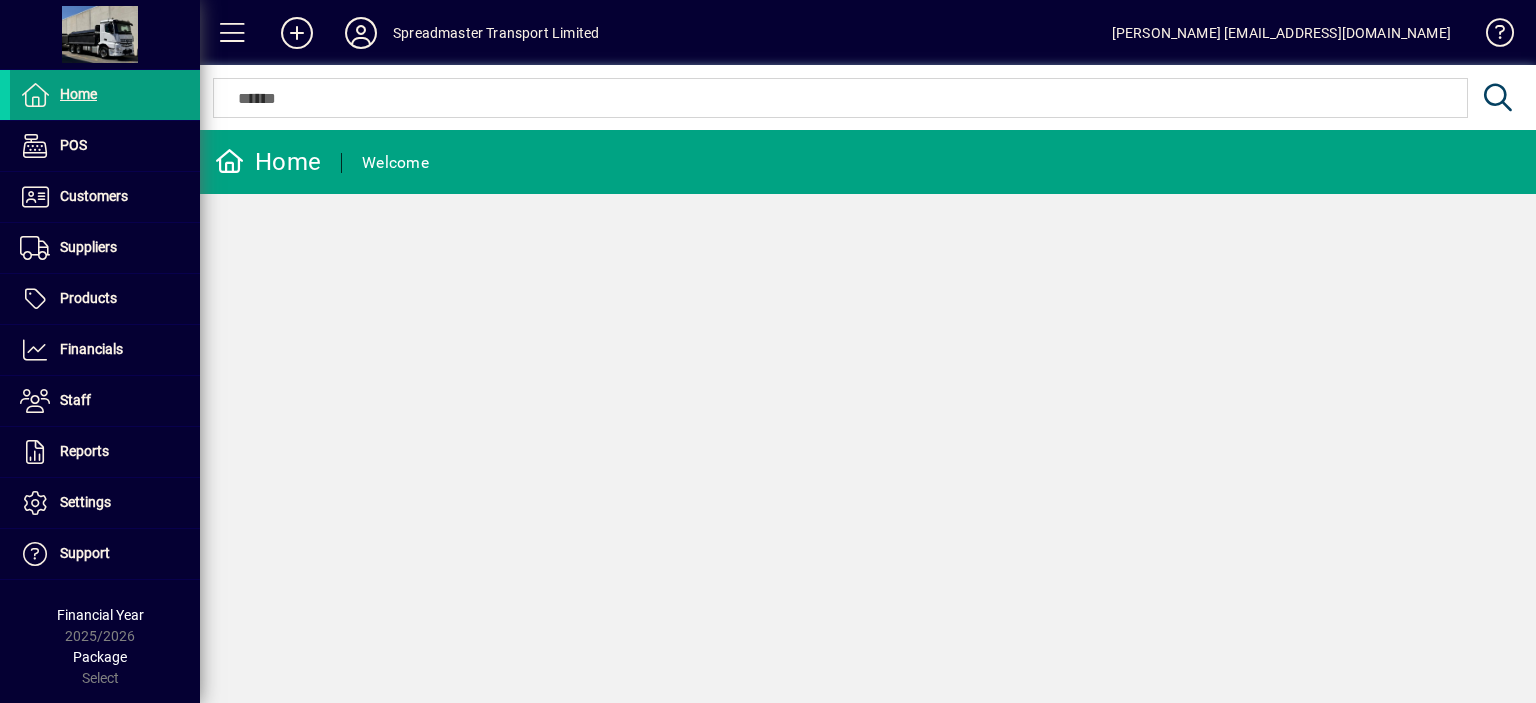 scroll, scrollTop: 0, scrollLeft: 0, axis: both 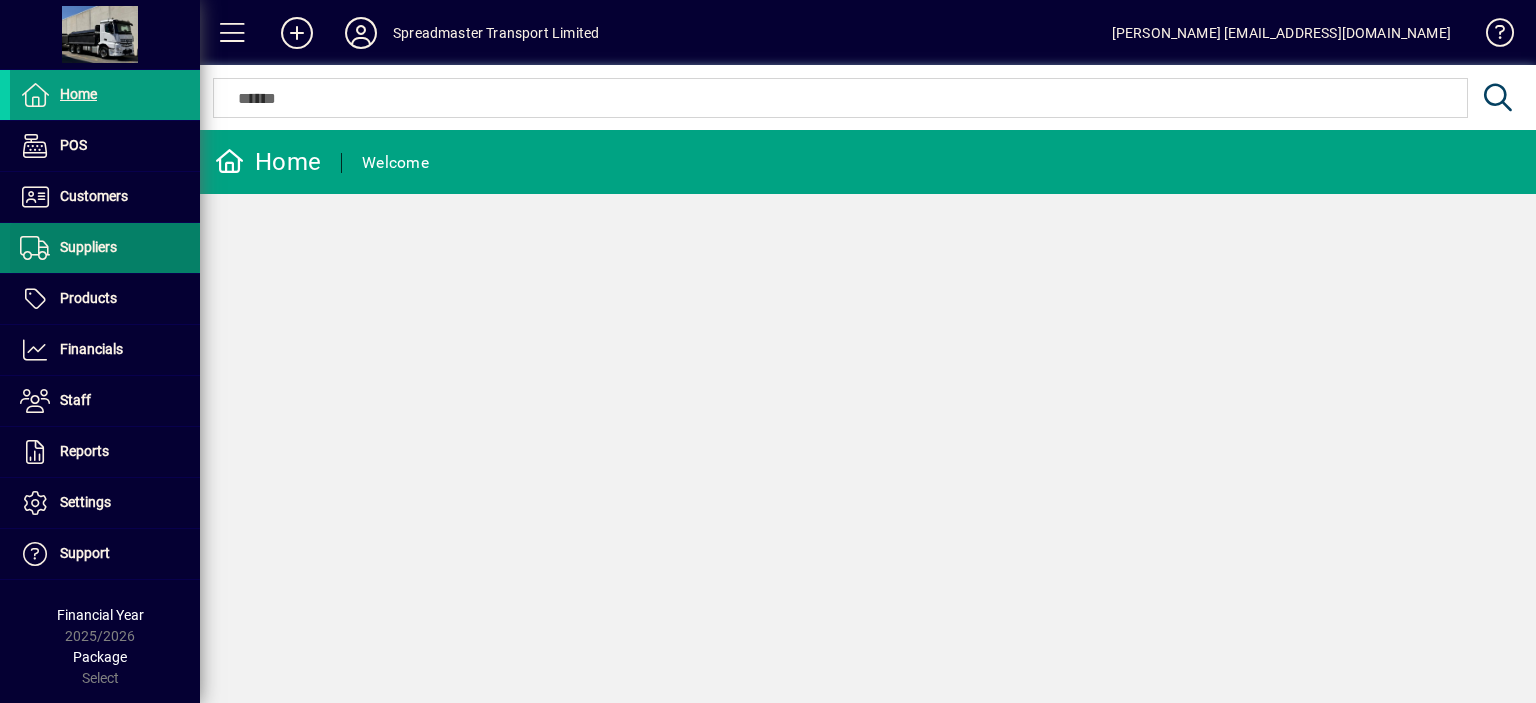 click on "Suppliers" at bounding box center [88, 247] 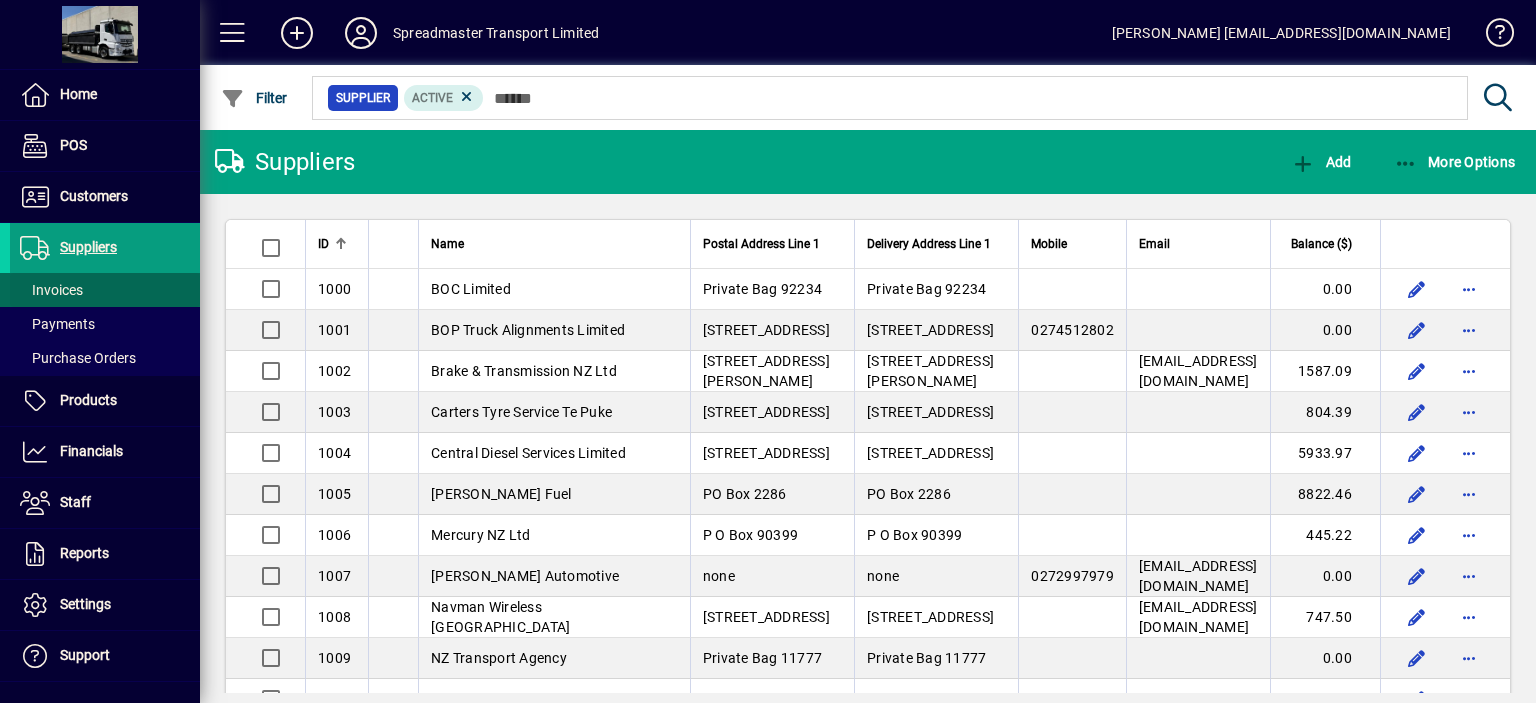 click on "Invoices" at bounding box center [51, 290] 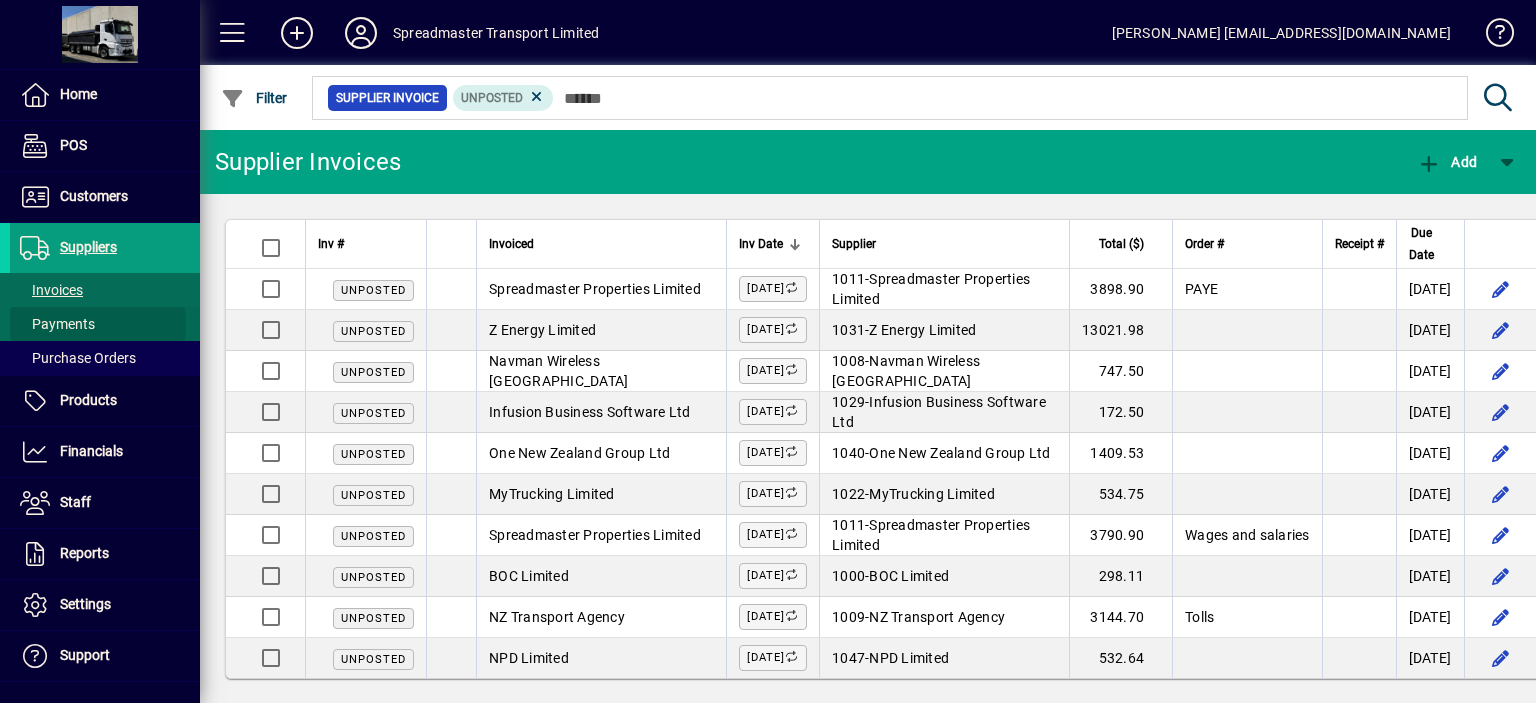 click on "Payments" at bounding box center (57, 324) 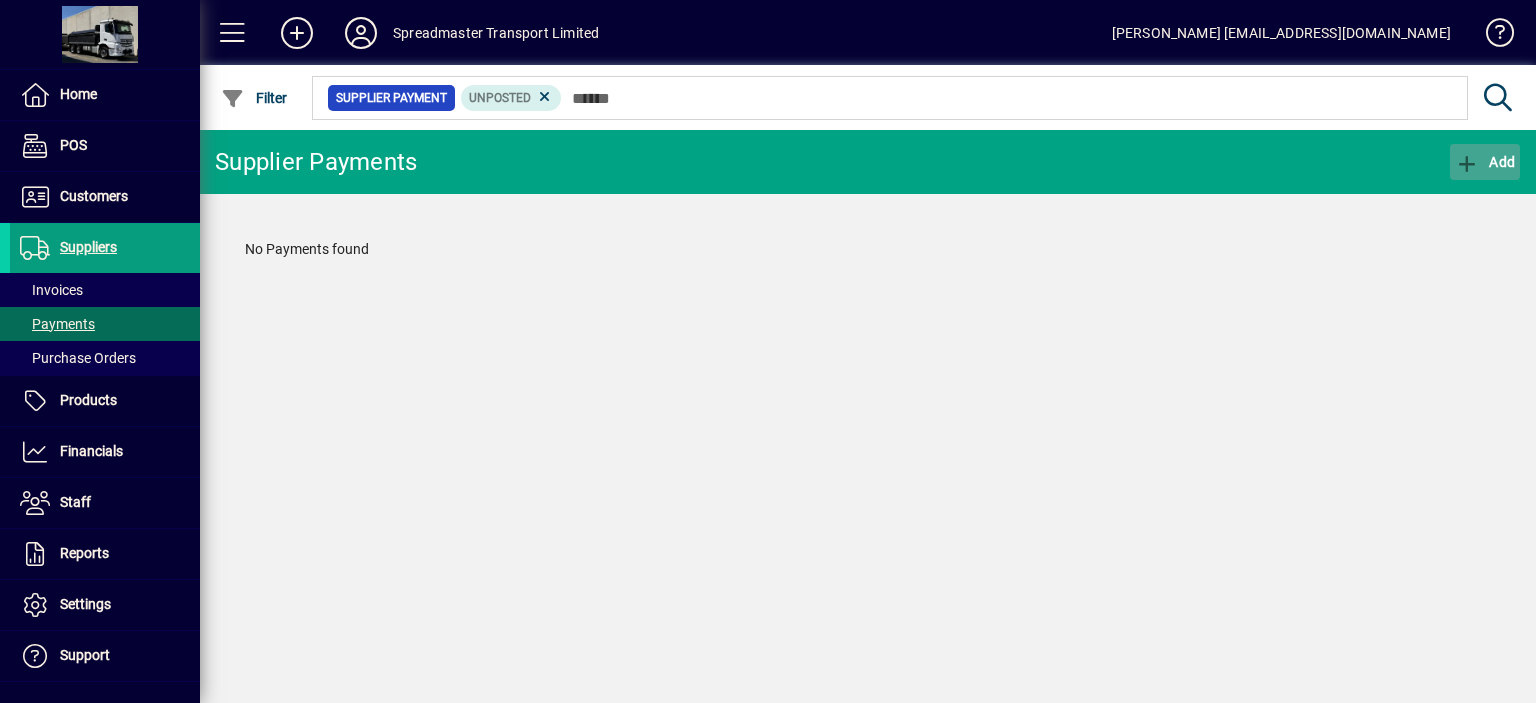 click on "Add" 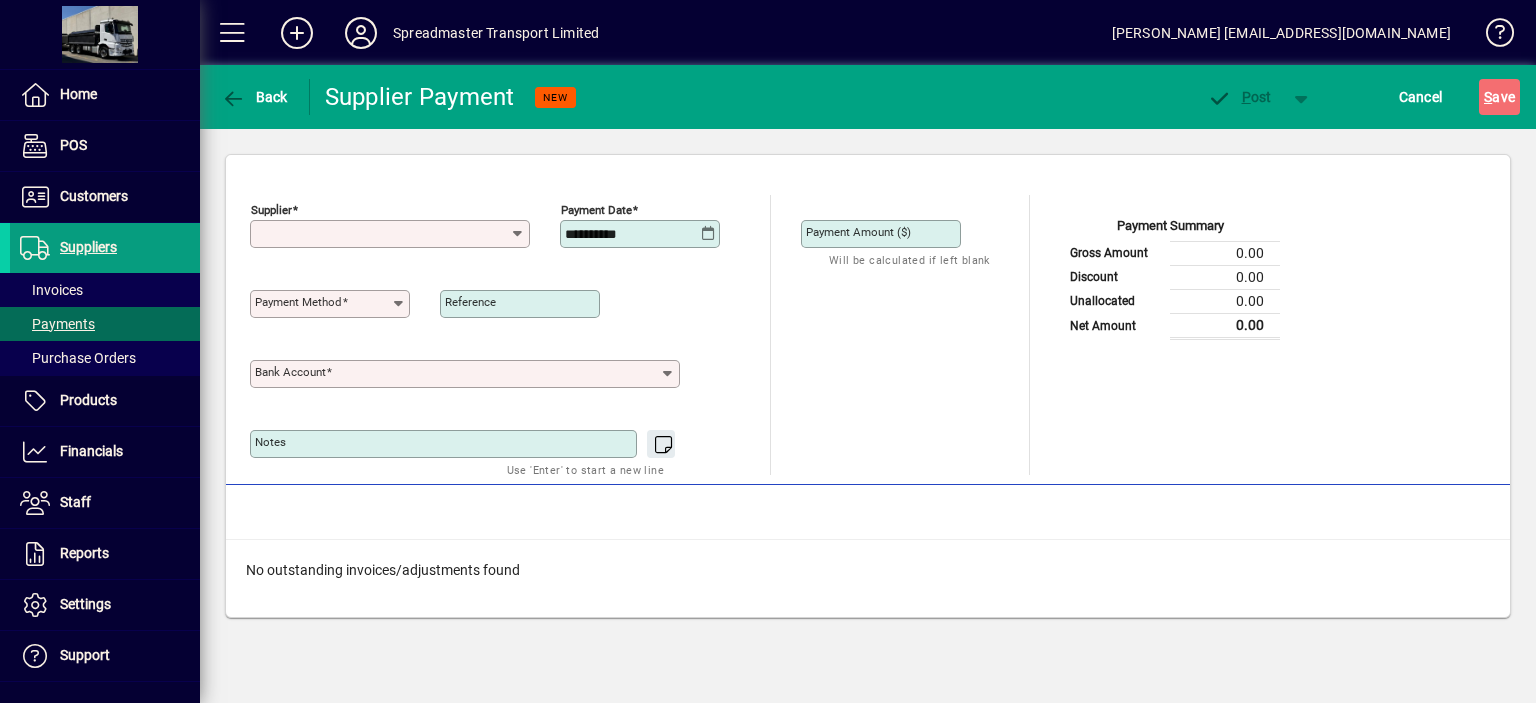 type on "**********" 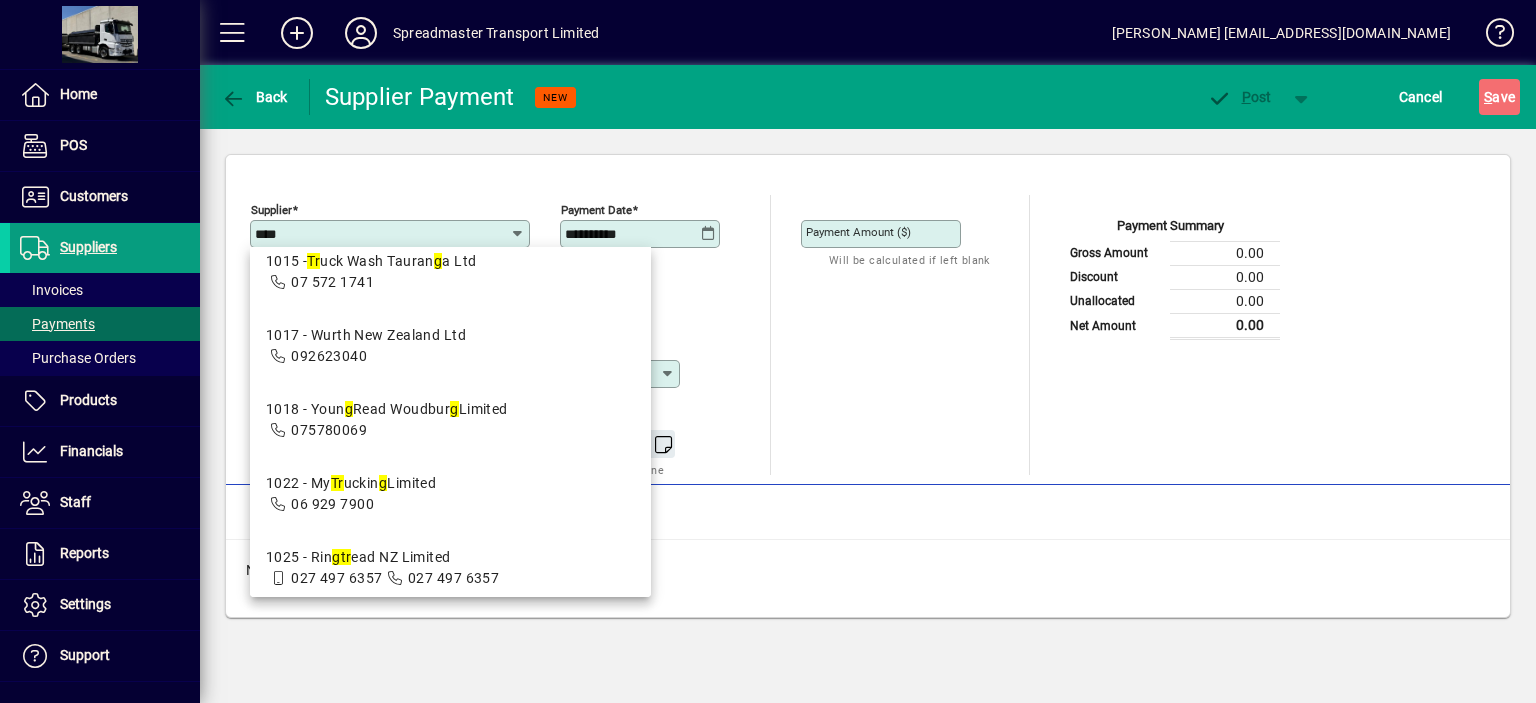 scroll, scrollTop: 0, scrollLeft: 0, axis: both 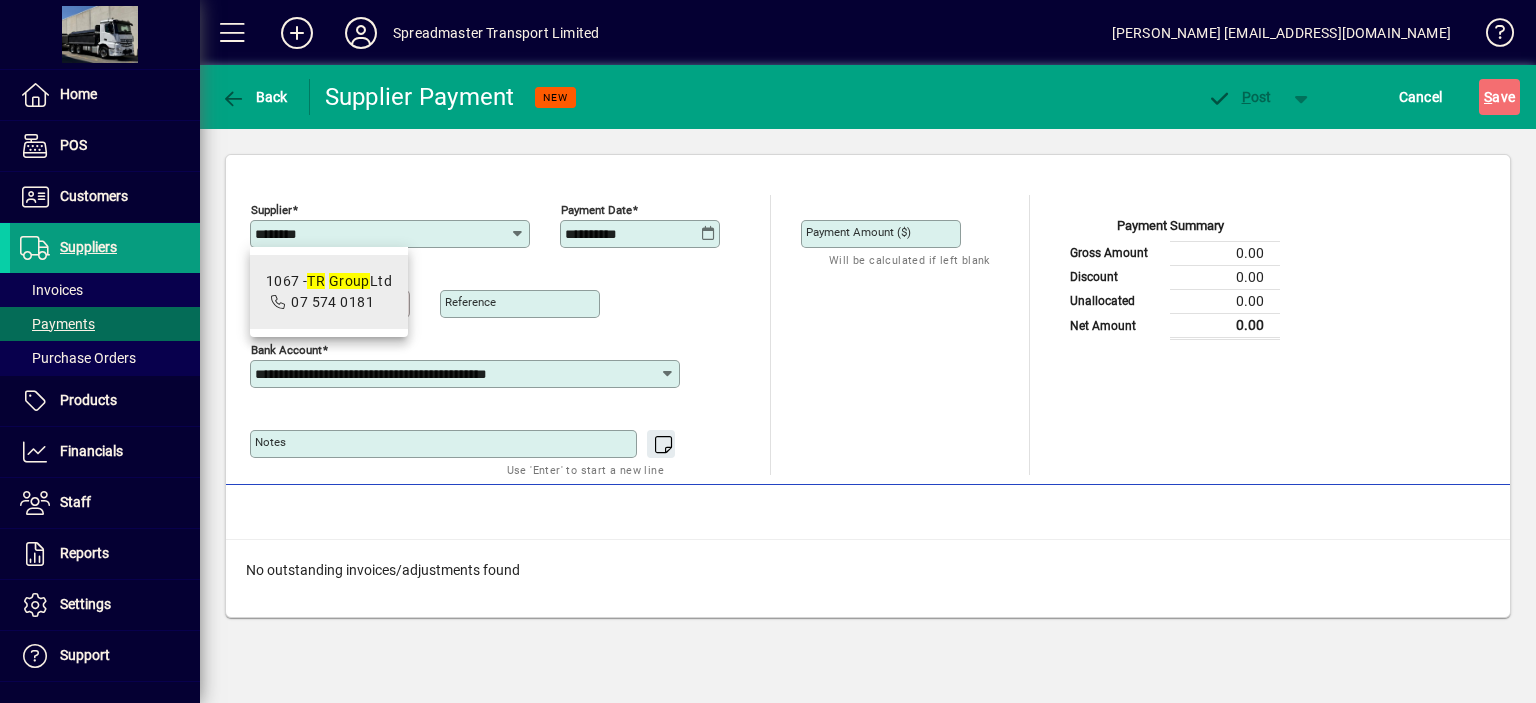 click on "Group" at bounding box center (349, 281) 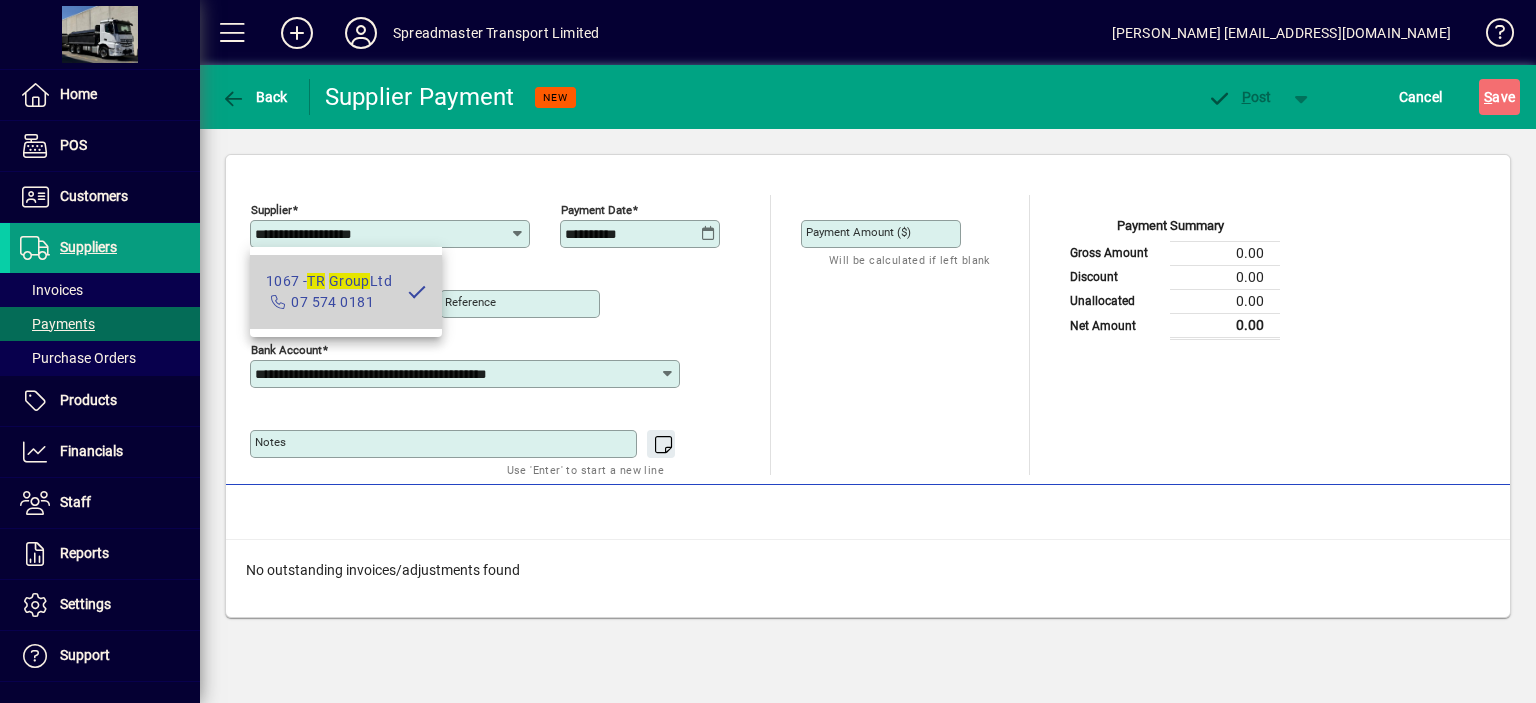 type on "**********" 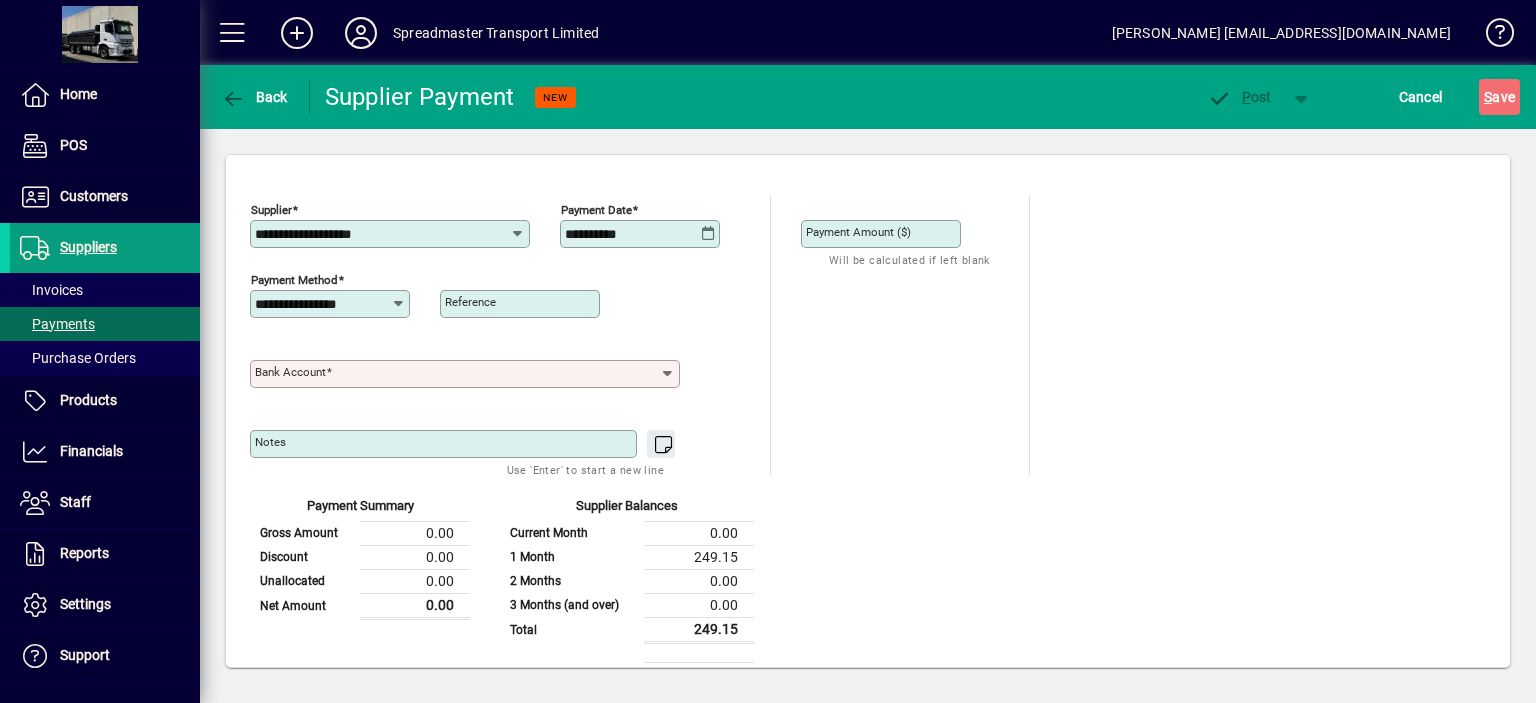 click 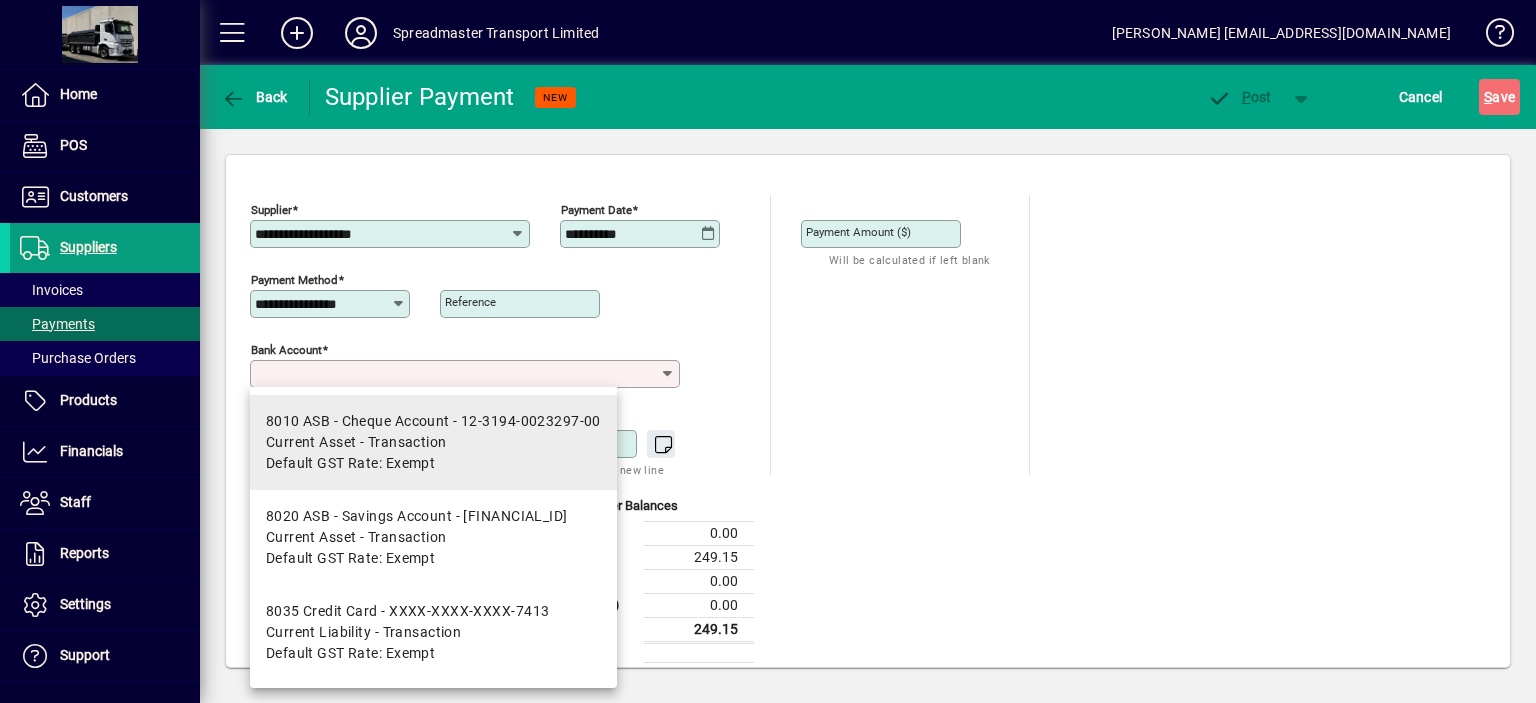 click on "8010 ASB - Cheque Account - 12-3194-0023297-00" at bounding box center [433, 421] 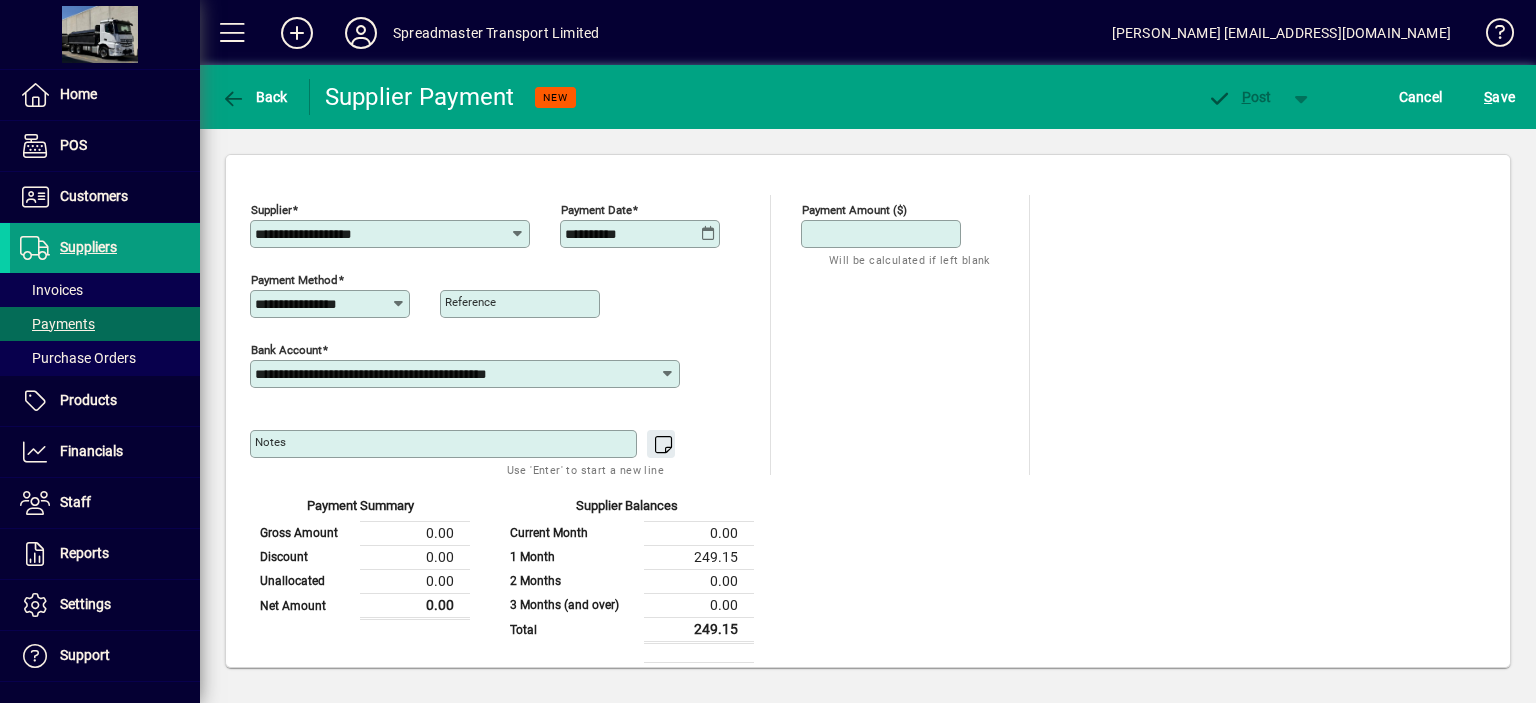 click on "Payment Amount ($)" at bounding box center [883, 234] 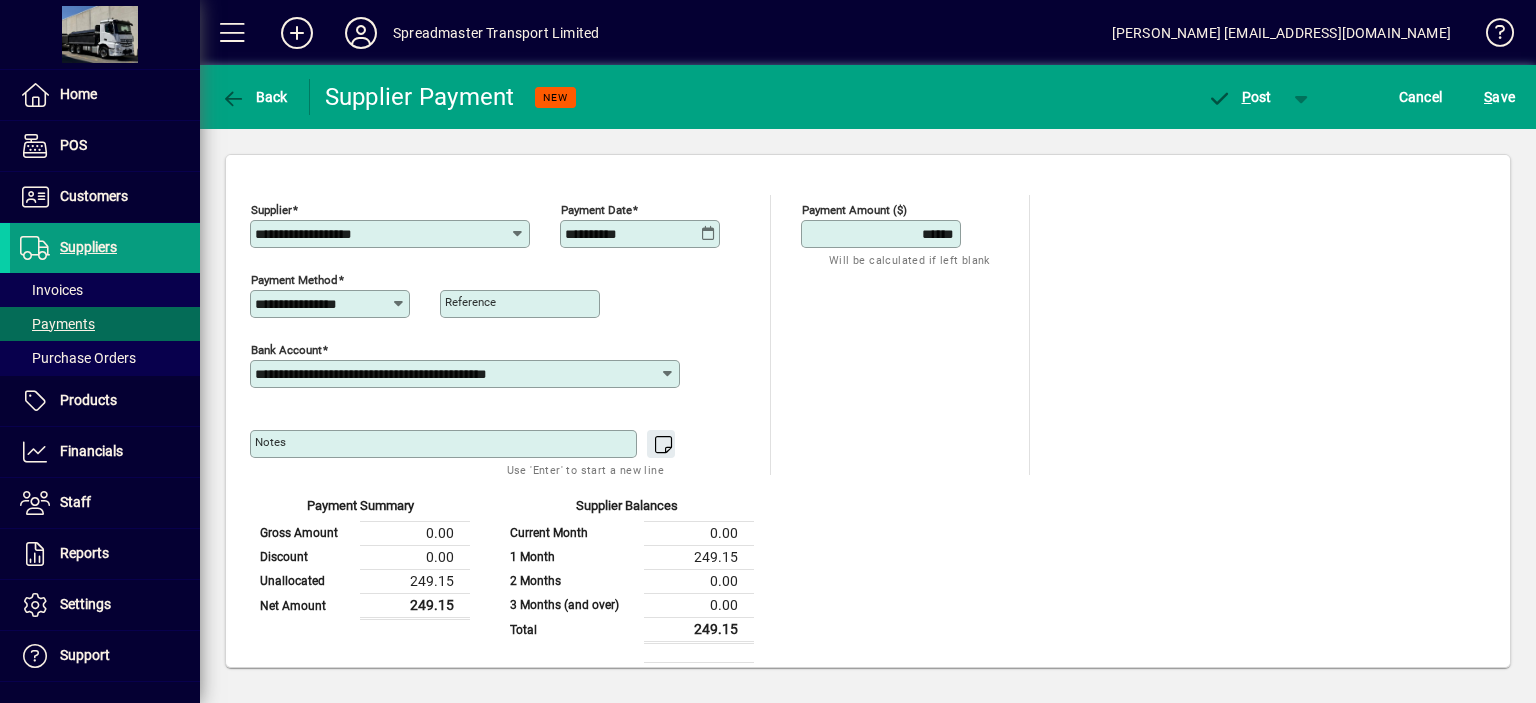 type on "******" 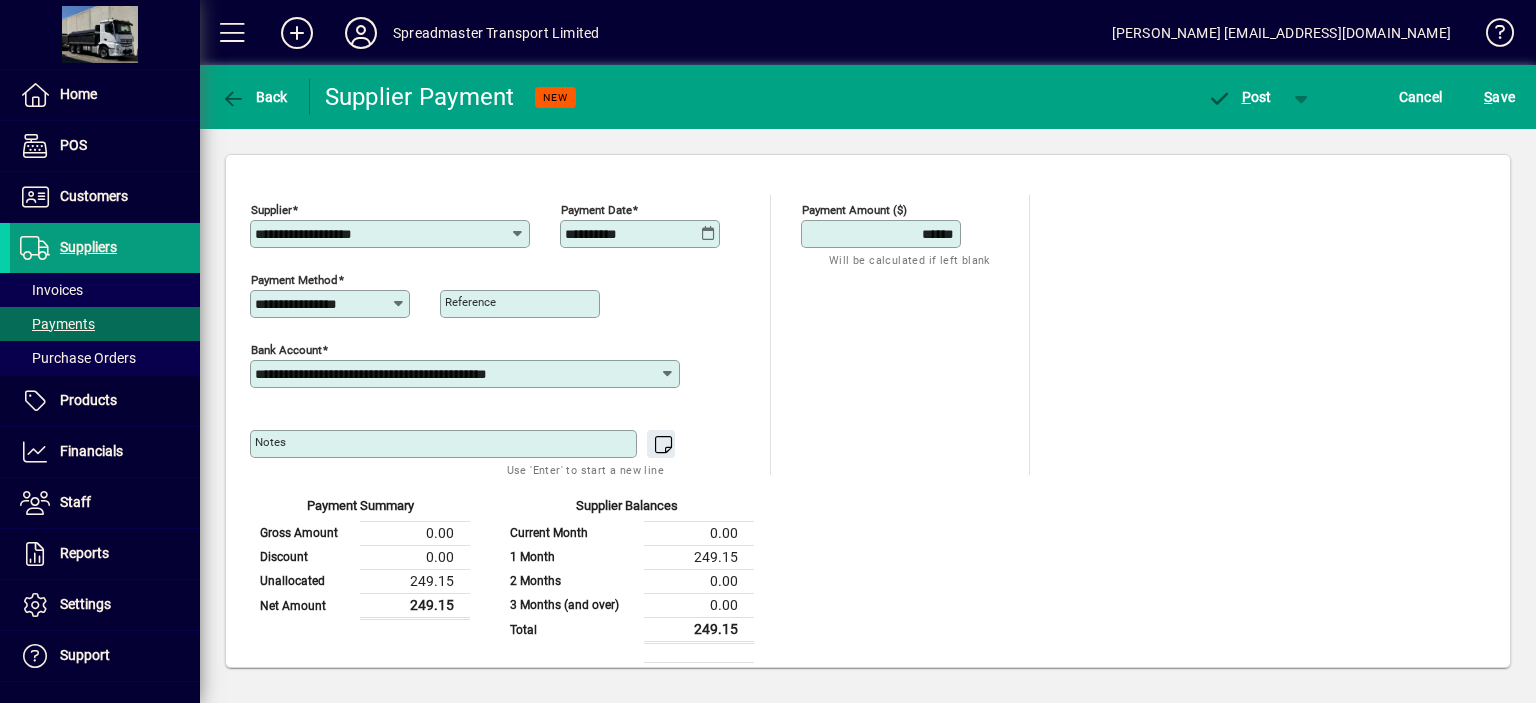 type 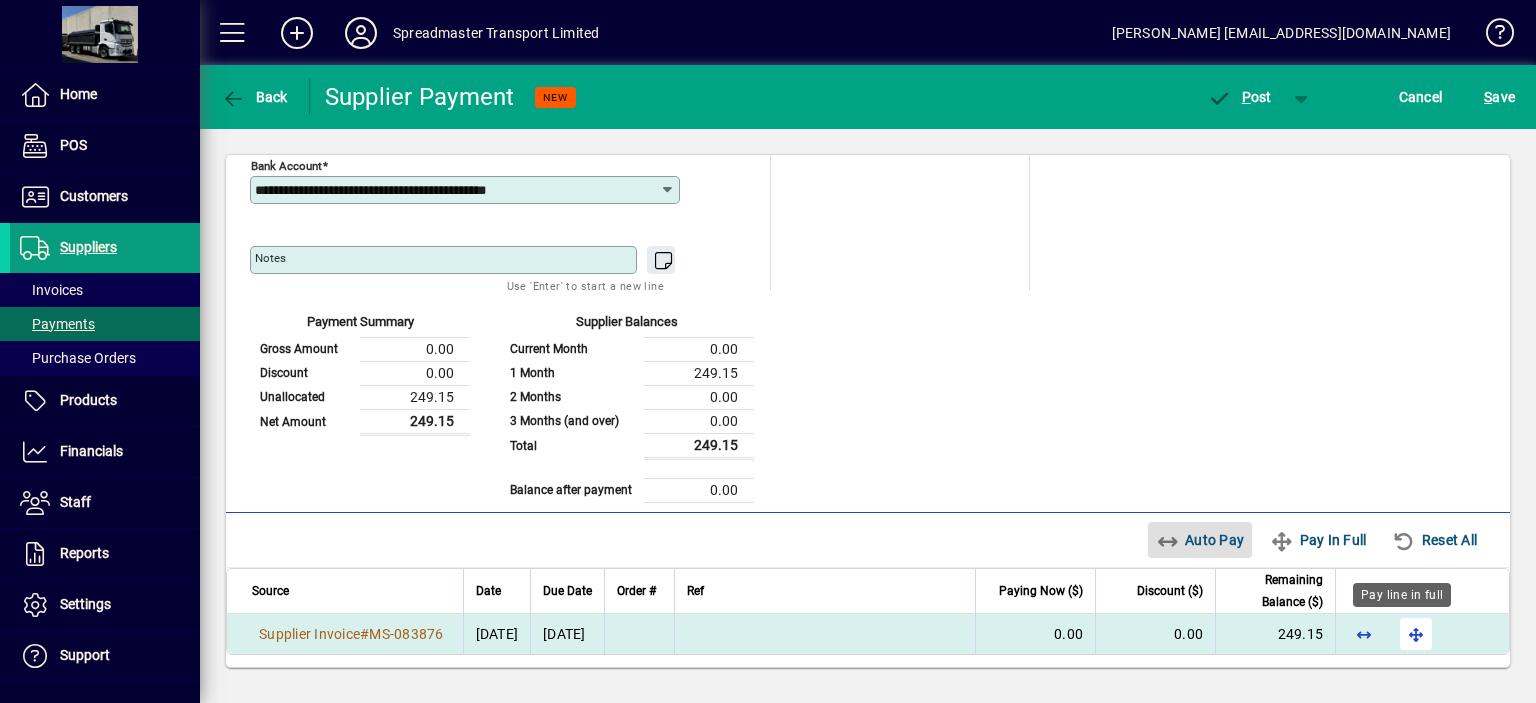 click at bounding box center [1416, 634] 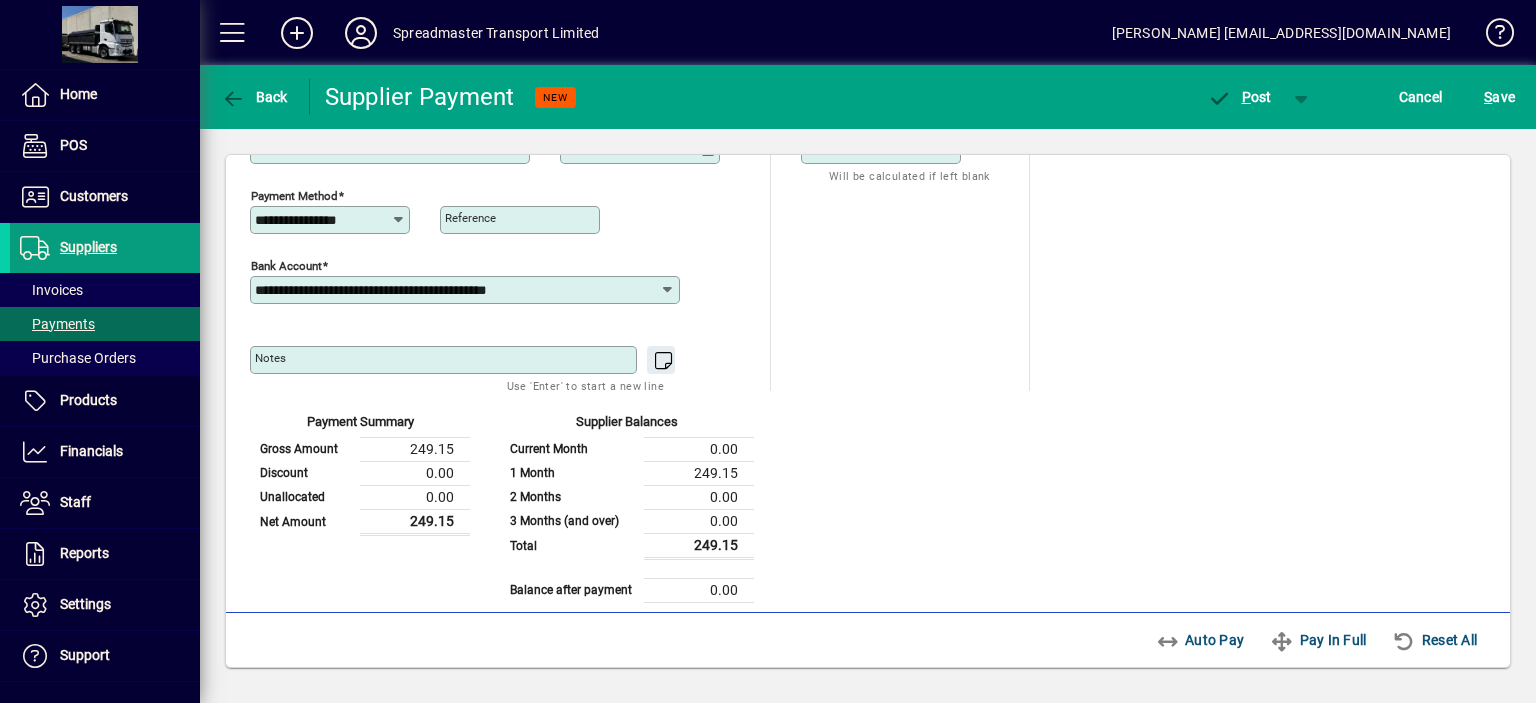 scroll, scrollTop: 0, scrollLeft: 0, axis: both 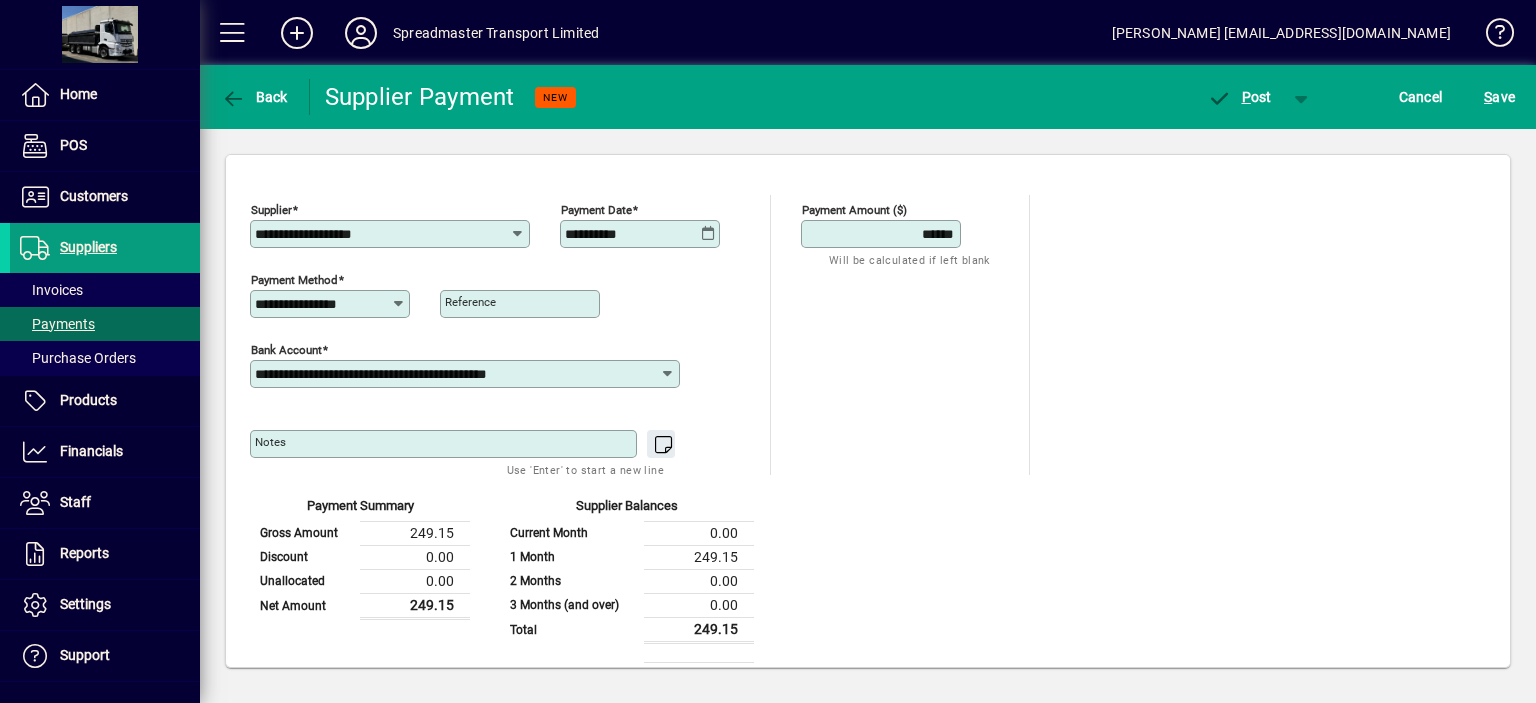 click 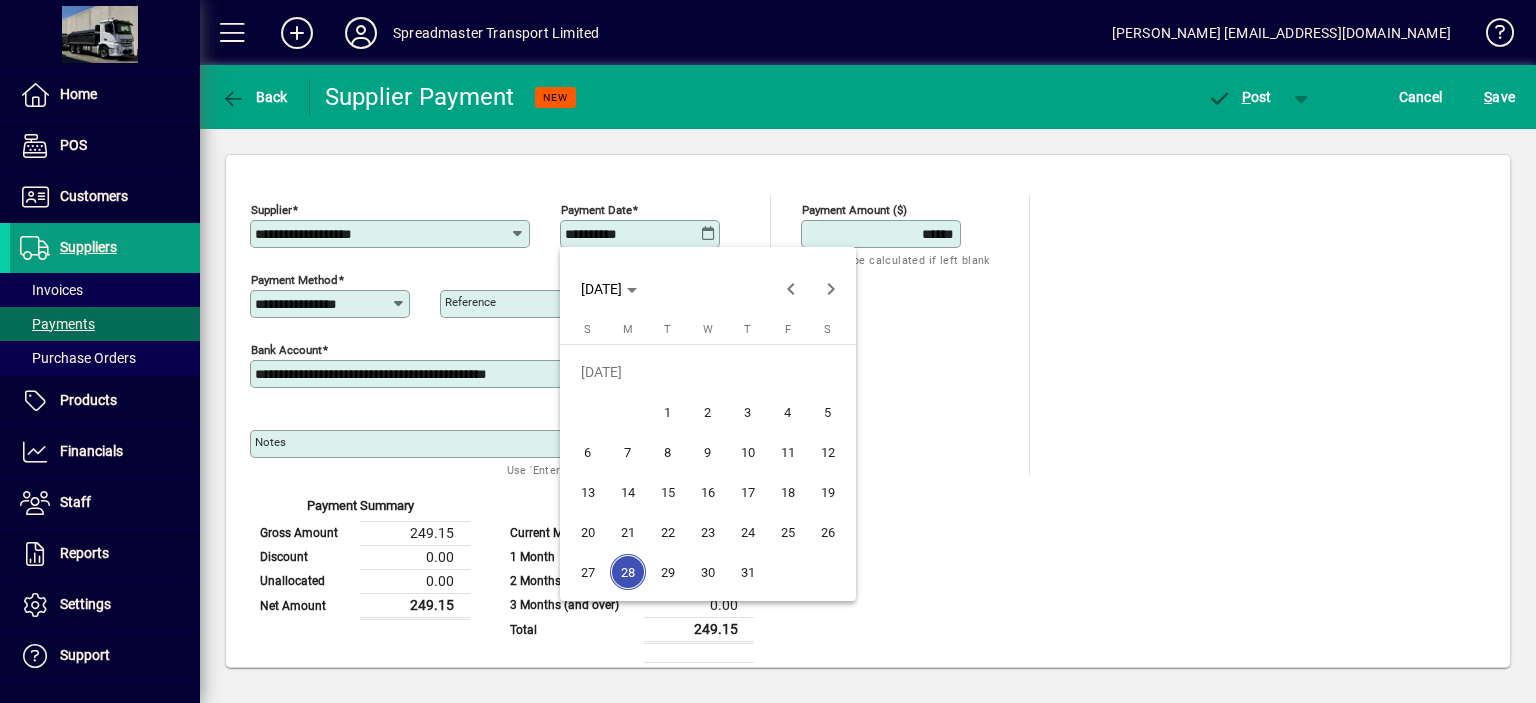 click on "25" at bounding box center [788, 532] 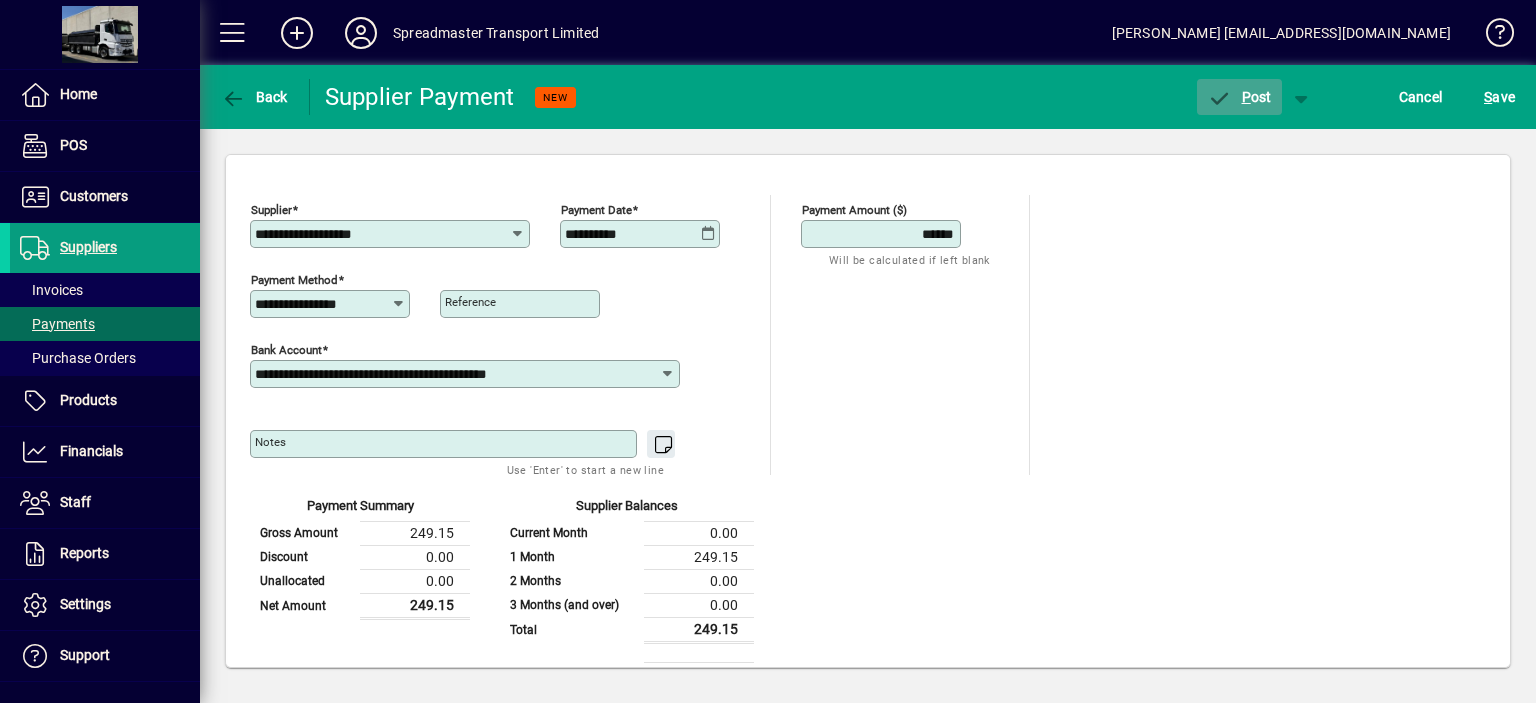 click on "P" 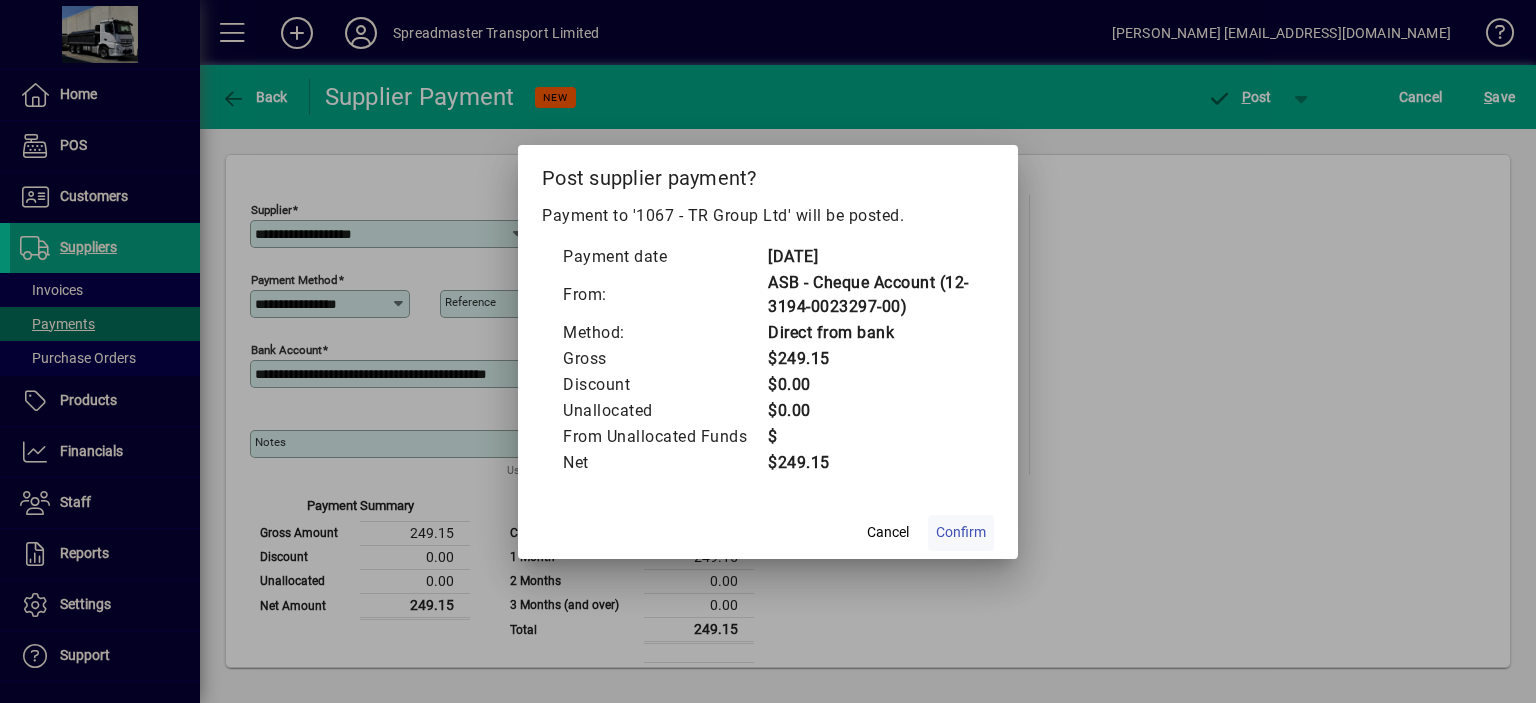 click on "Confirm" 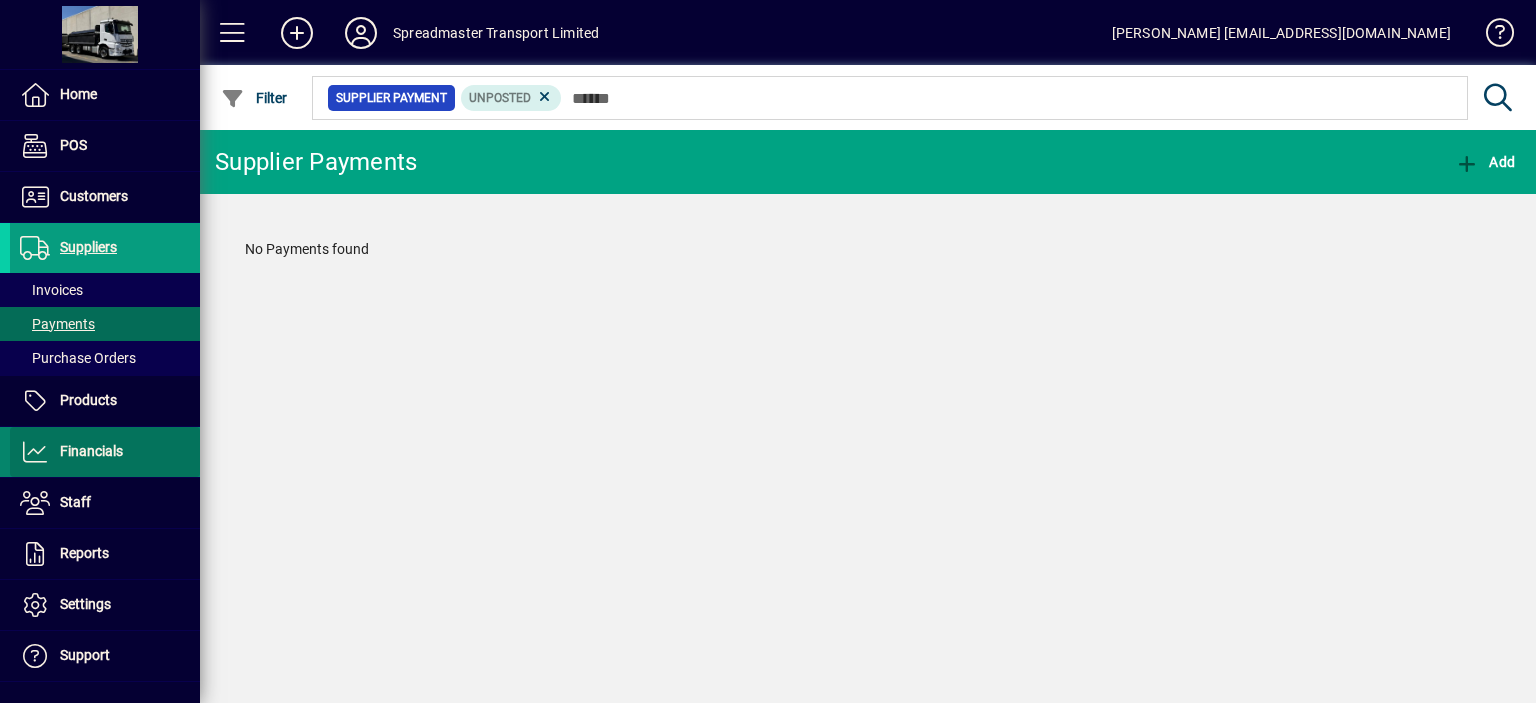 click on "Financials" at bounding box center [91, 451] 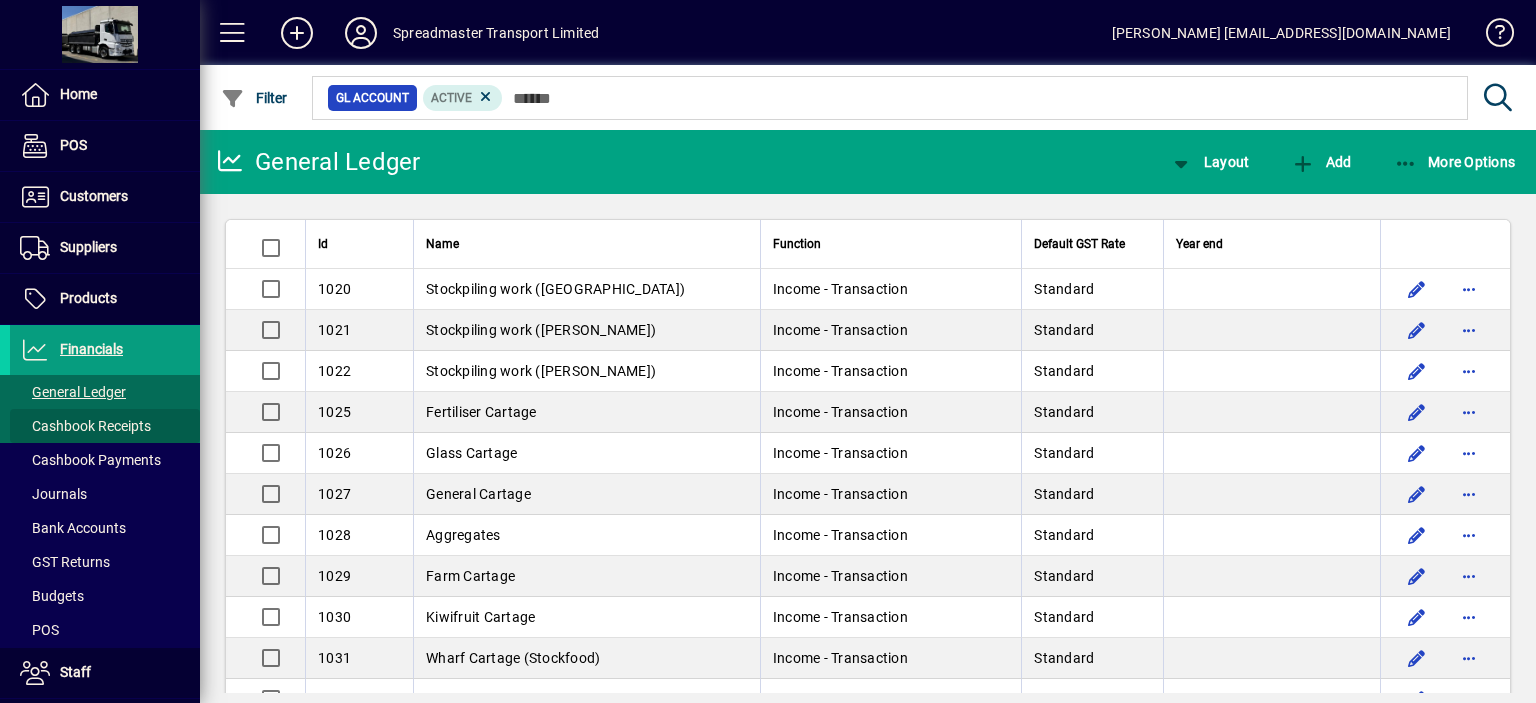 click on "Cashbook Receipts" at bounding box center (85, 426) 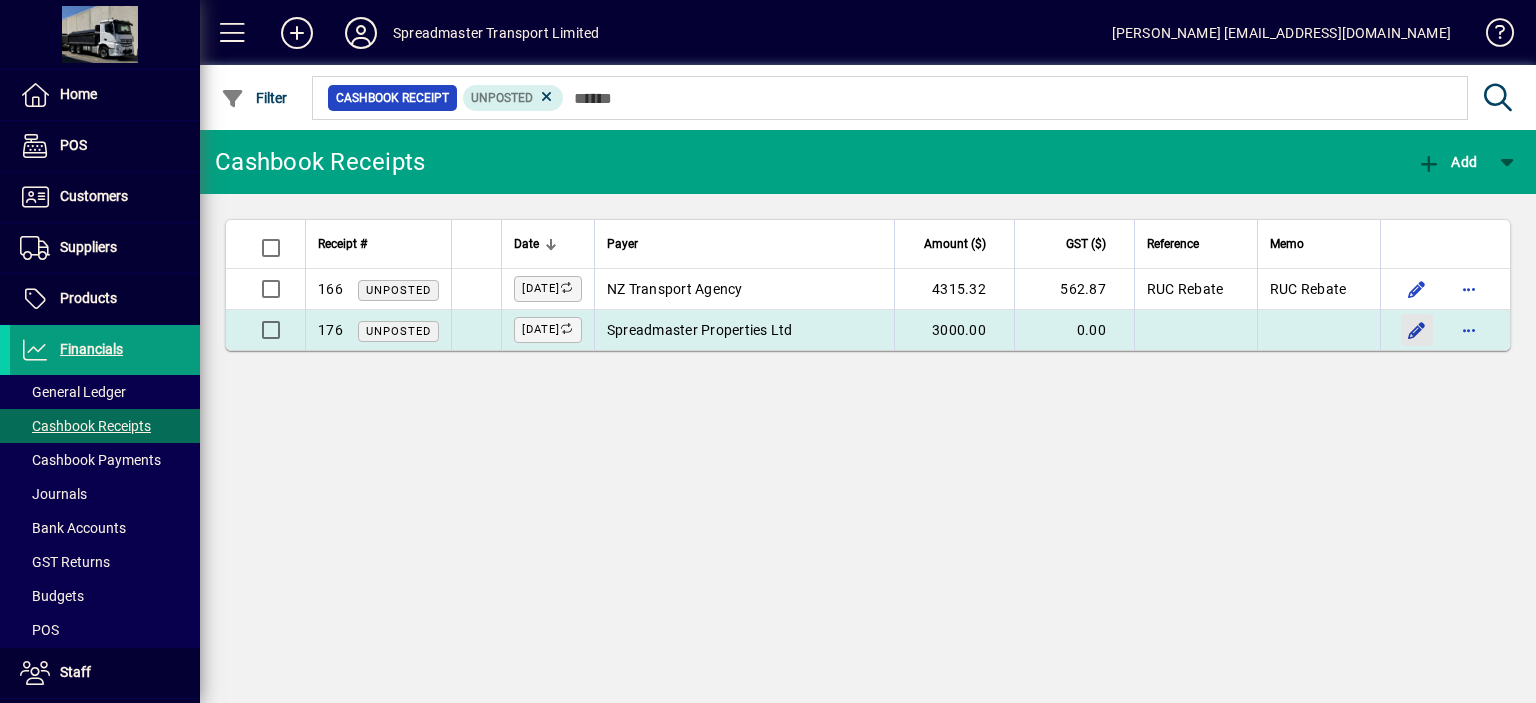 click at bounding box center [1417, 330] 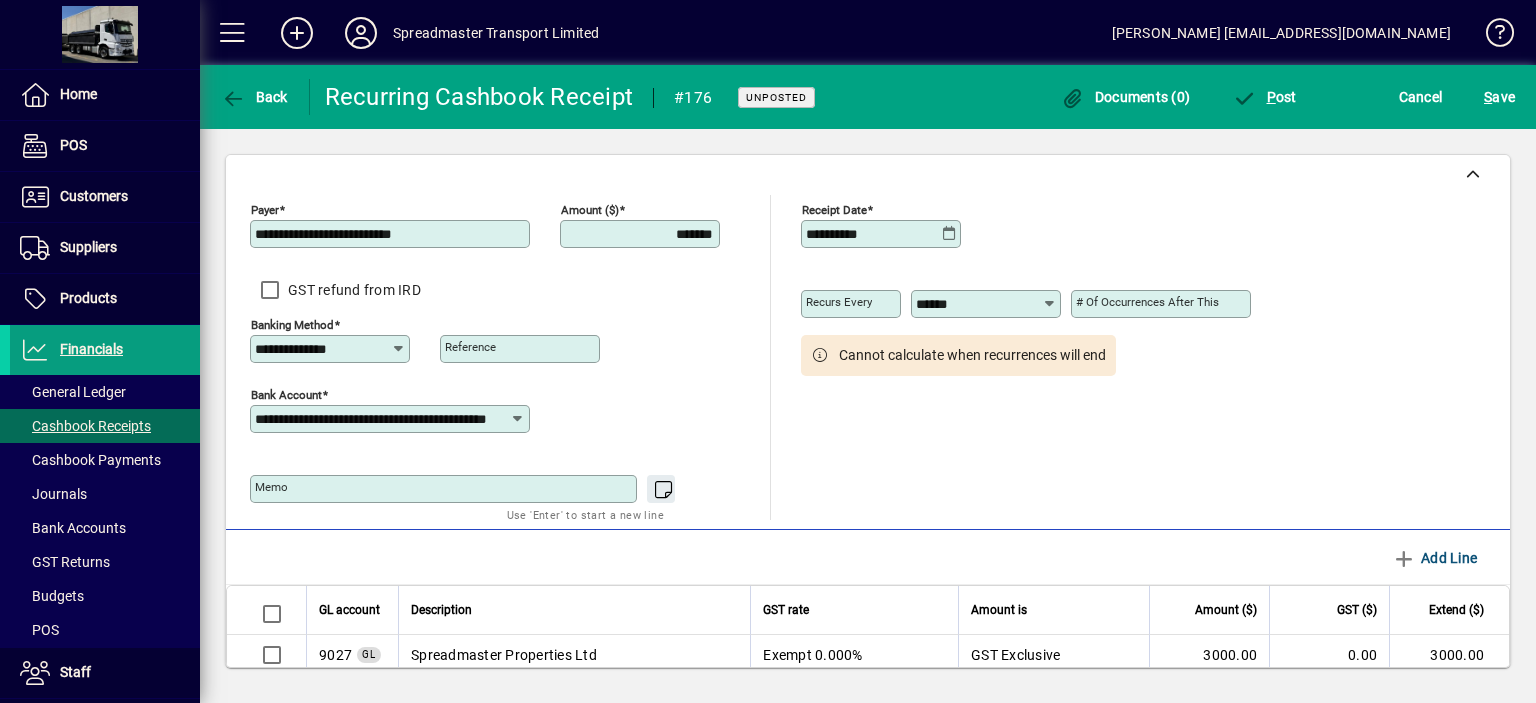 click on "*******" at bounding box center [642, 234] 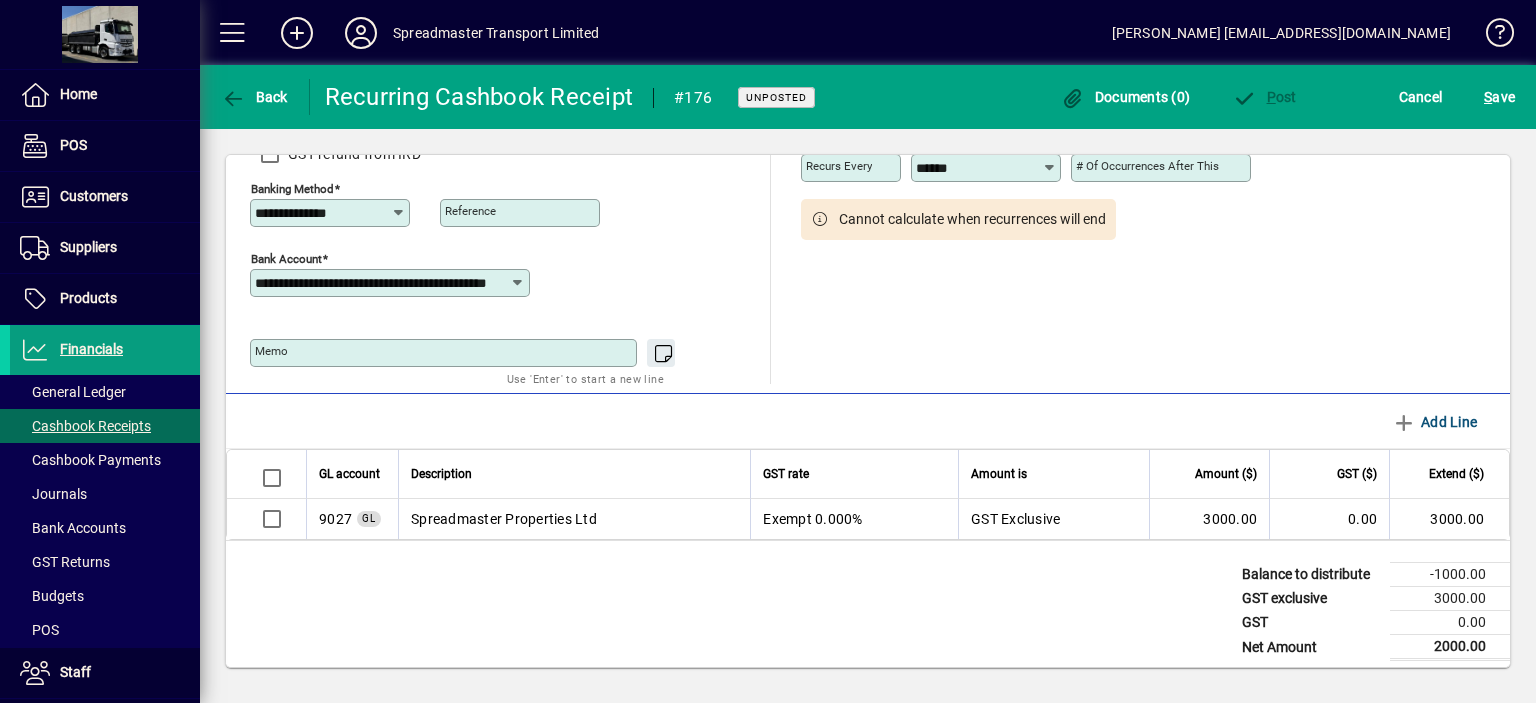 scroll, scrollTop: 143, scrollLeft: 0, axis: vertical 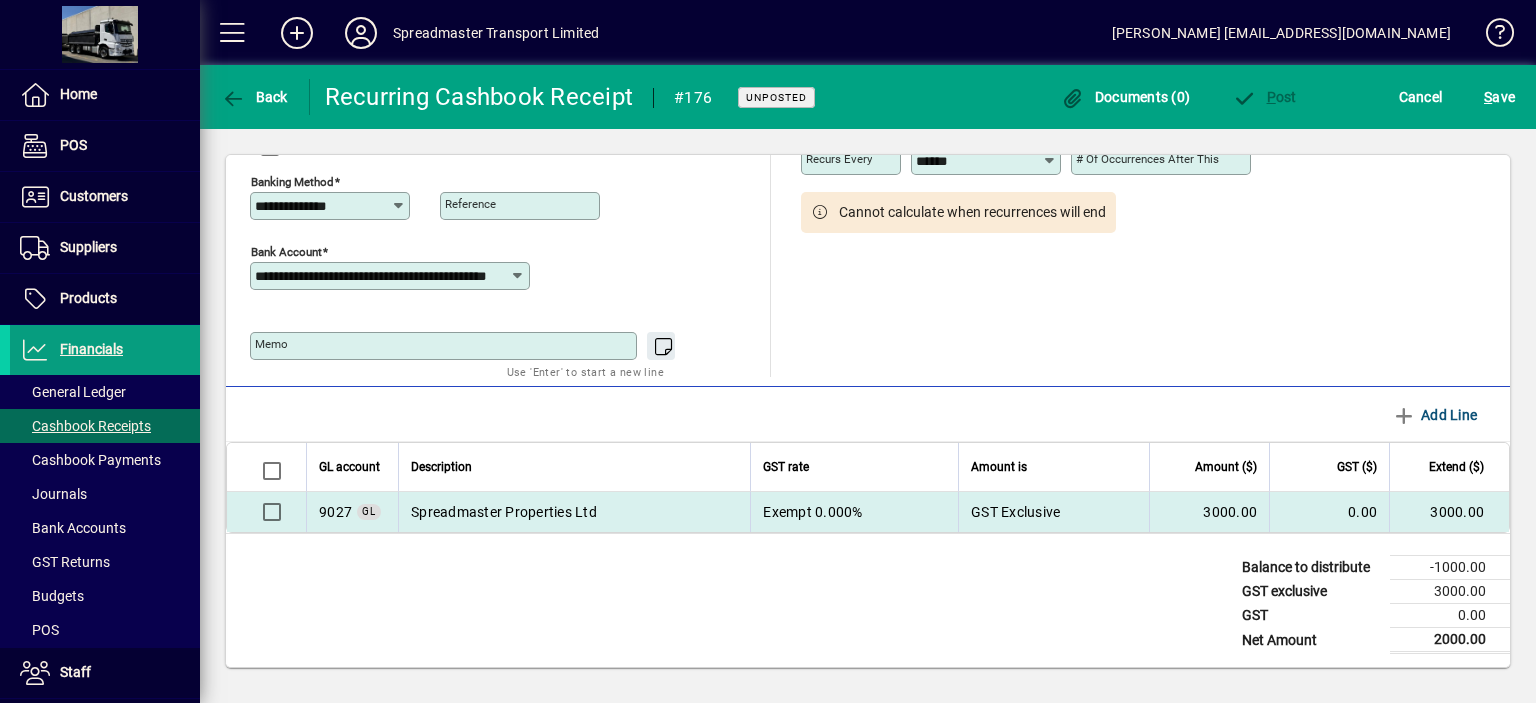 type on "*******" 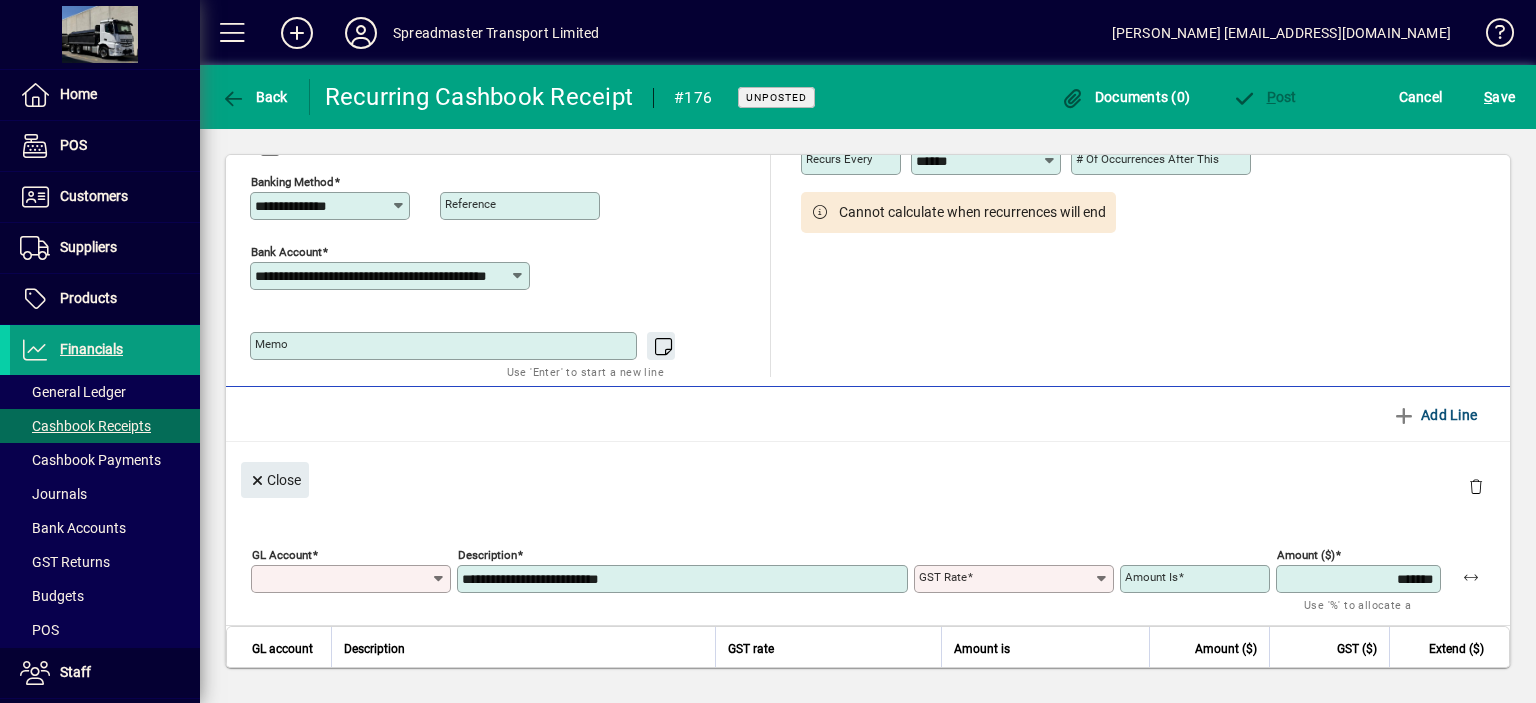type on "****" 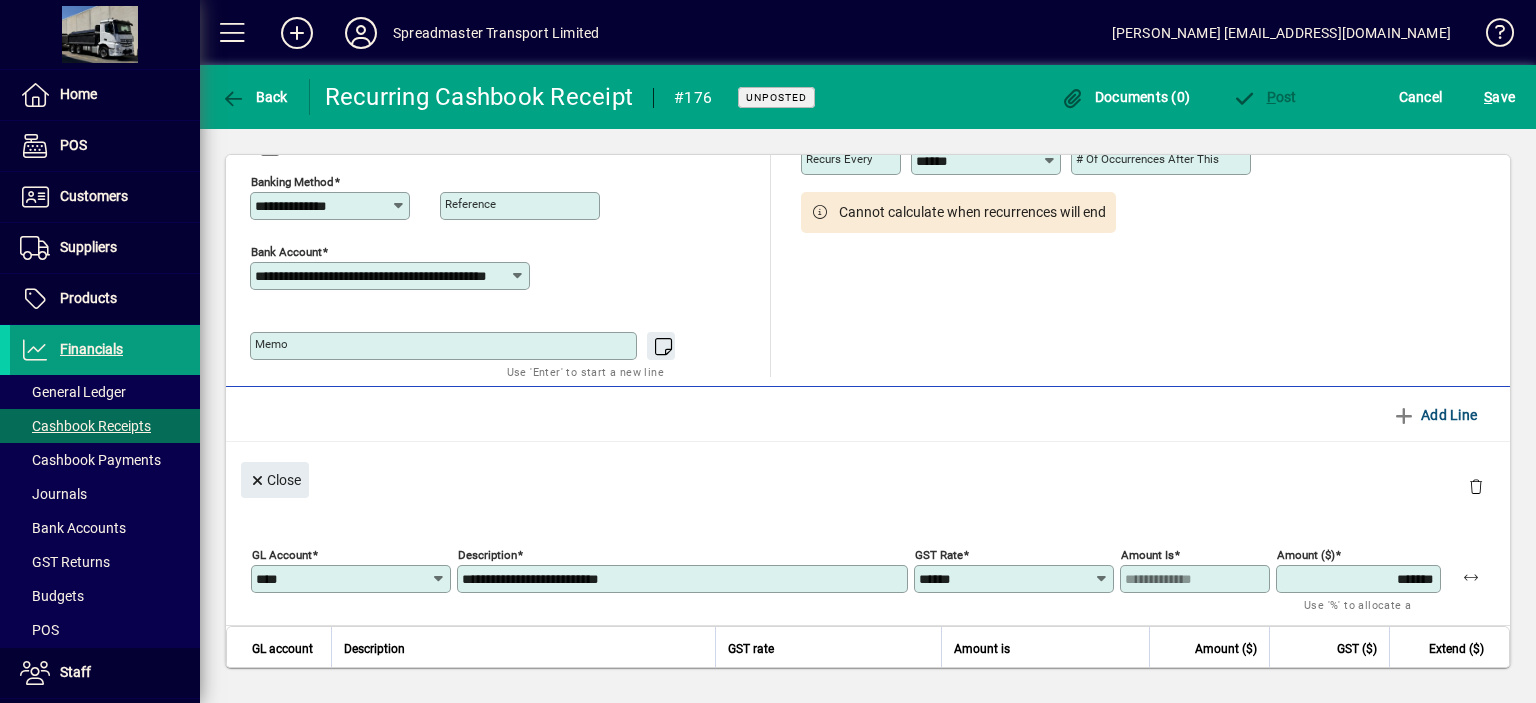 click on "*******" at bounding box center (1360, 579) 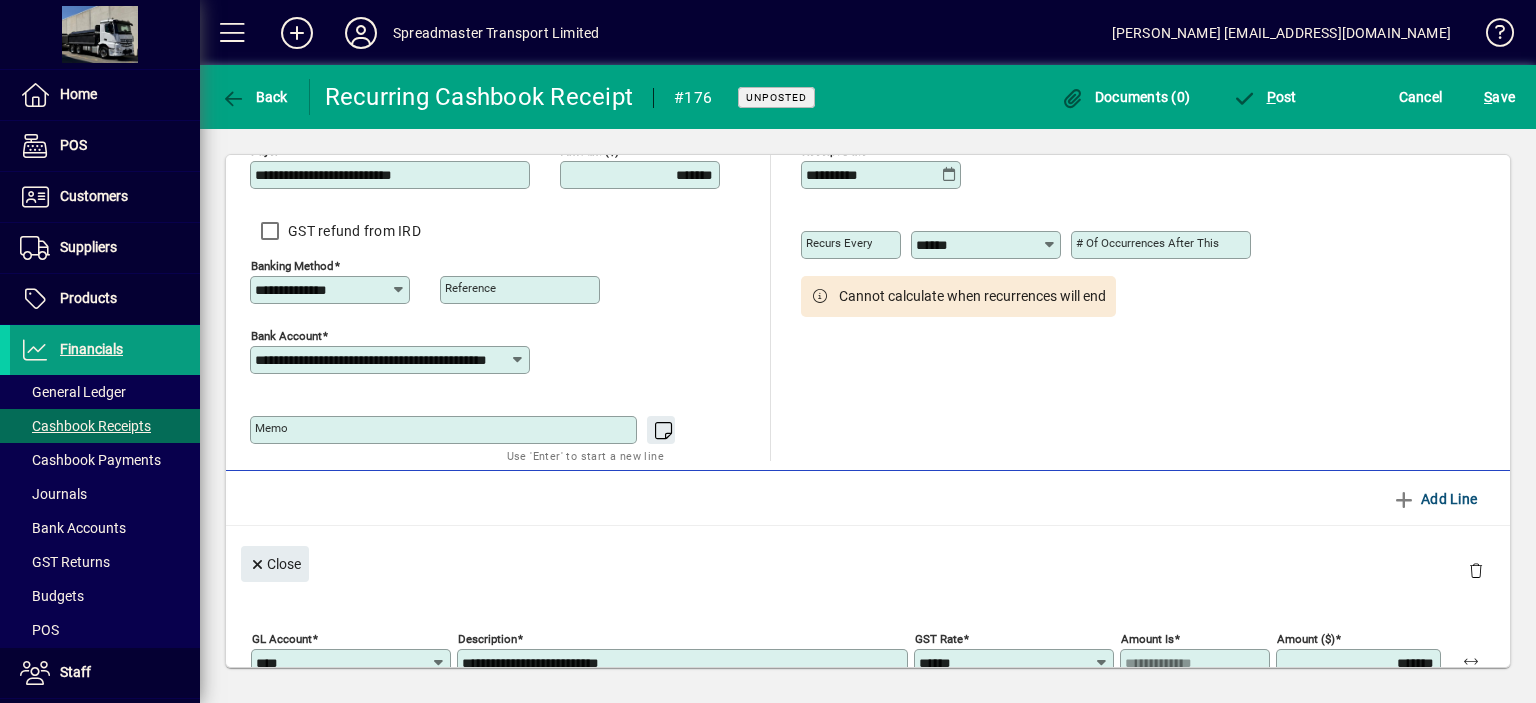 scroll, scrollTop: 0, scrollLeft: 0, axis: both 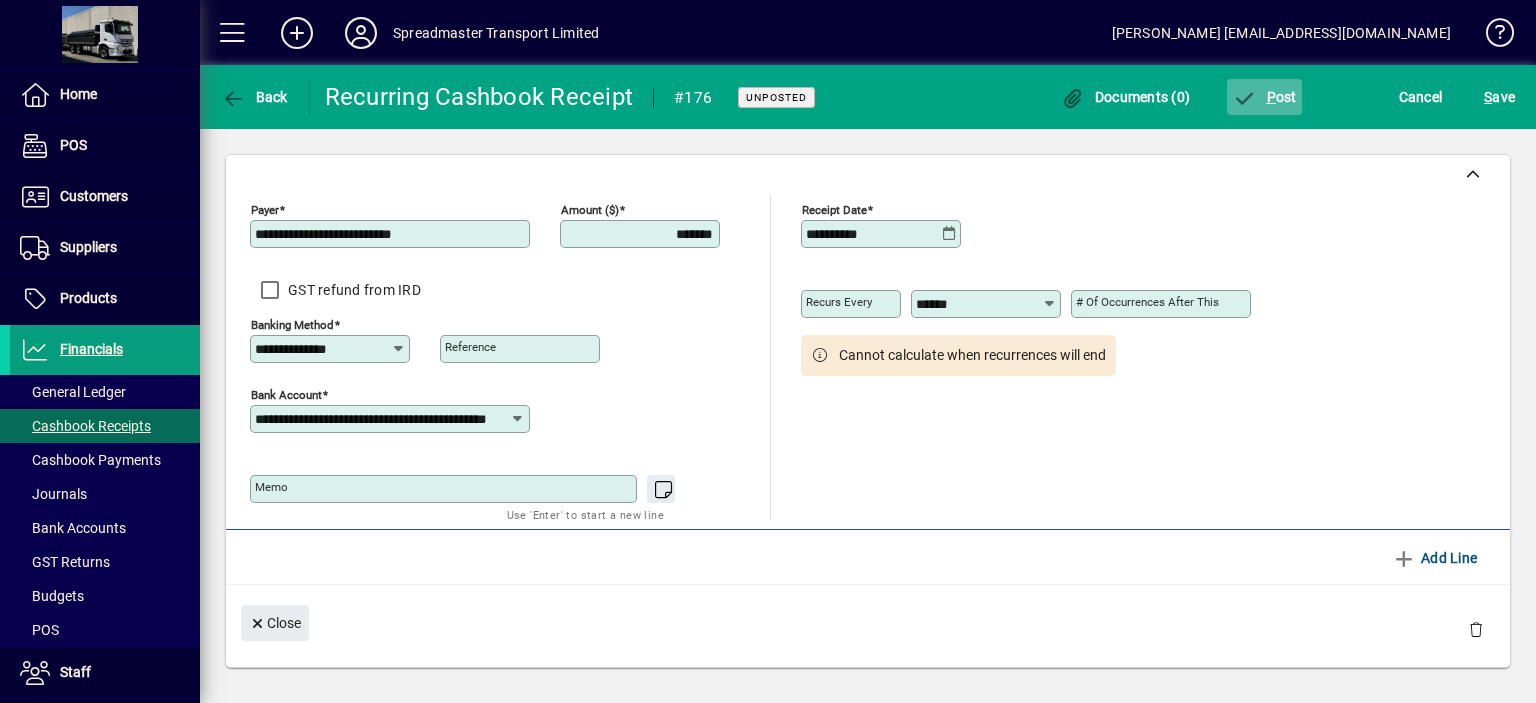 type on "*******" 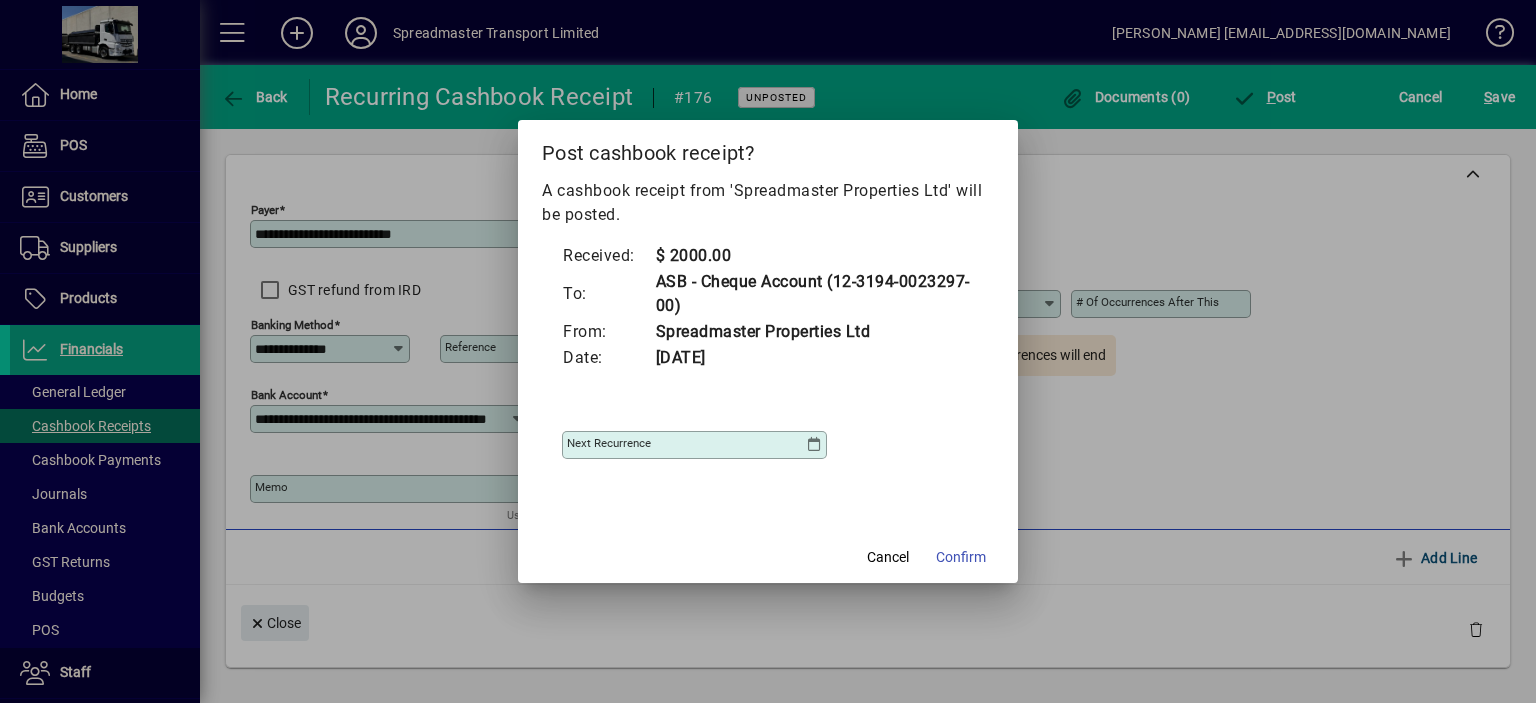 click at bounding box center (814, 445) 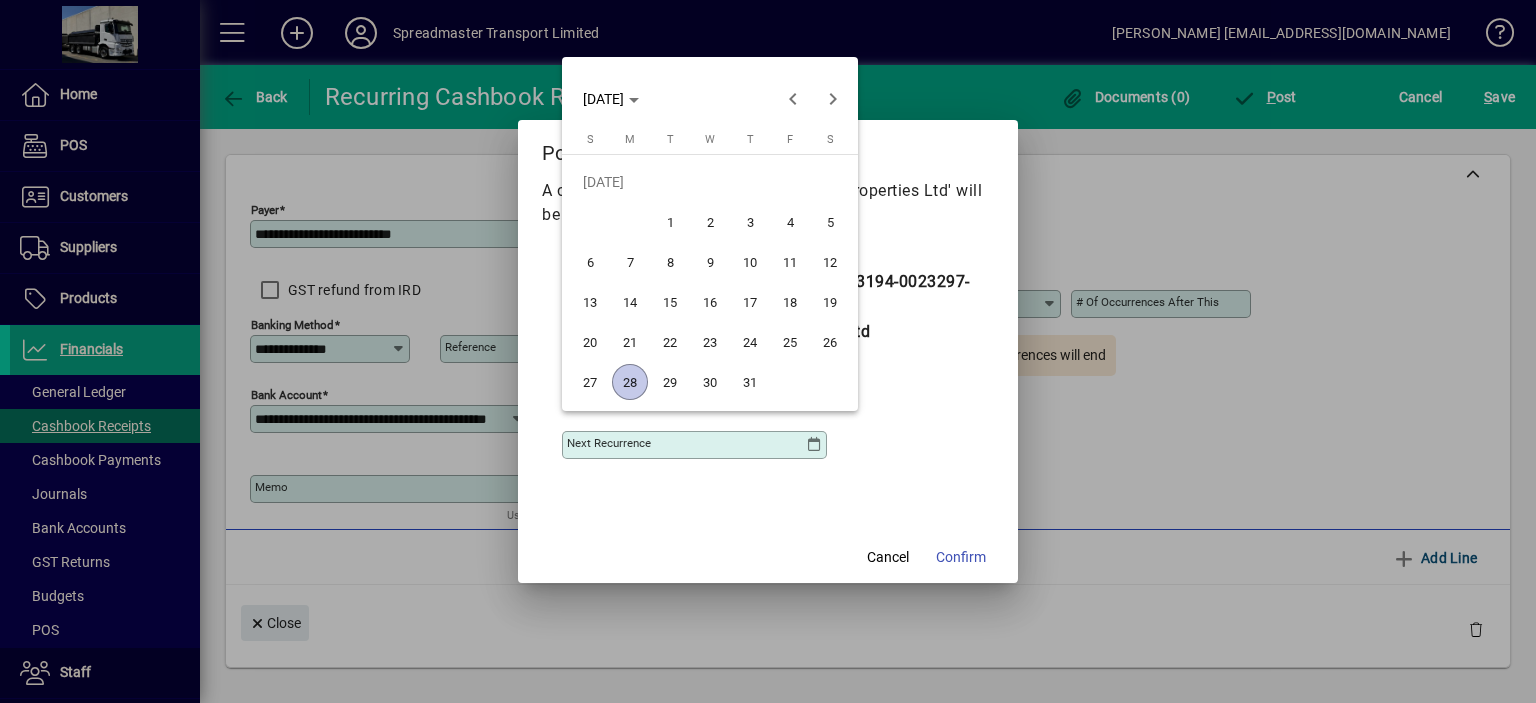 click on "28" at bounding box center [630, 382] 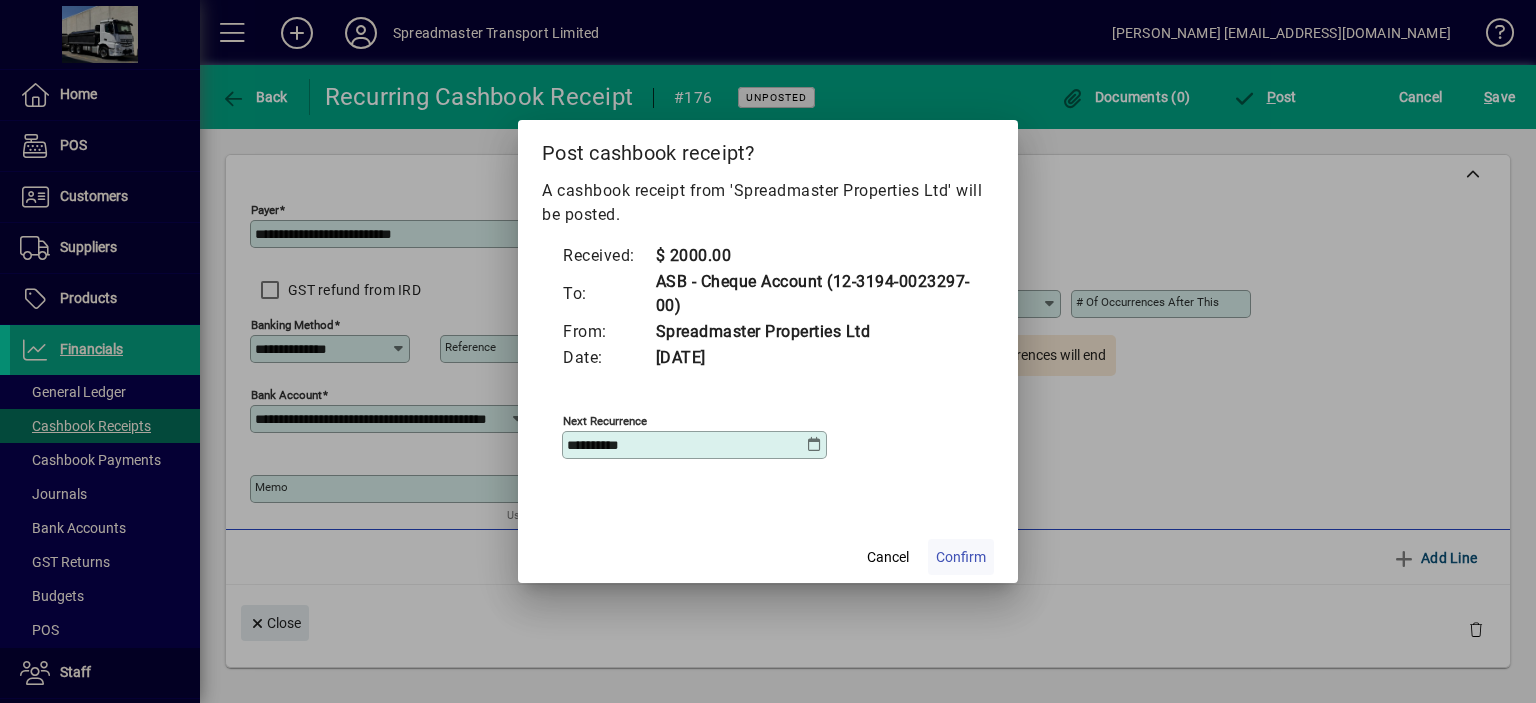 click on "Confirm" 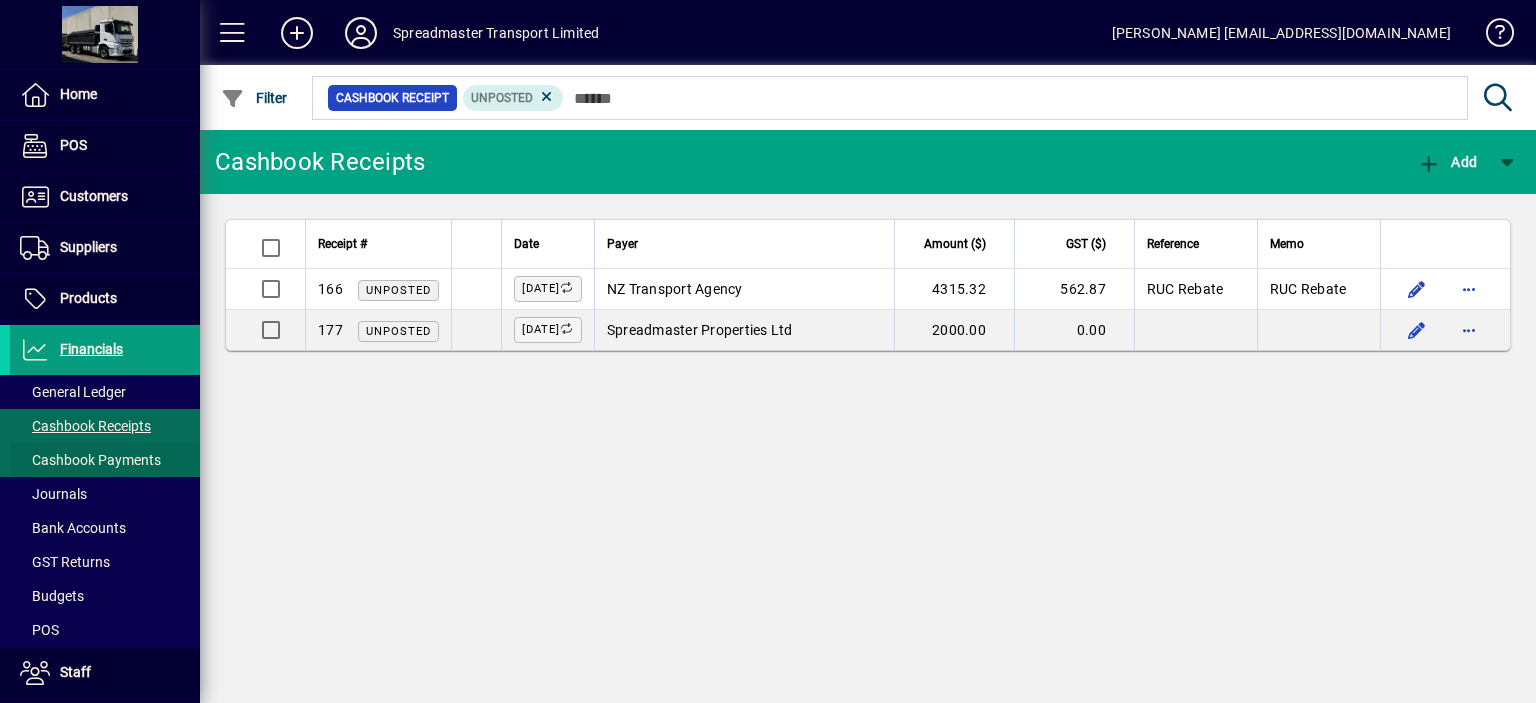 click on "Cashbook Payments" at bounding box center [90, 460] 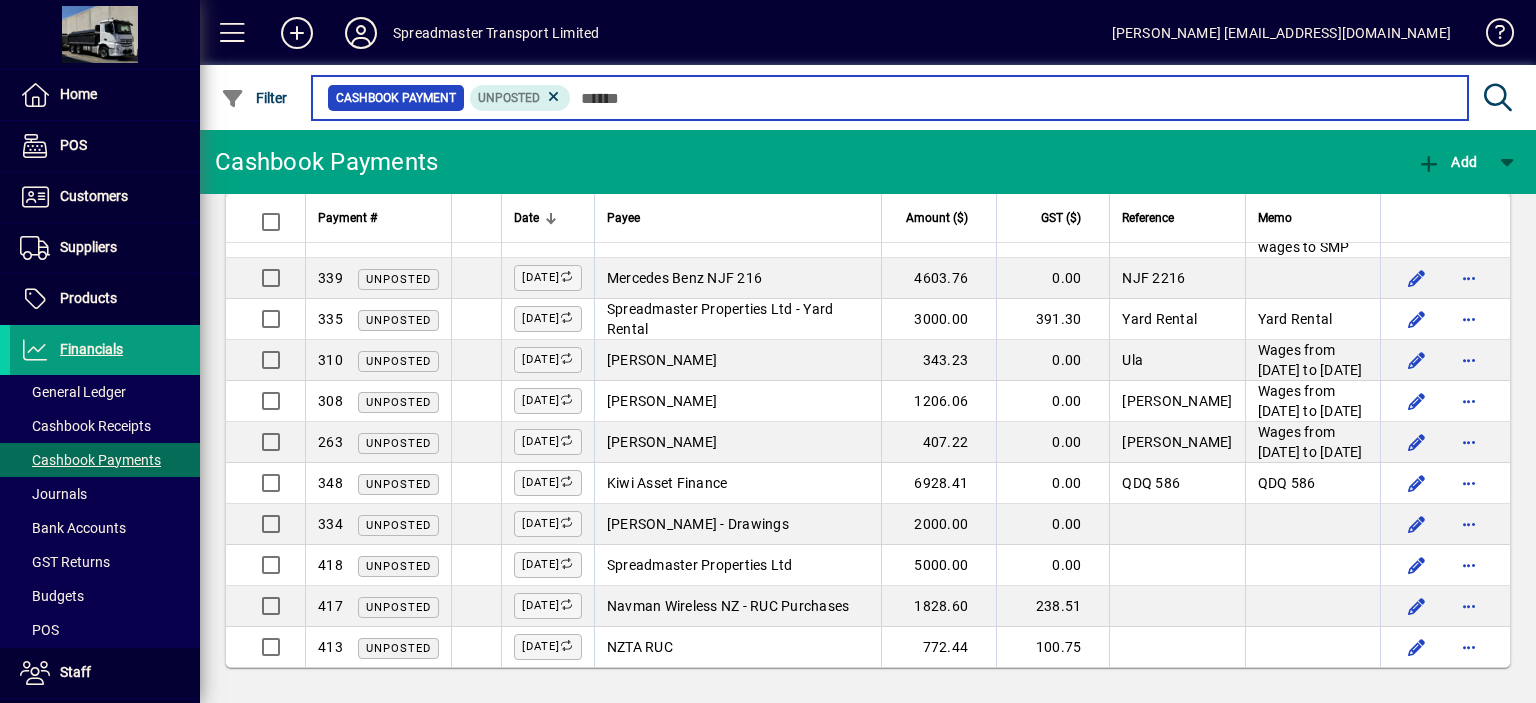 scroll, scrollTop: 2212, scrollLeft: 0, axis: vertical 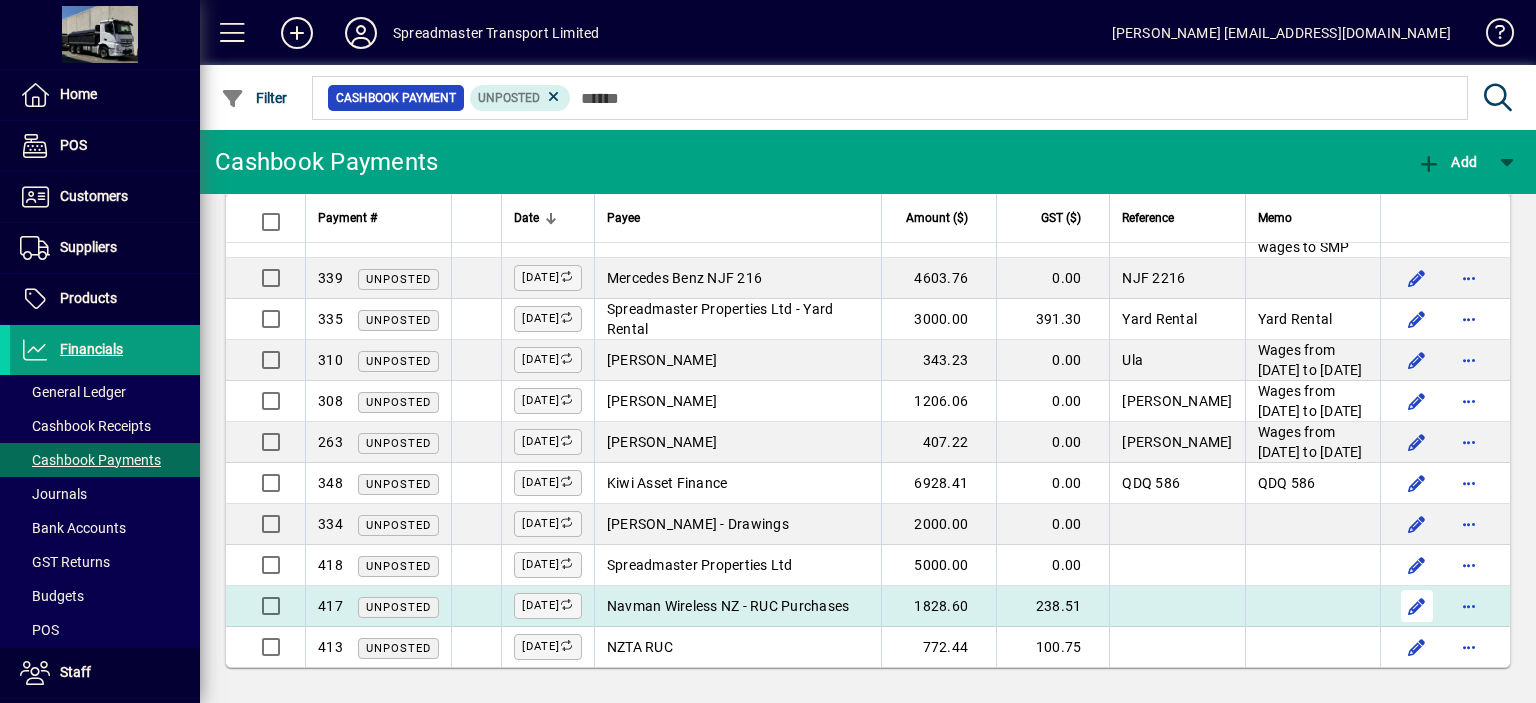 click at bounding box center (1417, 606) 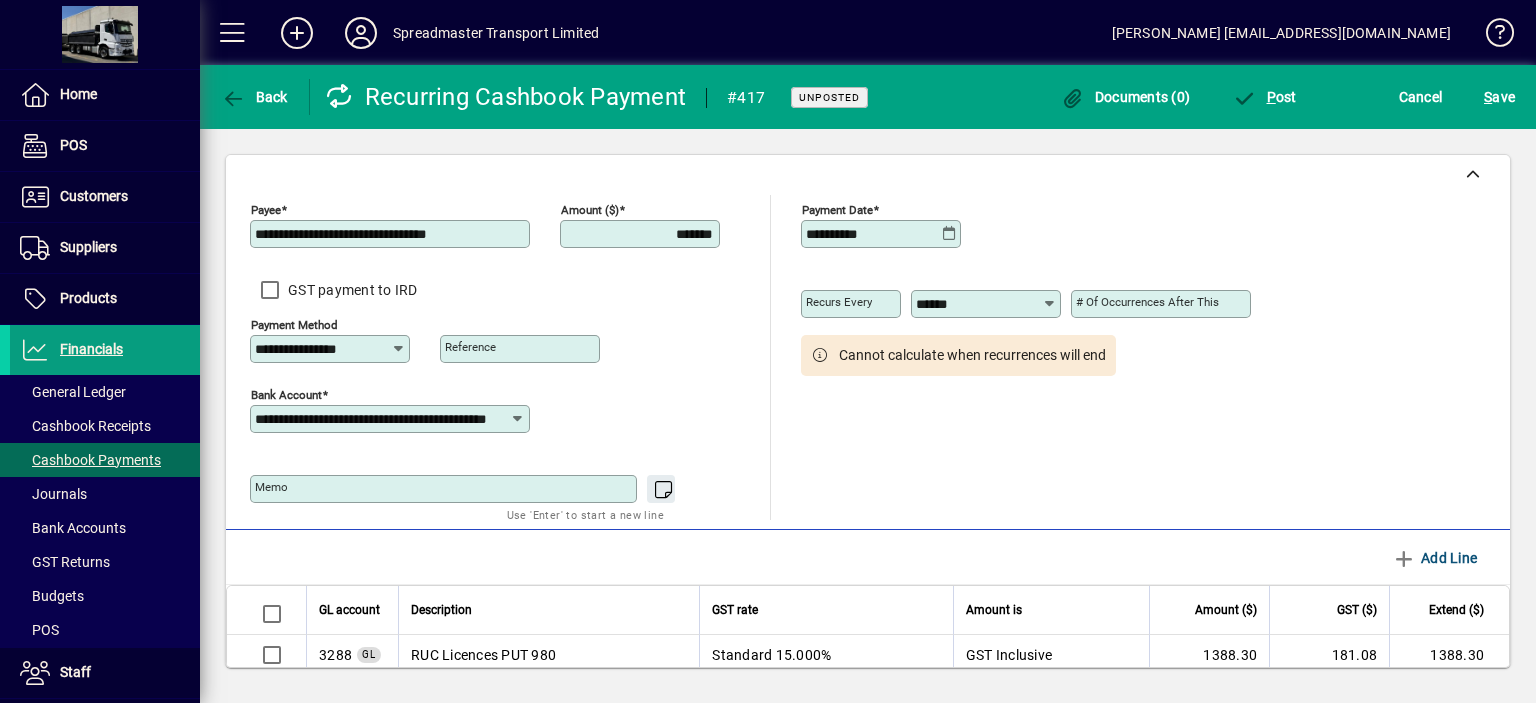 click on "*******" at bounding box center (642, 234) 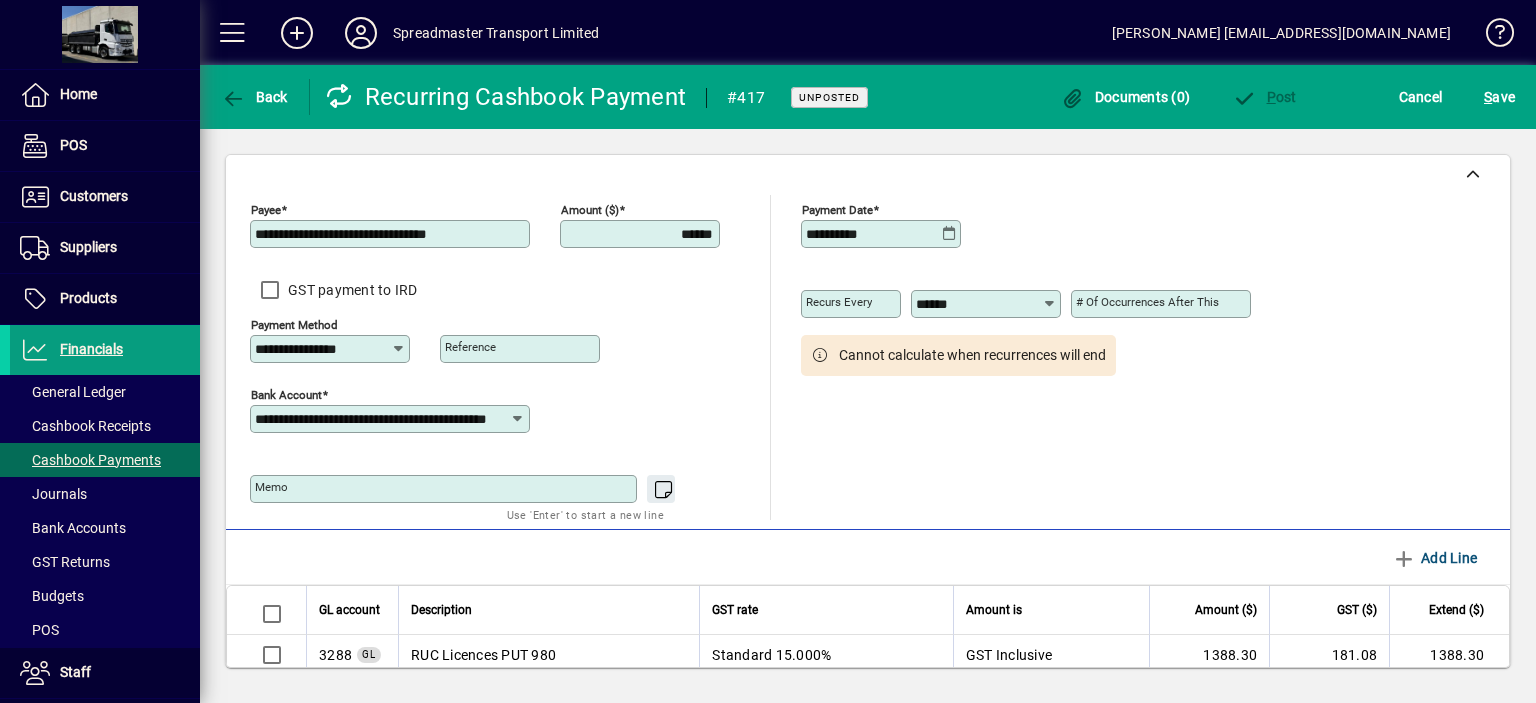 type on "******" 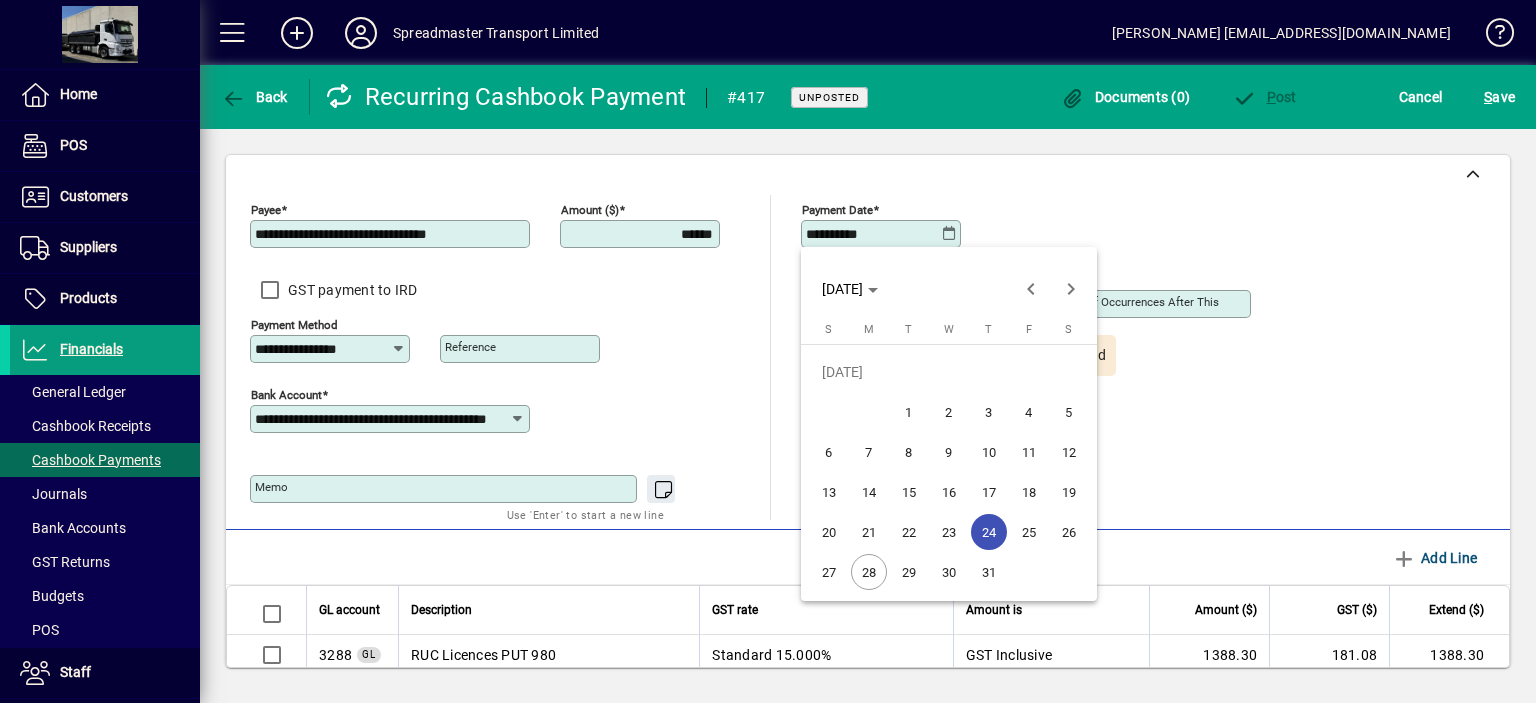 click on "25" at bounding box center [1029, 532] 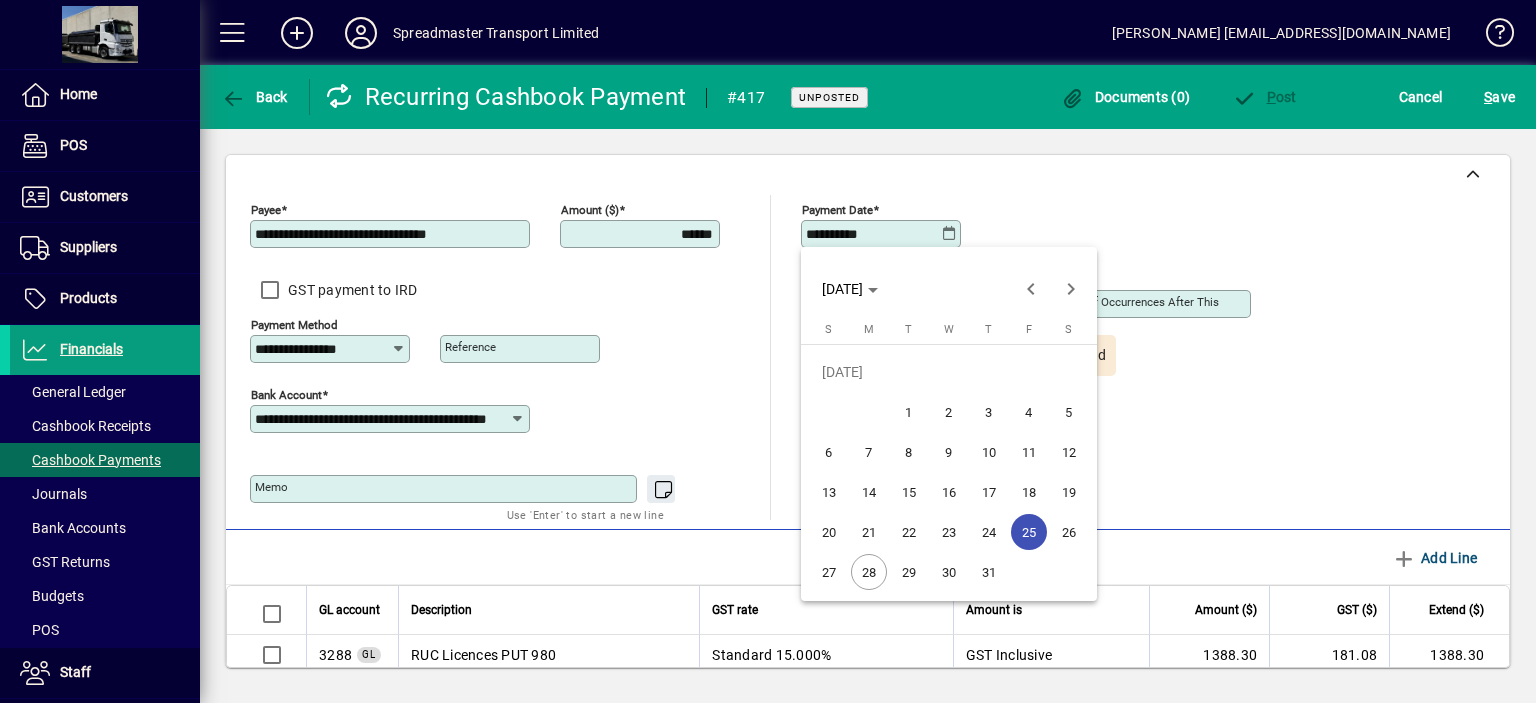 type on "**********" 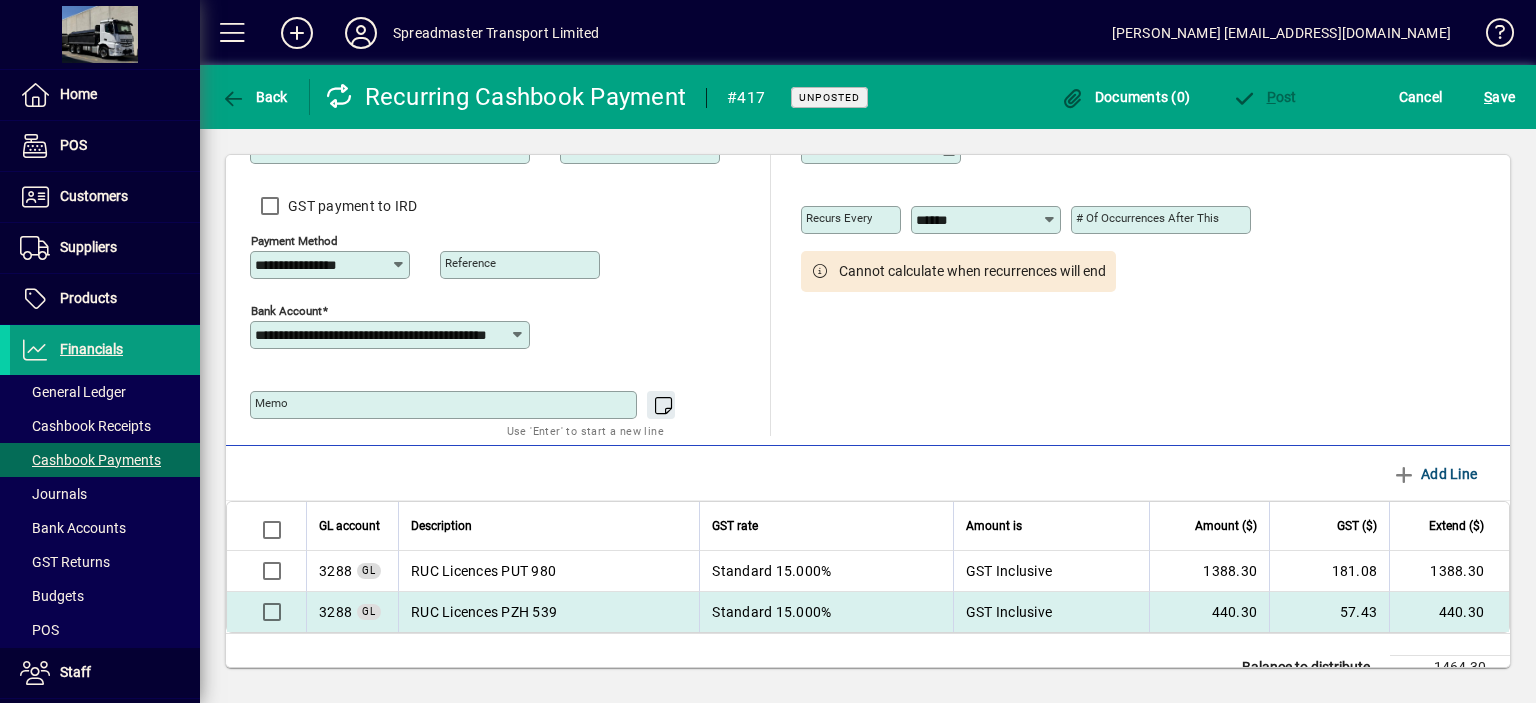 scroll, scrollTop: 184, scrollLeft: 0, axis: vertical 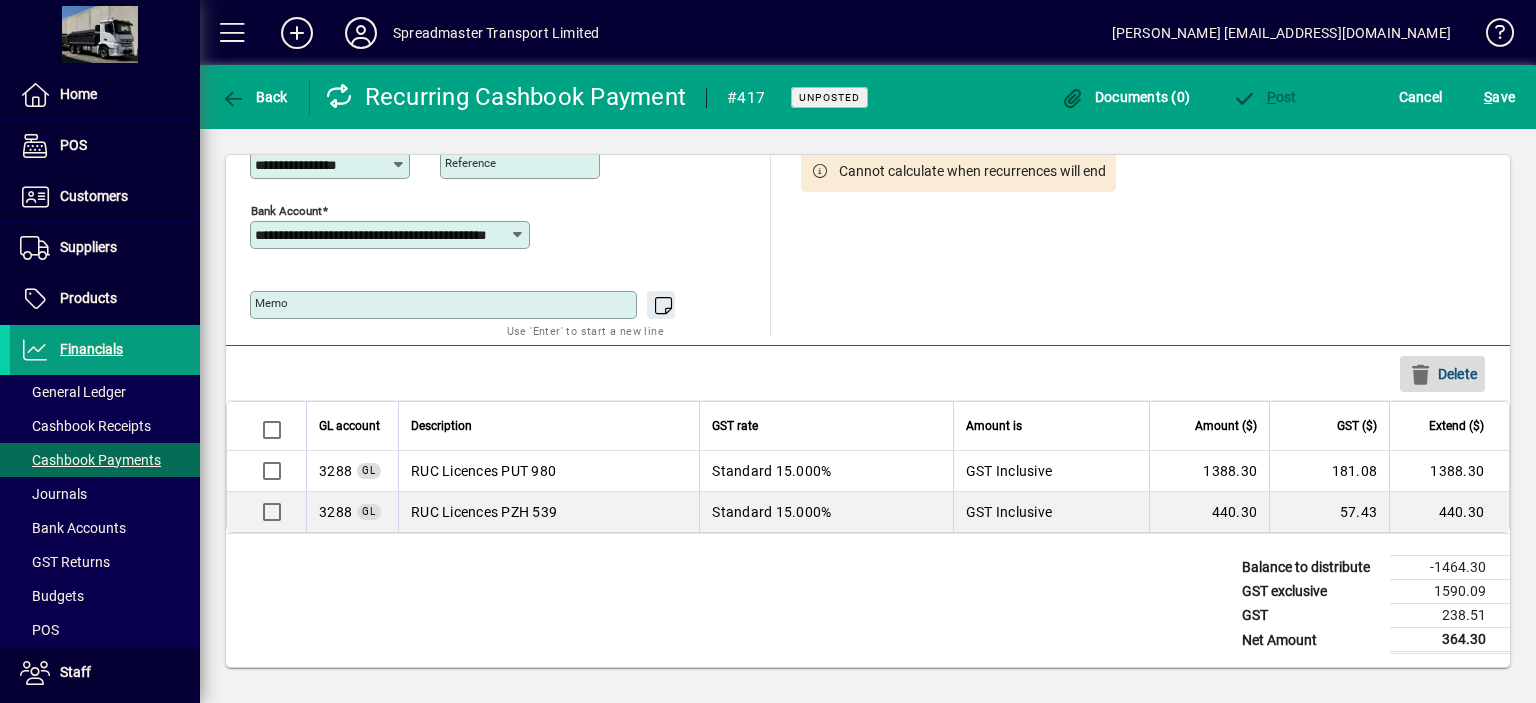 click on "Delete" 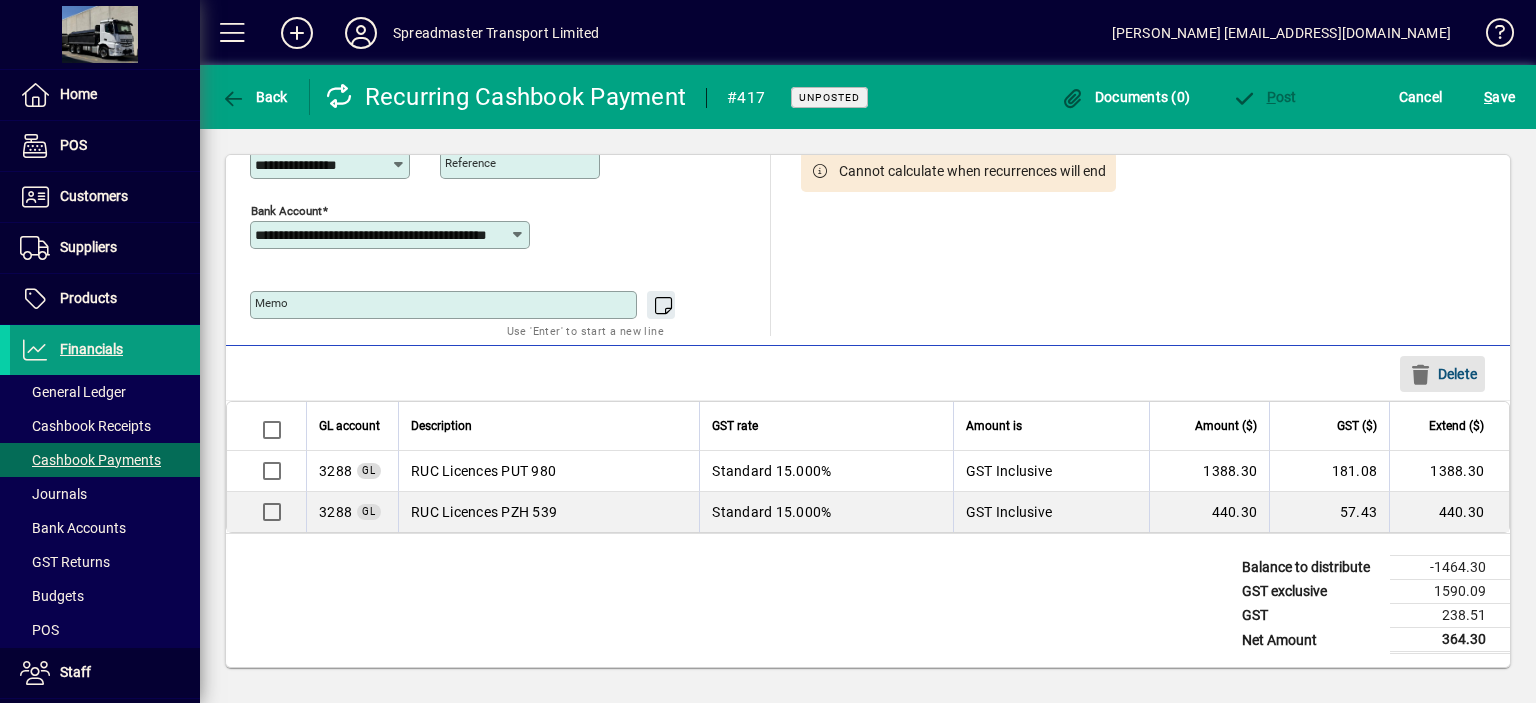 scroll, scrollTop: 143, scrollLeft: 0, axis: vertical 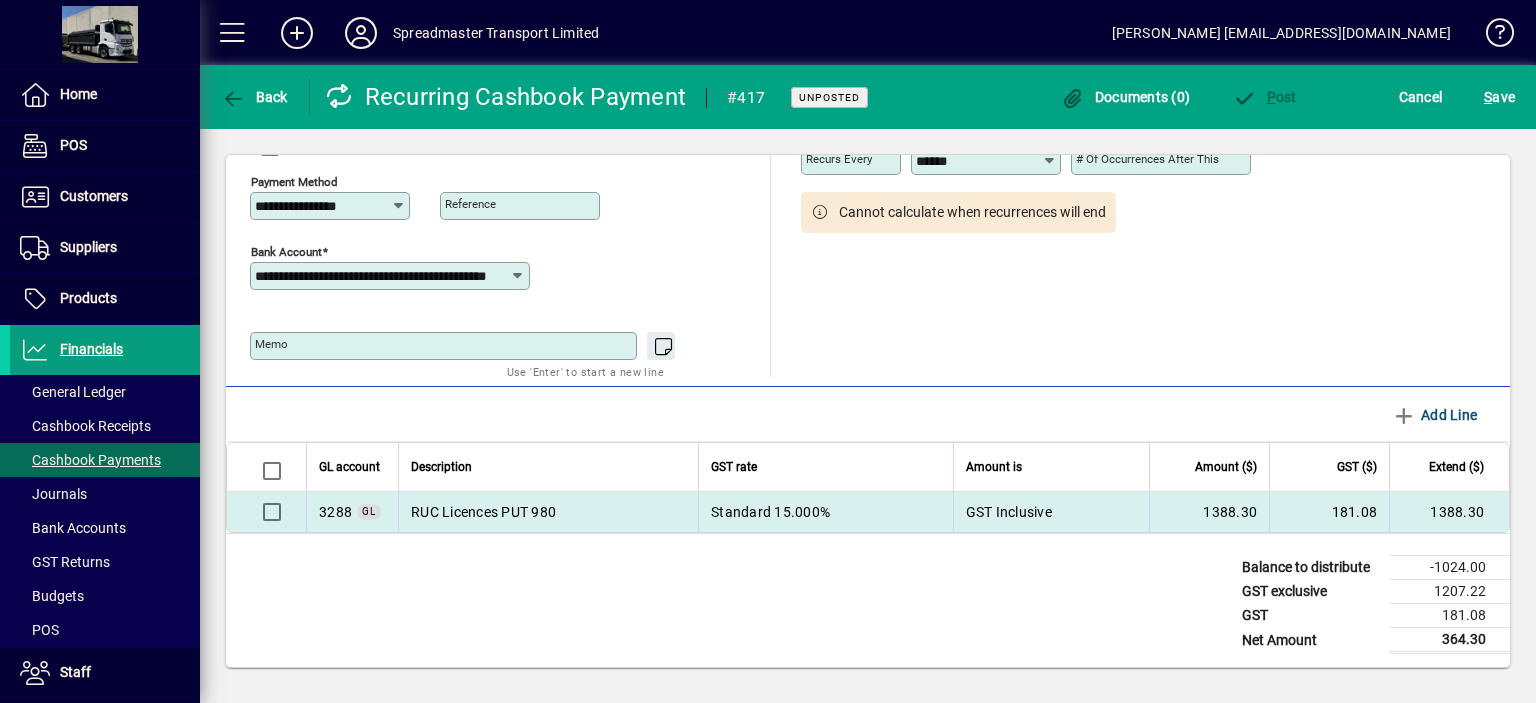 click on "RUC Licences PUT 980" at bounding box center [548, 512] 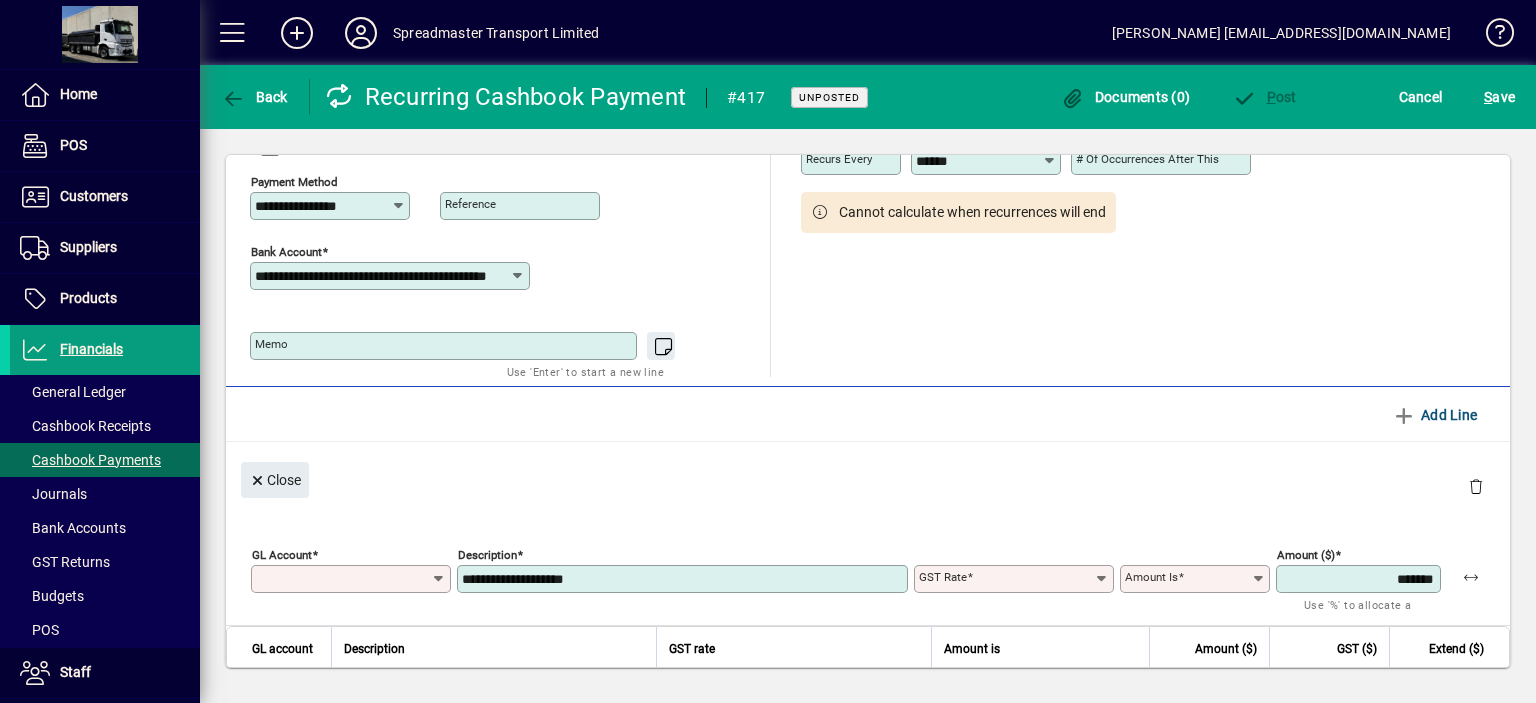 type on "****" 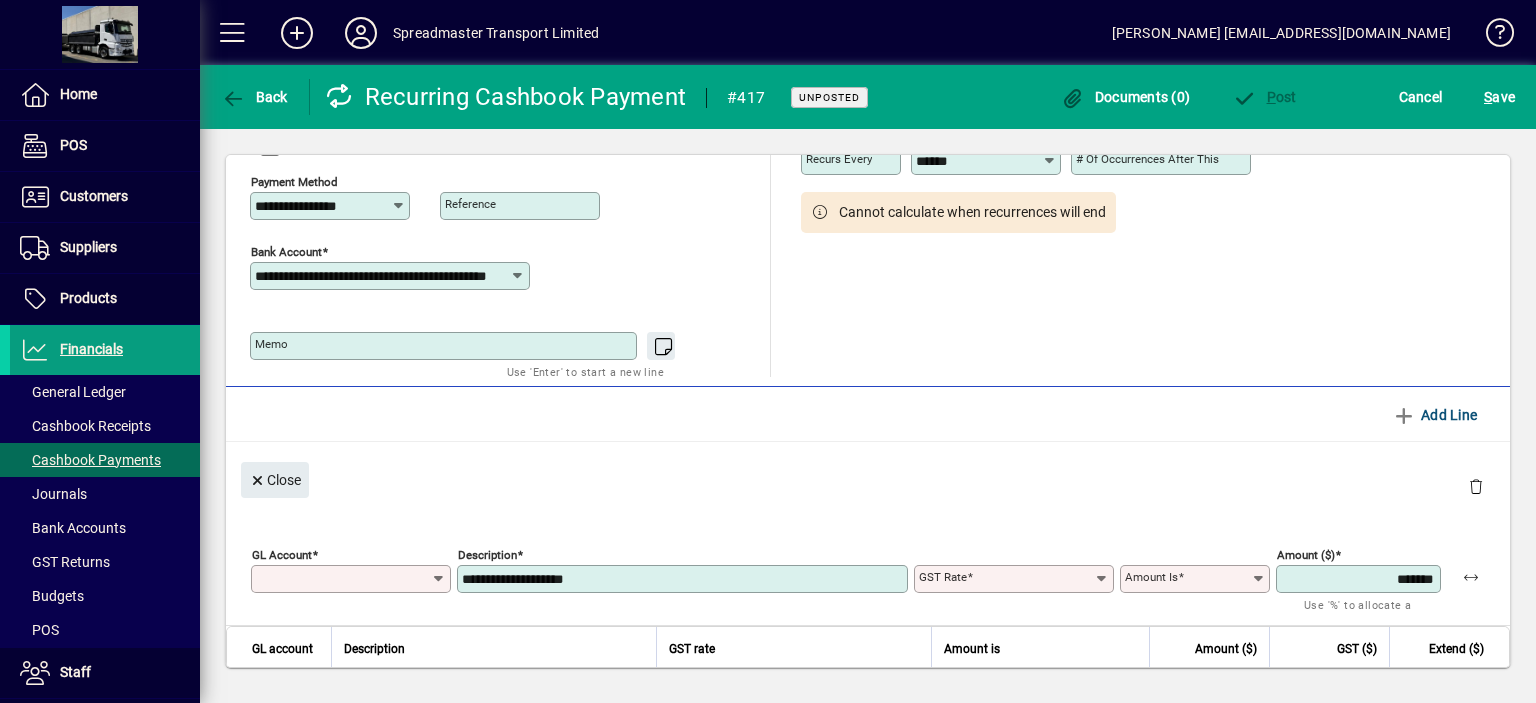 type on "********" 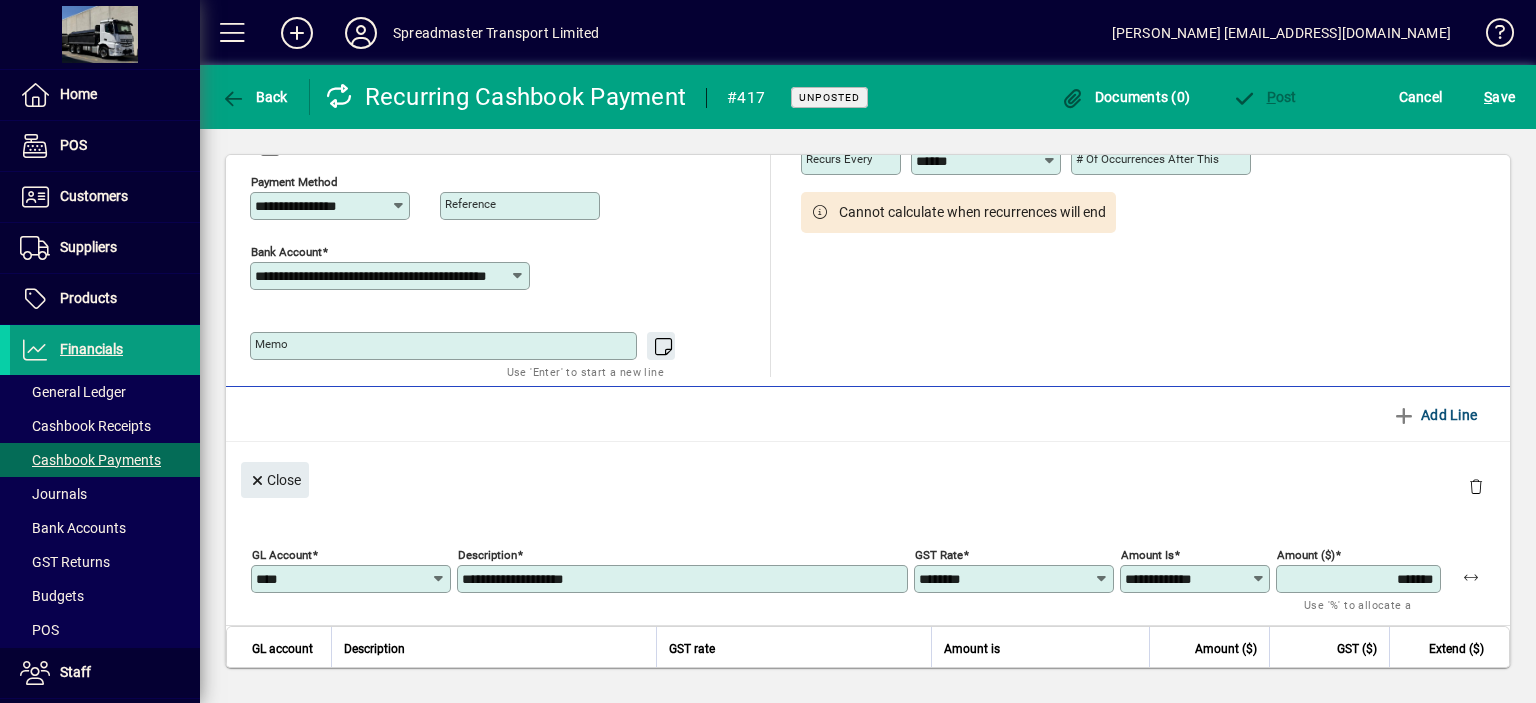 click on "**********" at bounding box center [684, 579] 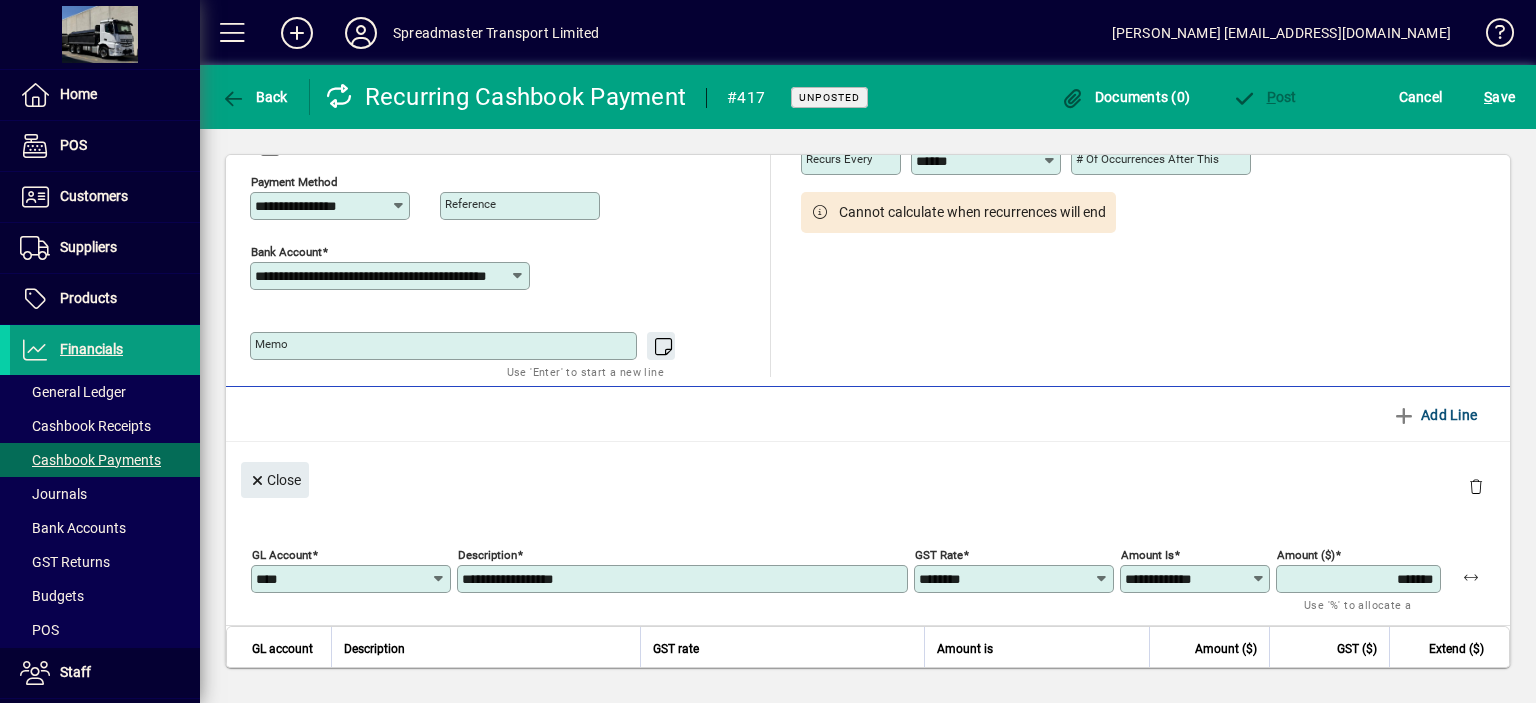 type on "**********" 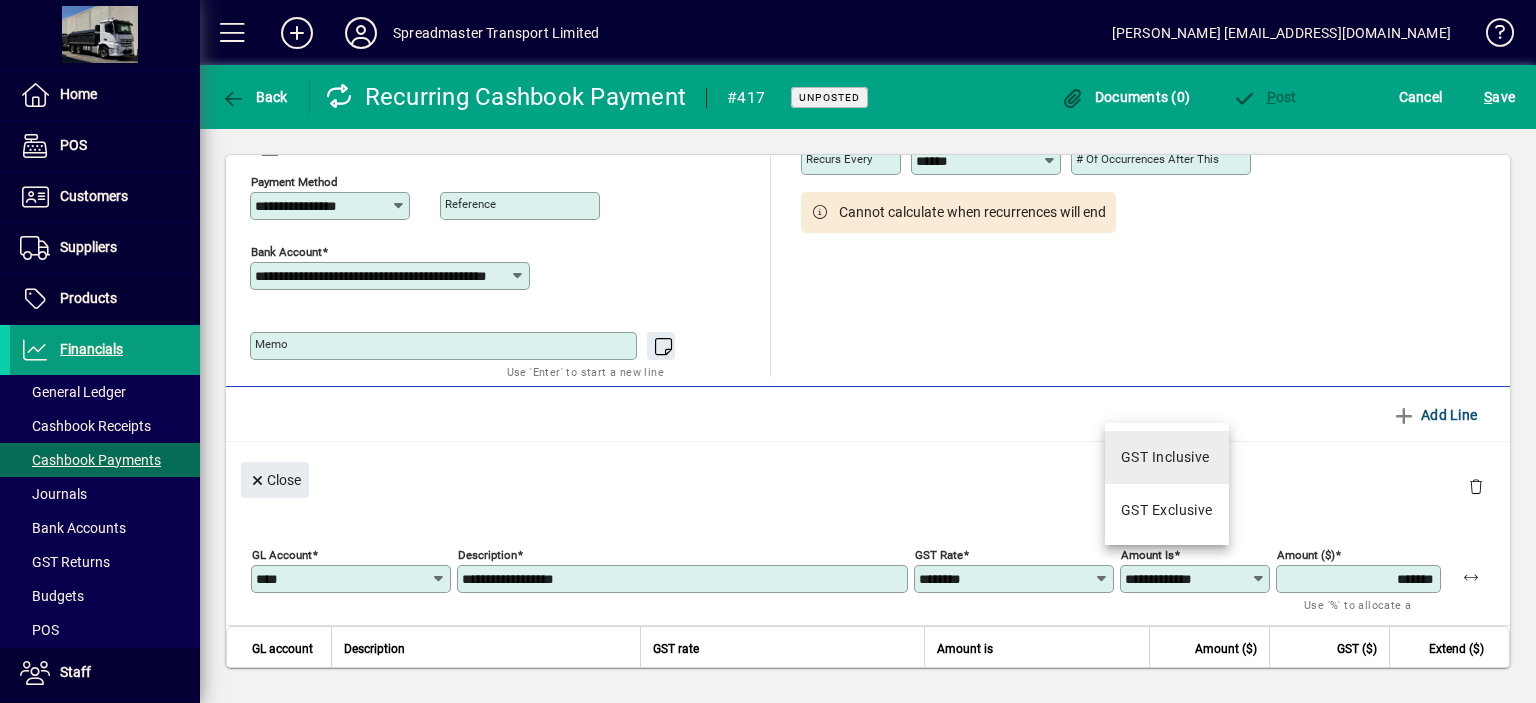 click on "GST Inclusive" at bounding box center [1165, 457] 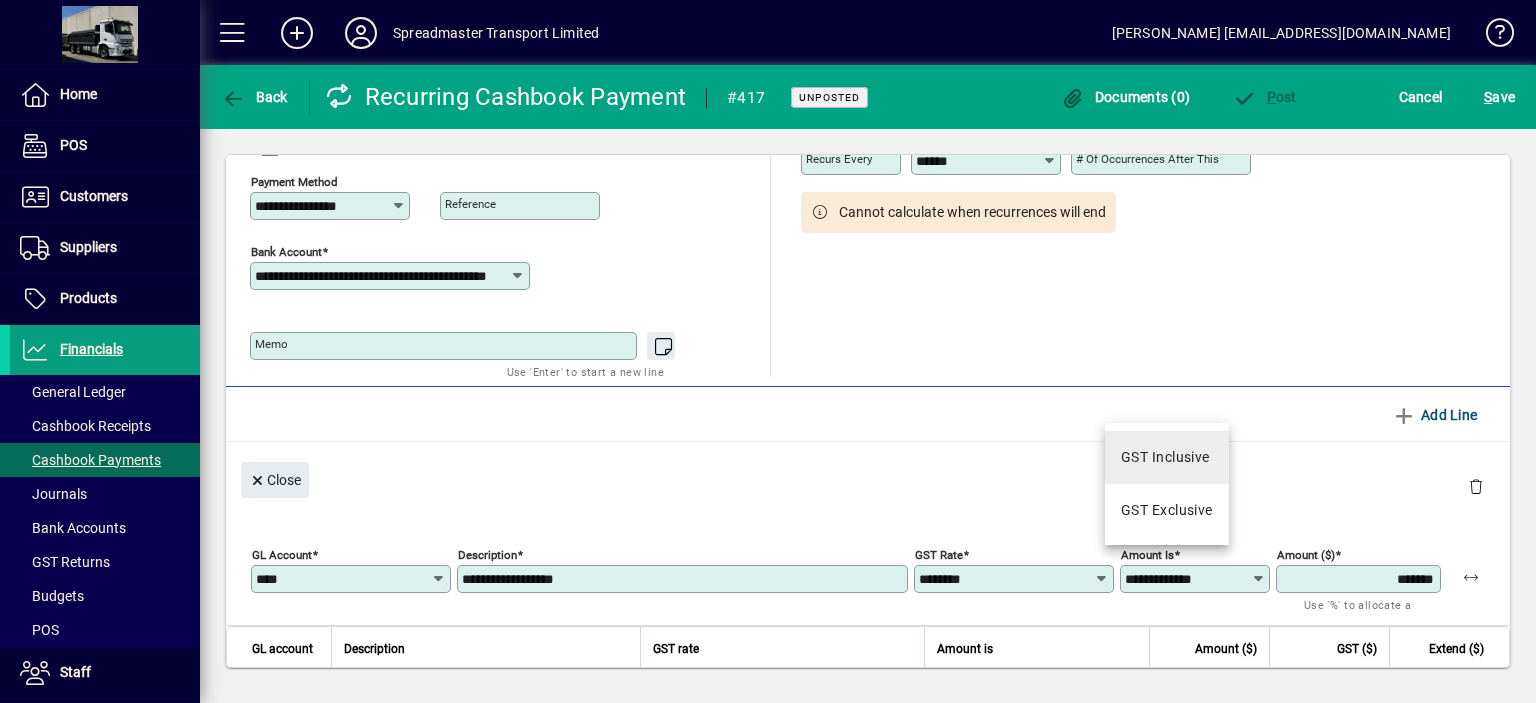 type on "**********" 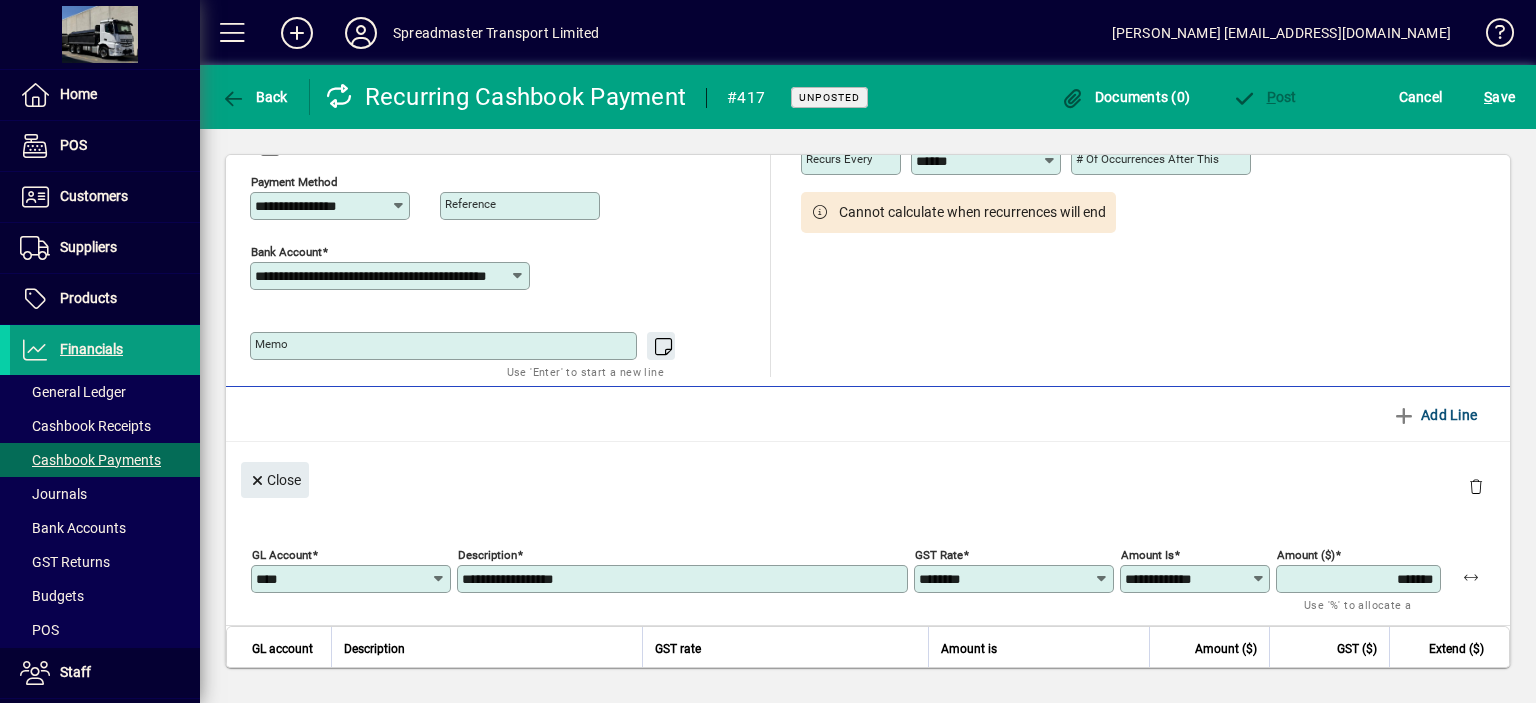 click on "*******" at bounding box center (1360, 579) 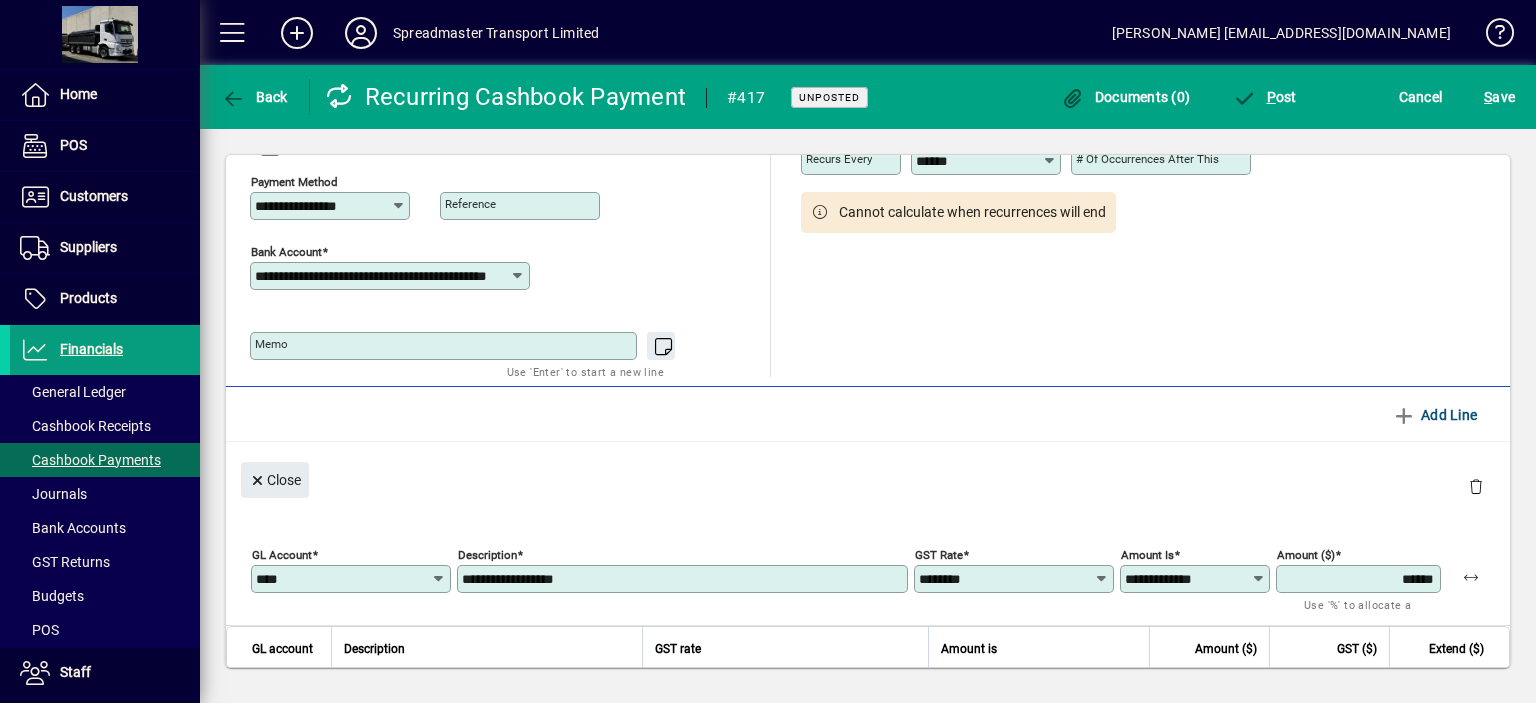 type on "******" 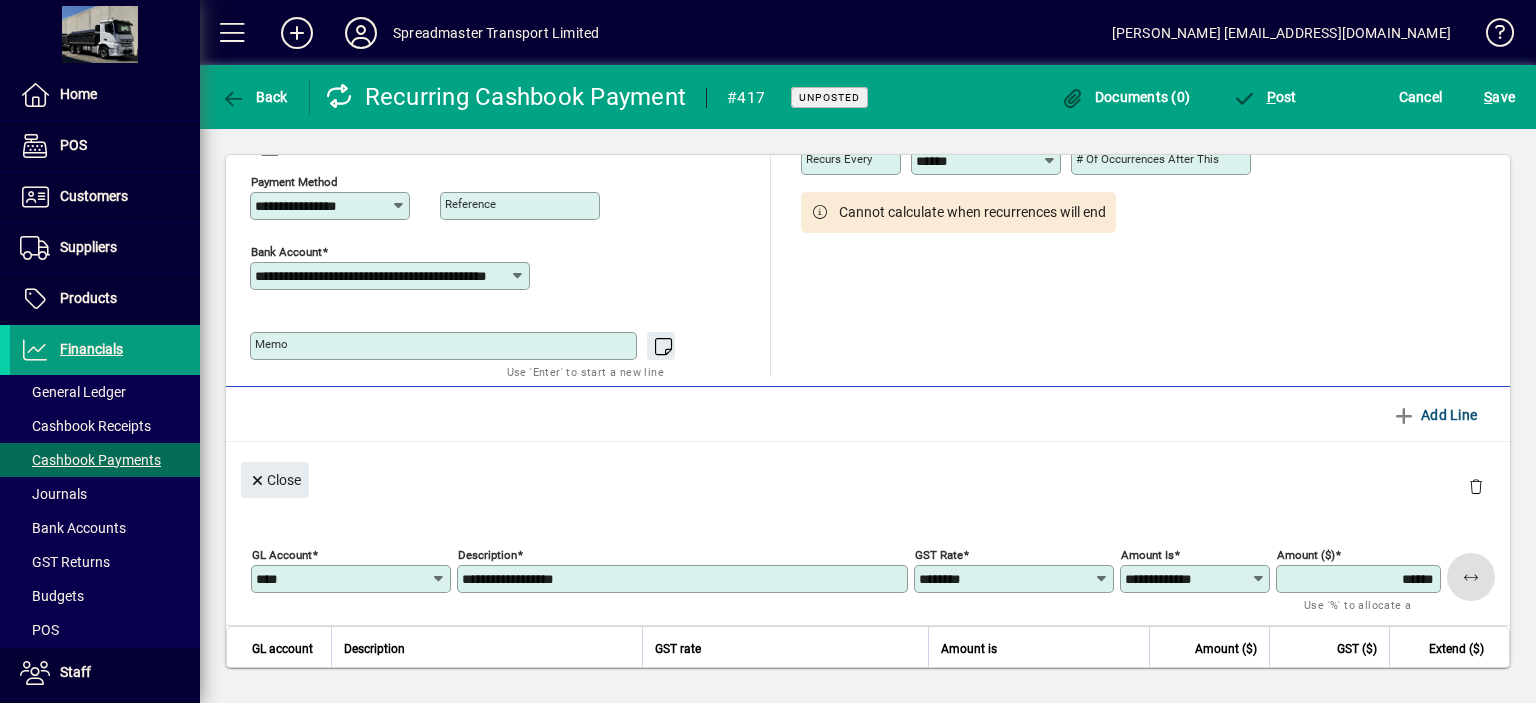 type 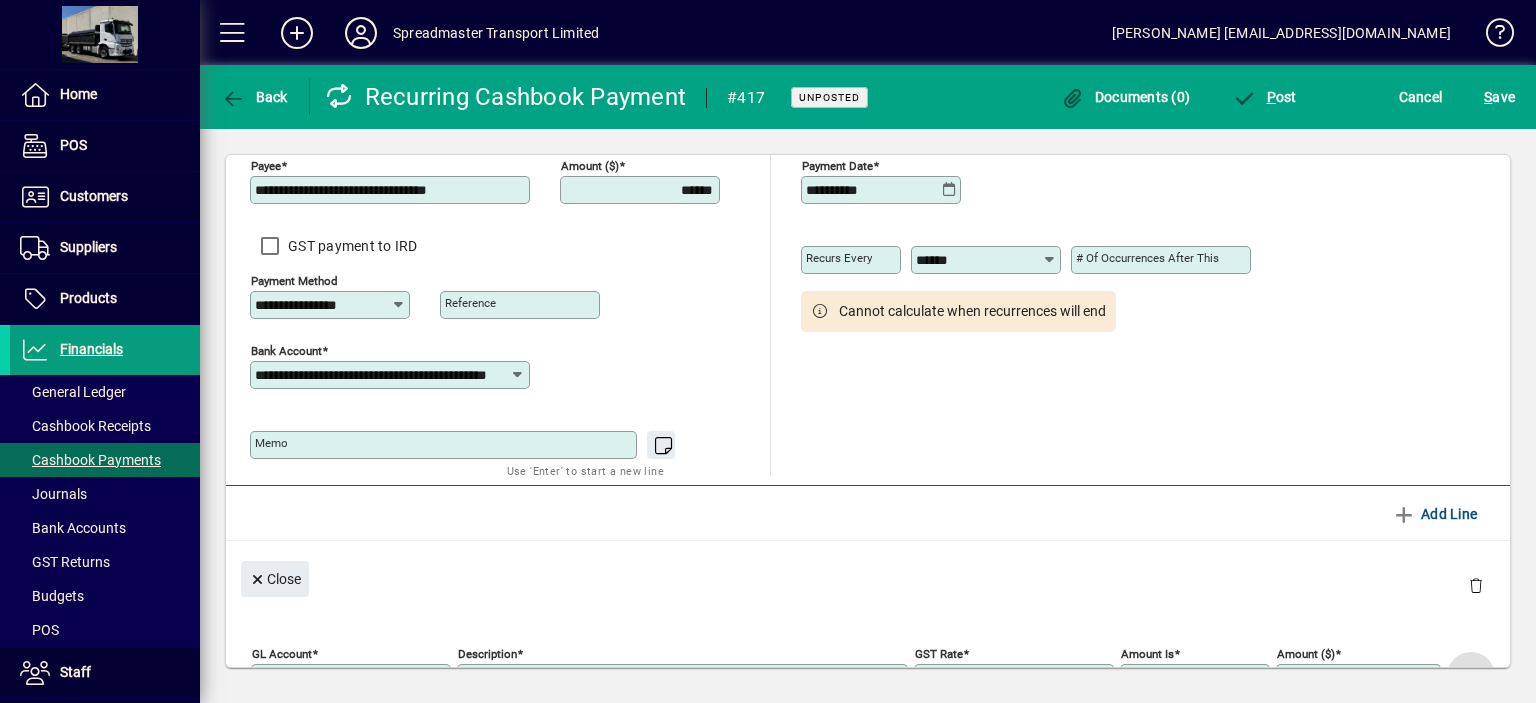 scroll, scrollTop: 0, scrollLeft: 0, axis: both 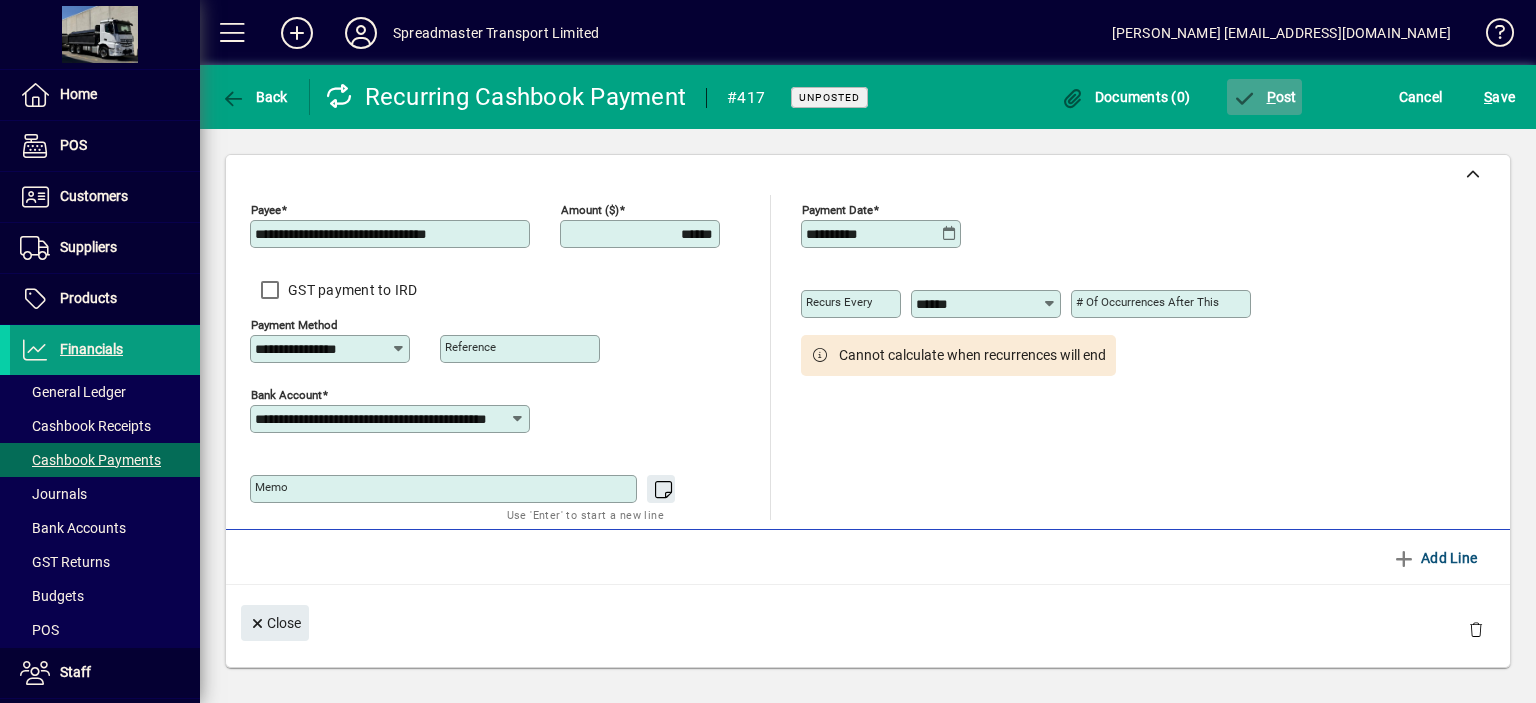 click on "P ost" 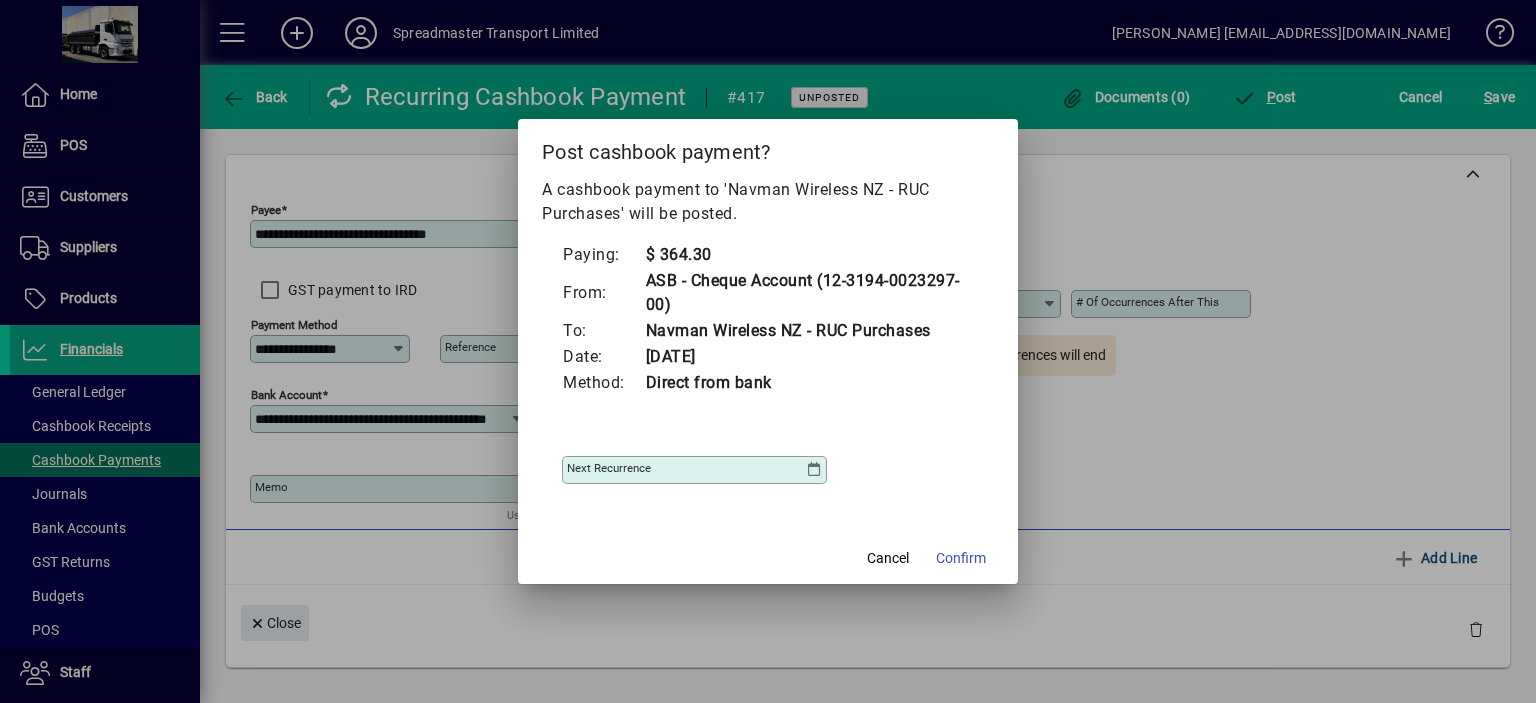 click at bounding box center (814, 470) 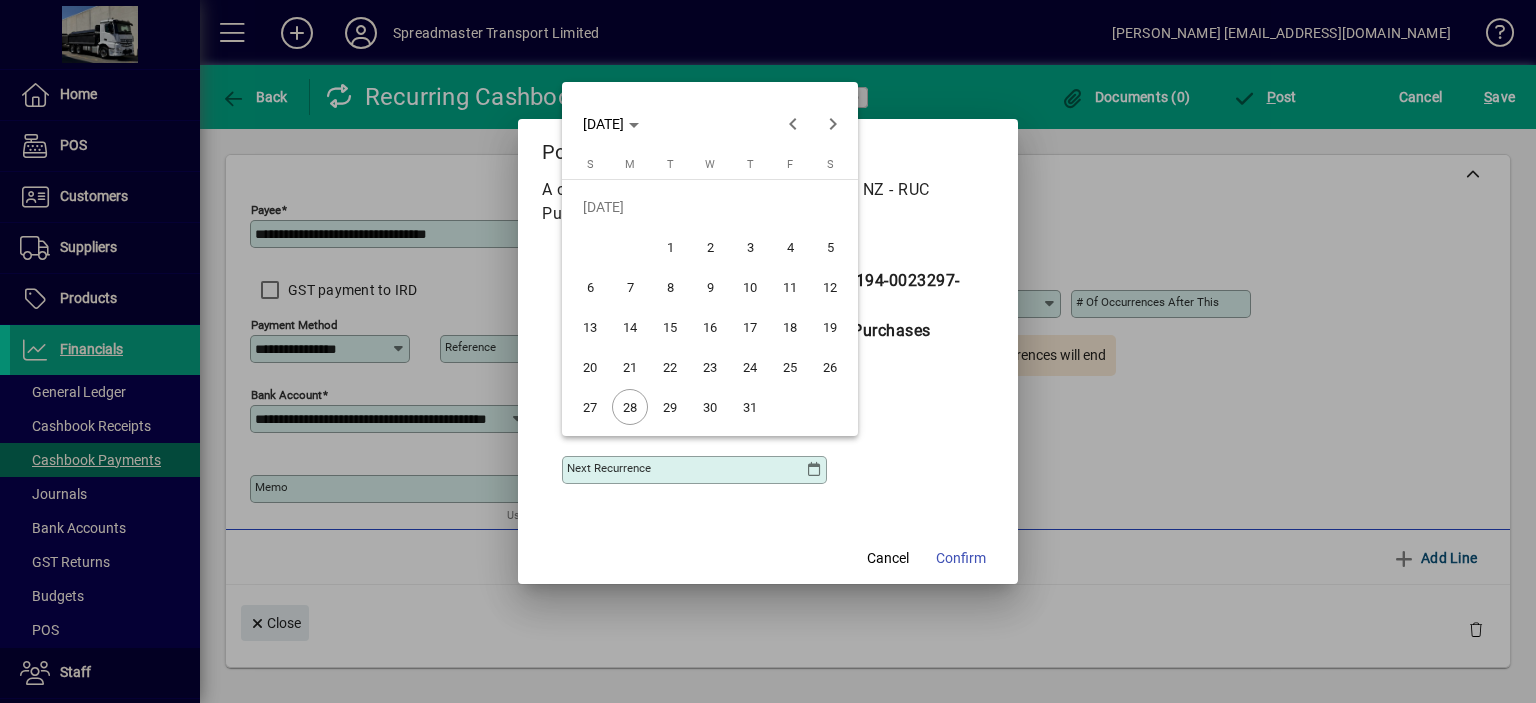 click on "26" at bounding box center [830, 367] 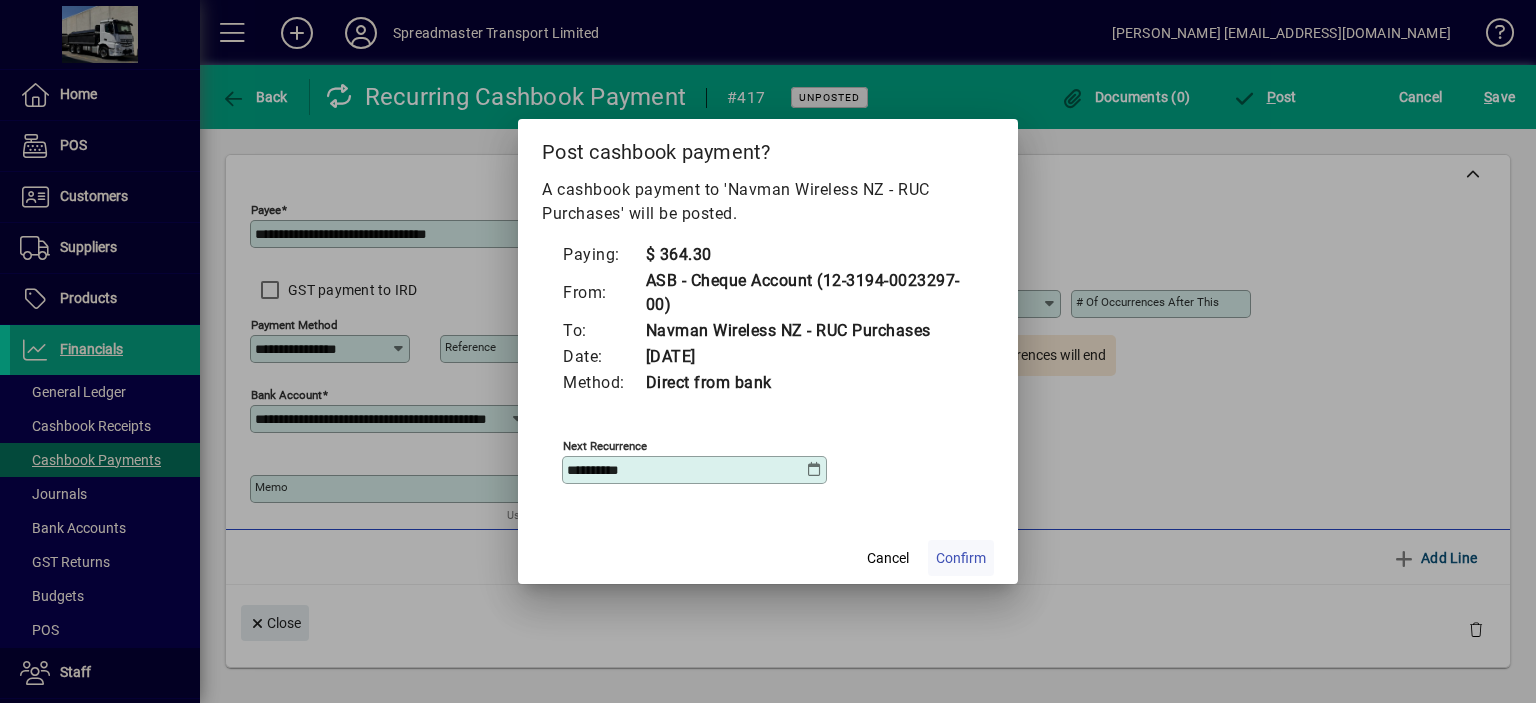 click on "Confirm" 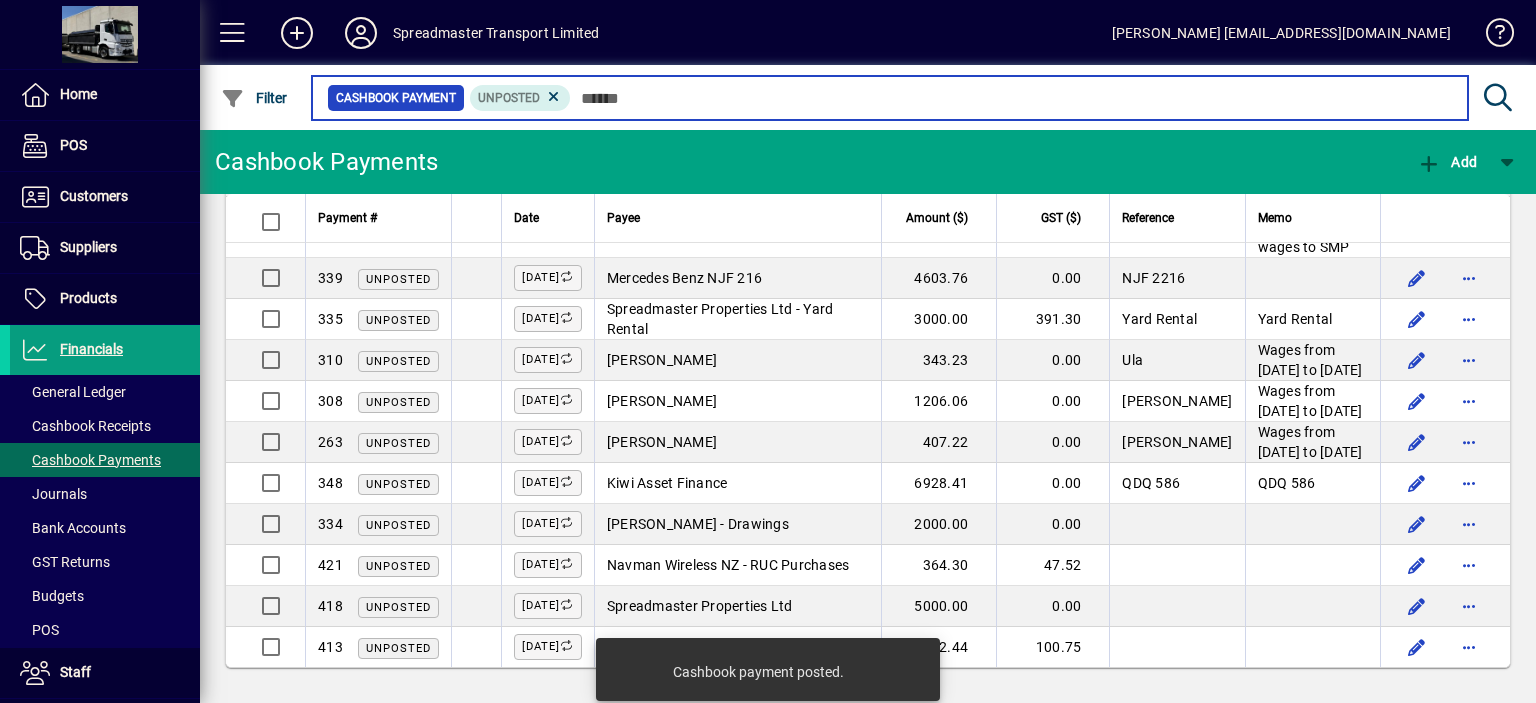 scroll, scrollTop: 2212, scrollLeft: 0, axis: vertical 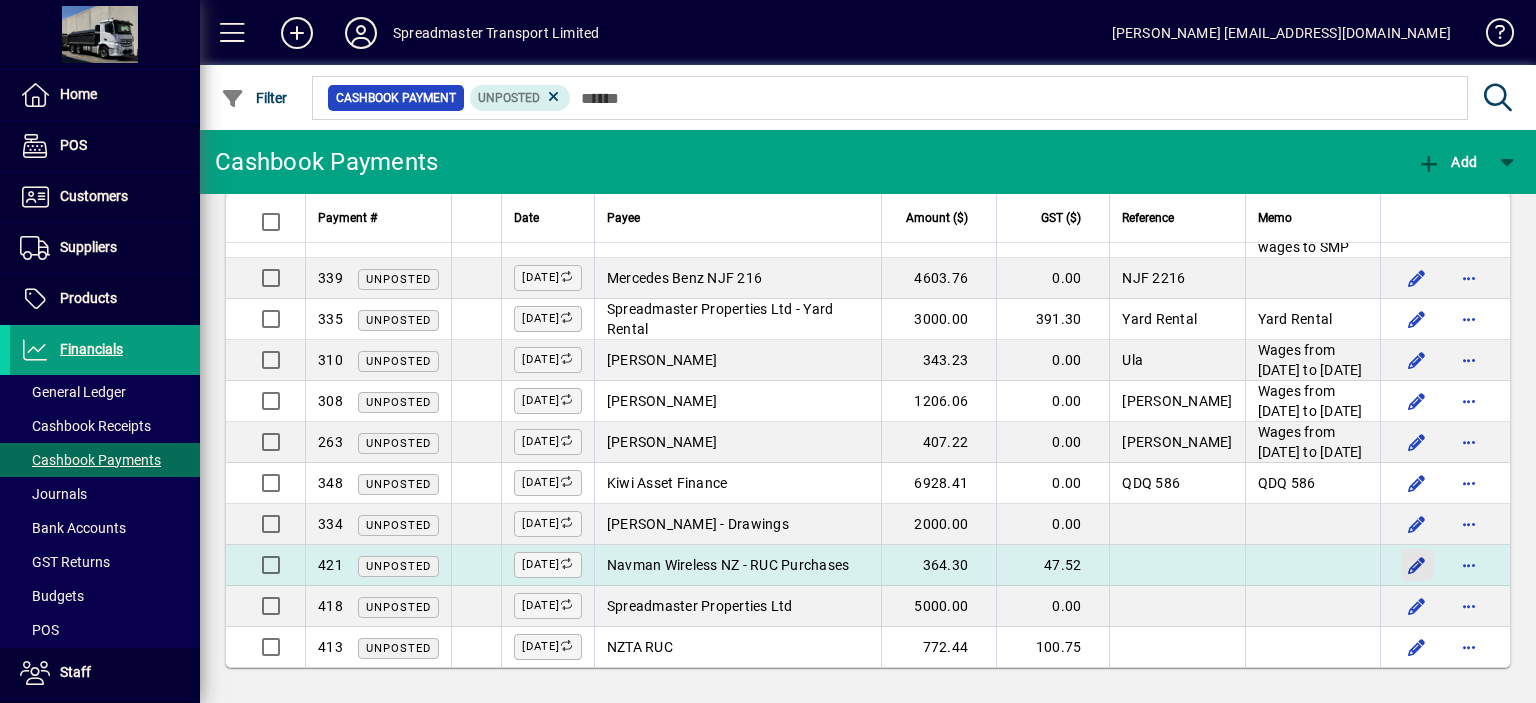 click at bounding box center [1417, 565] 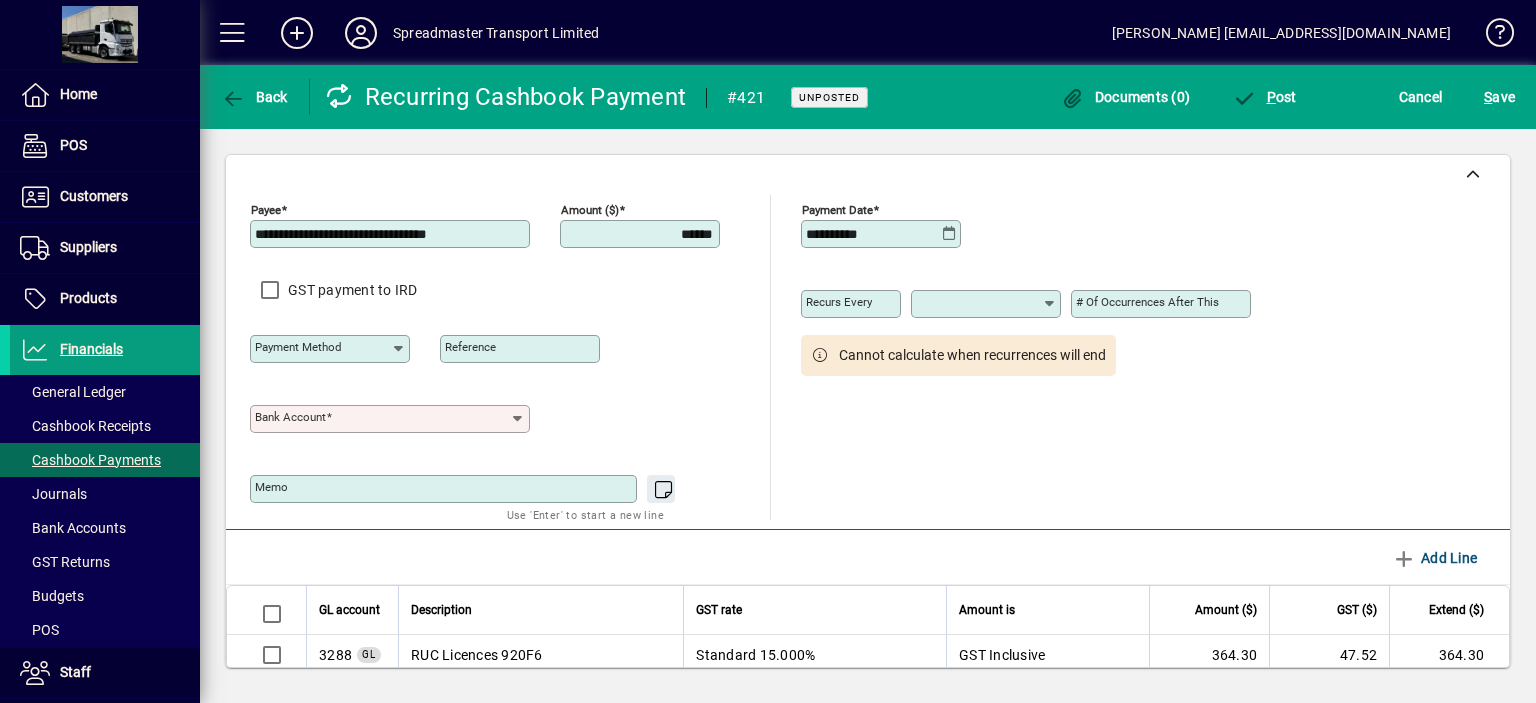 type on "**********" 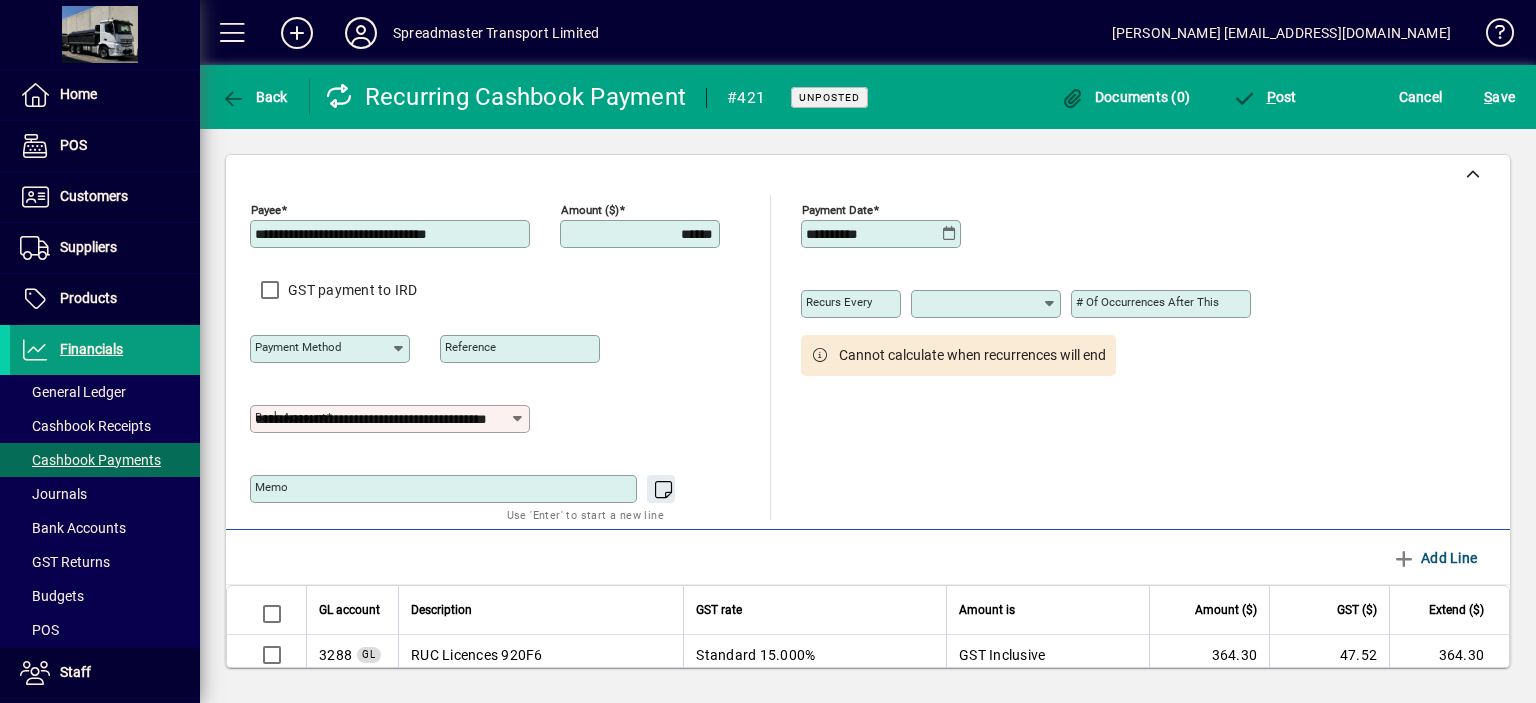 type on "**********" 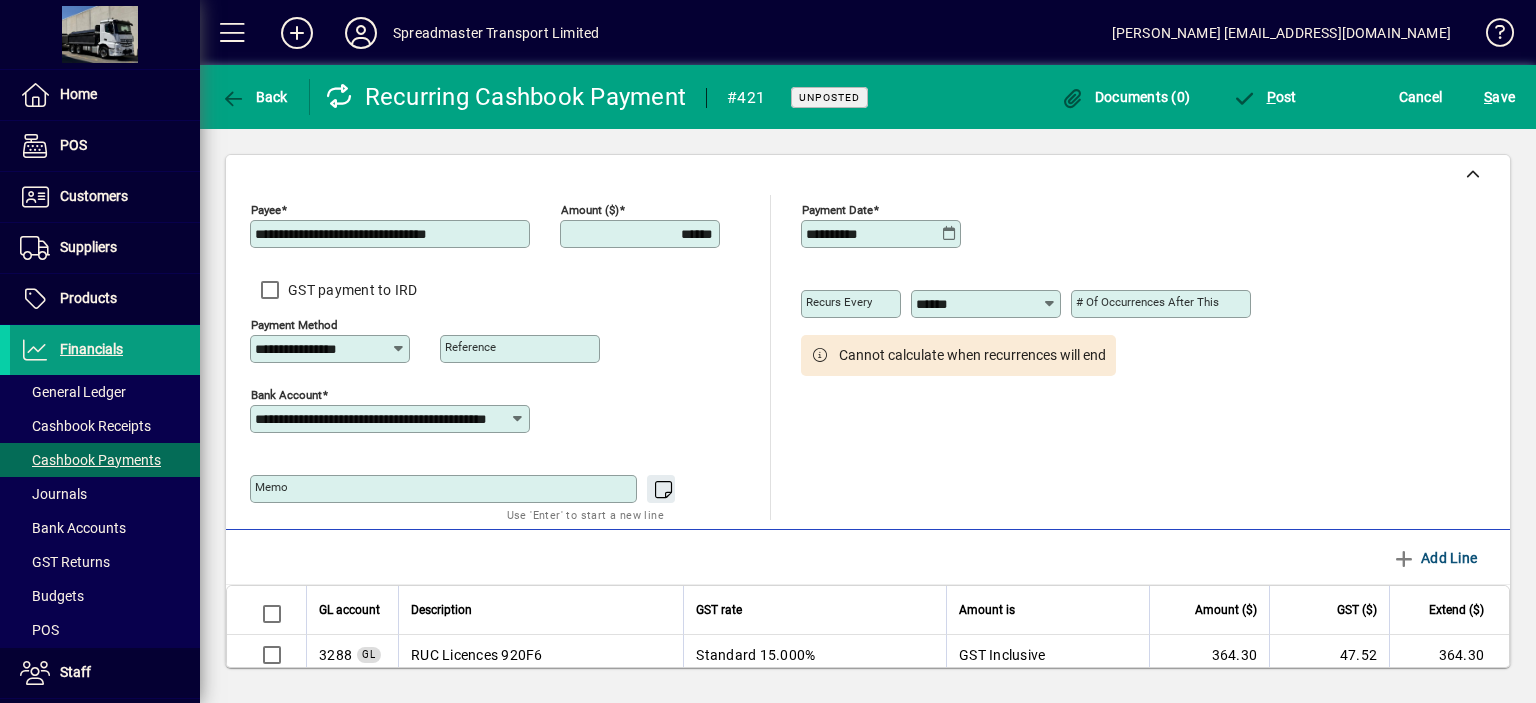 click on "******" at bounding box center [642, 234] 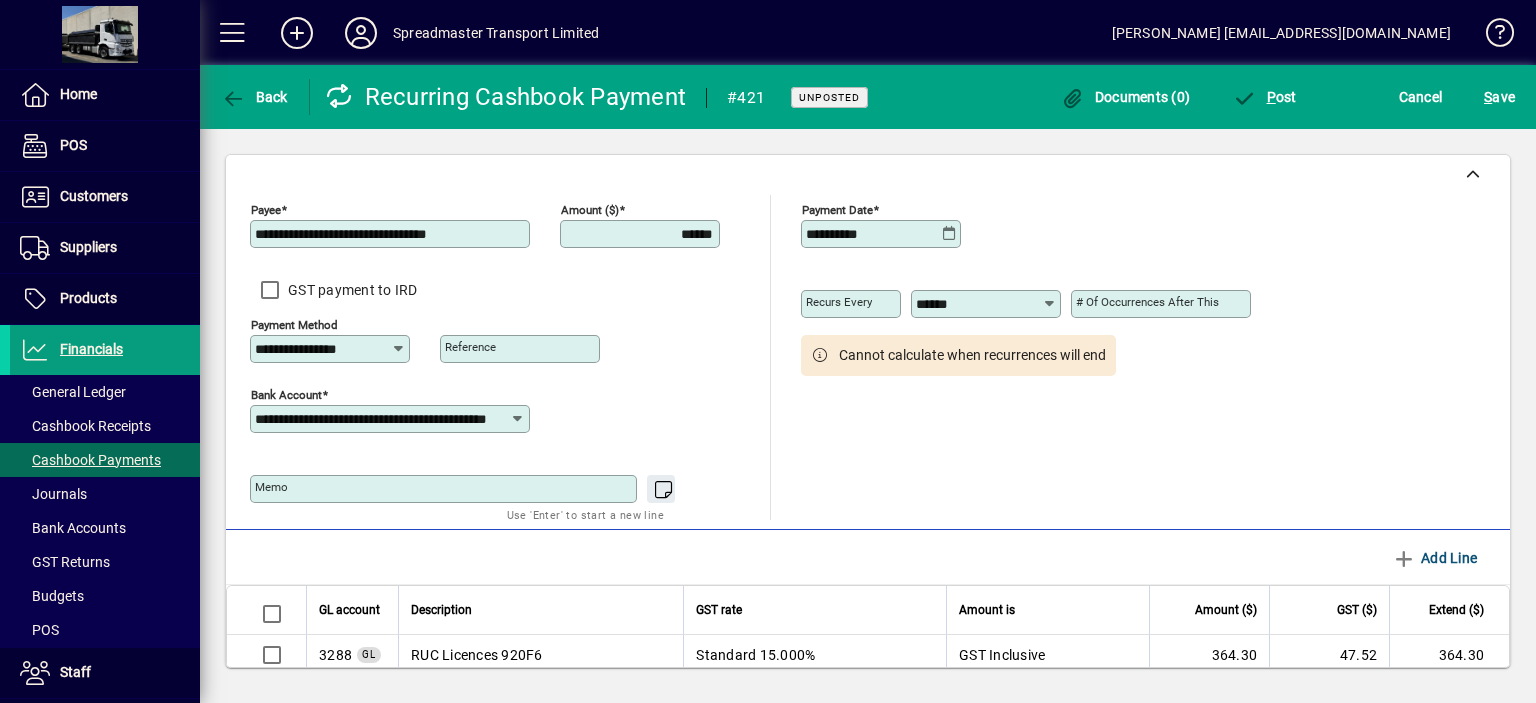 click on "******" at bounding box center [642, 234] 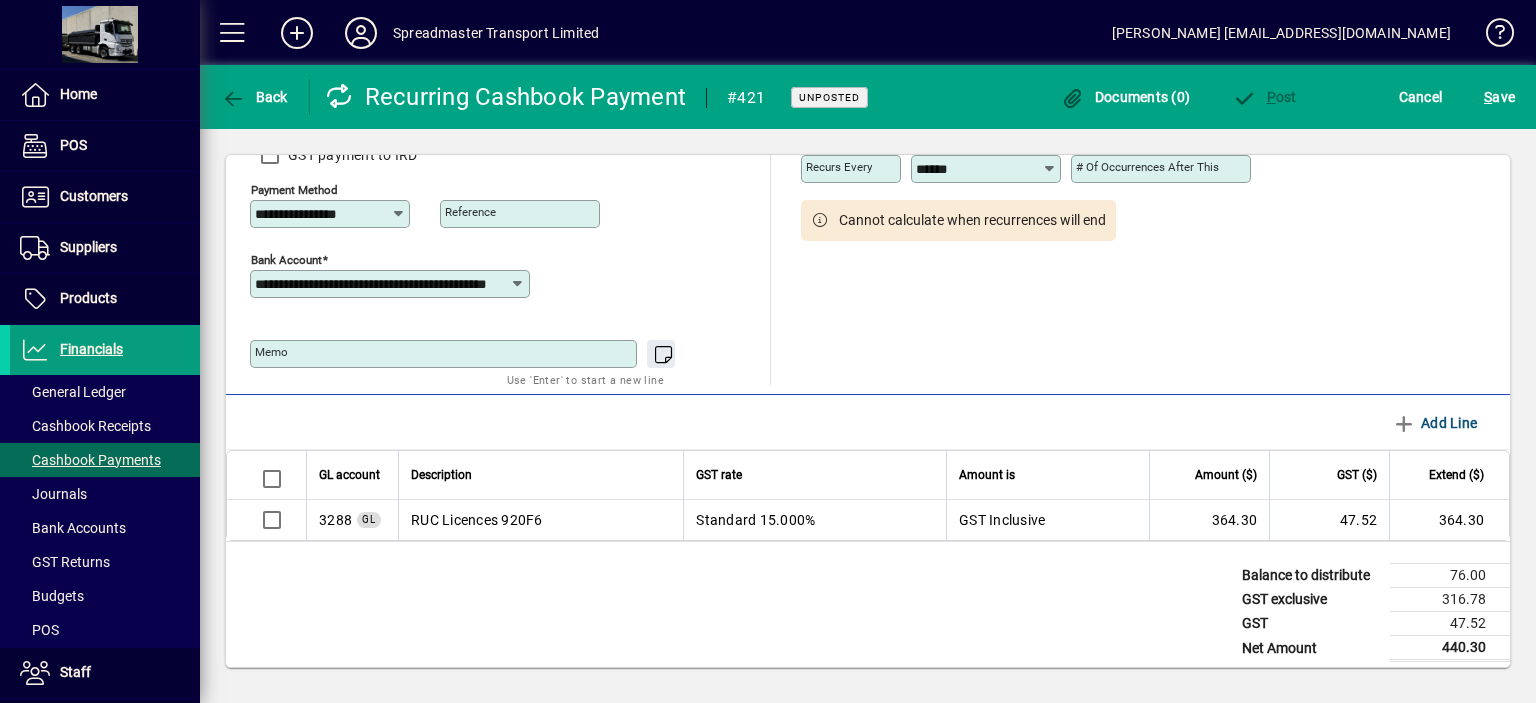 scroll, scrollTop: 143, scrollLeft: 0, axis: vertical 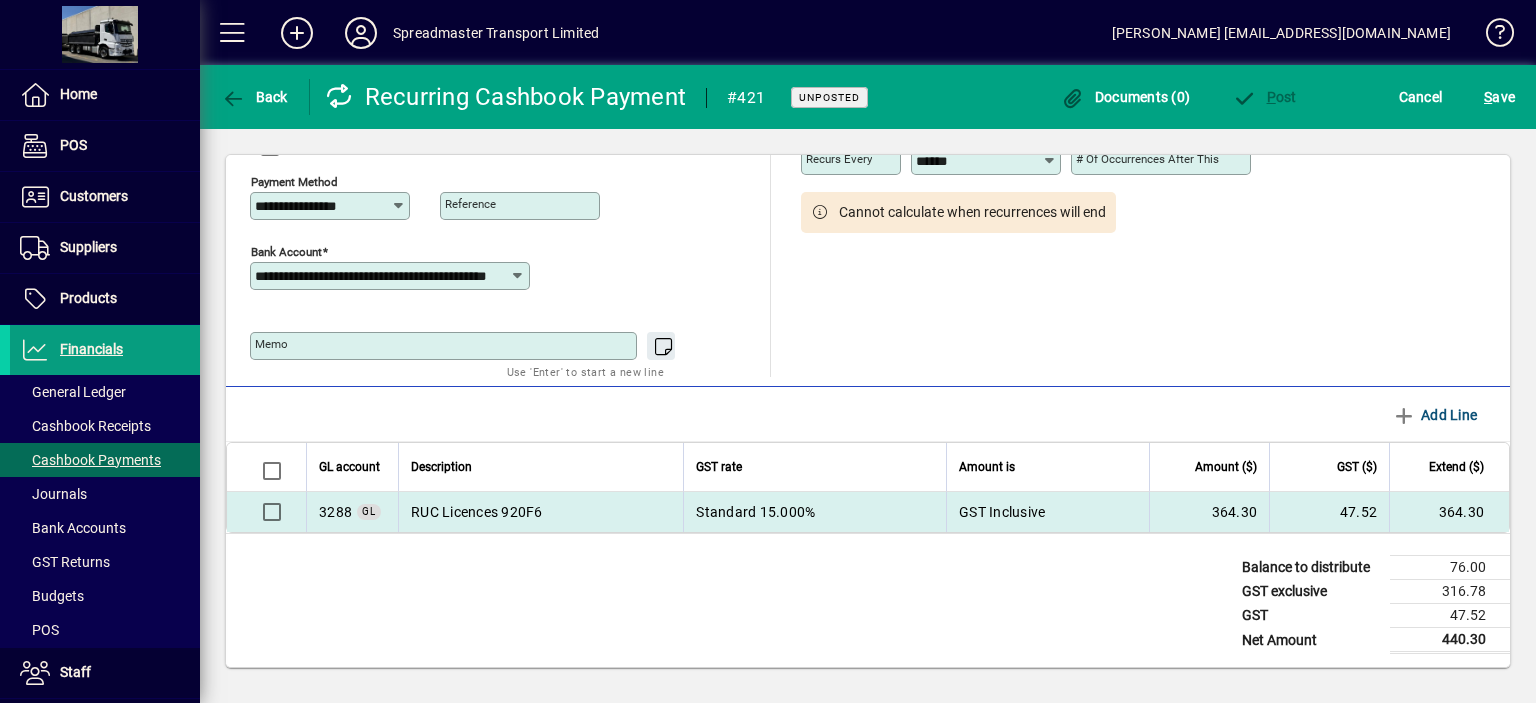 type on "******" 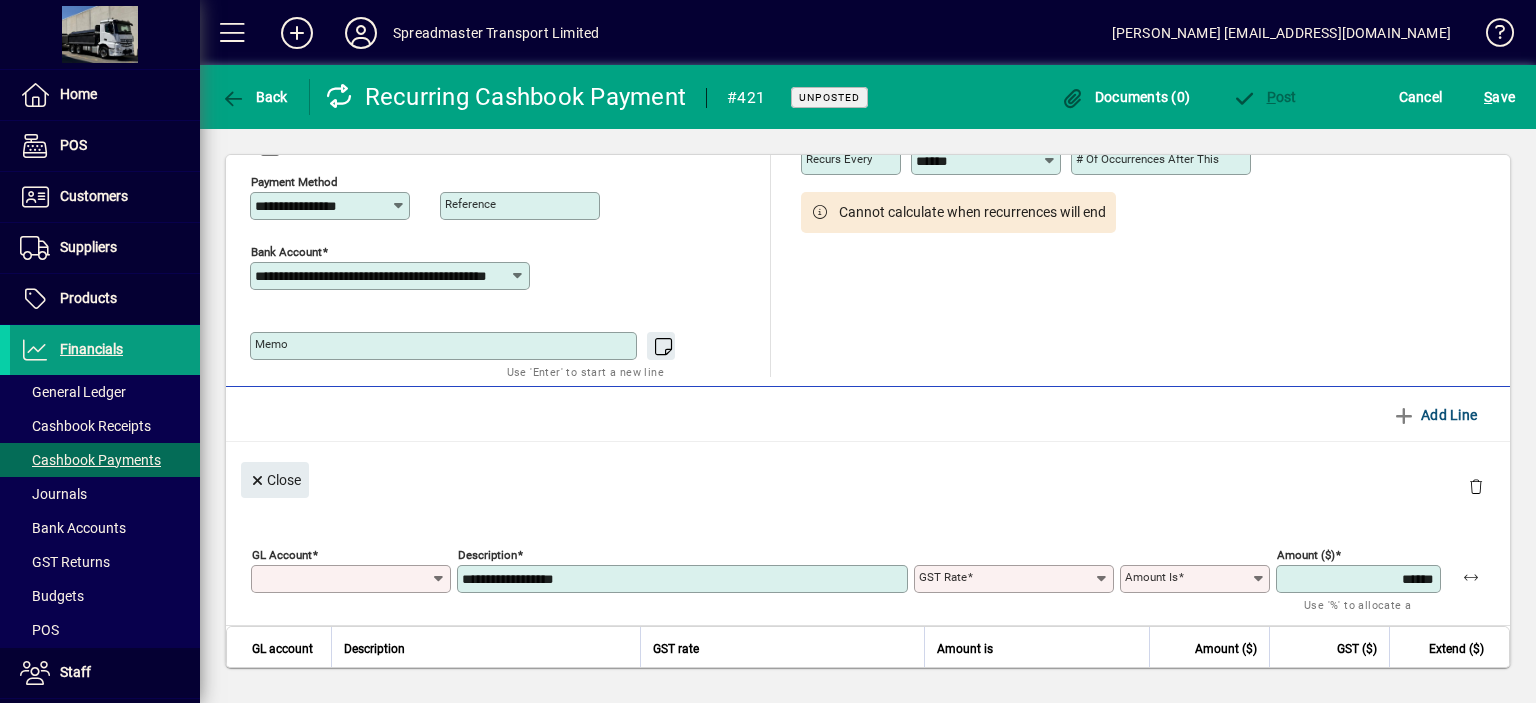 type on "****" 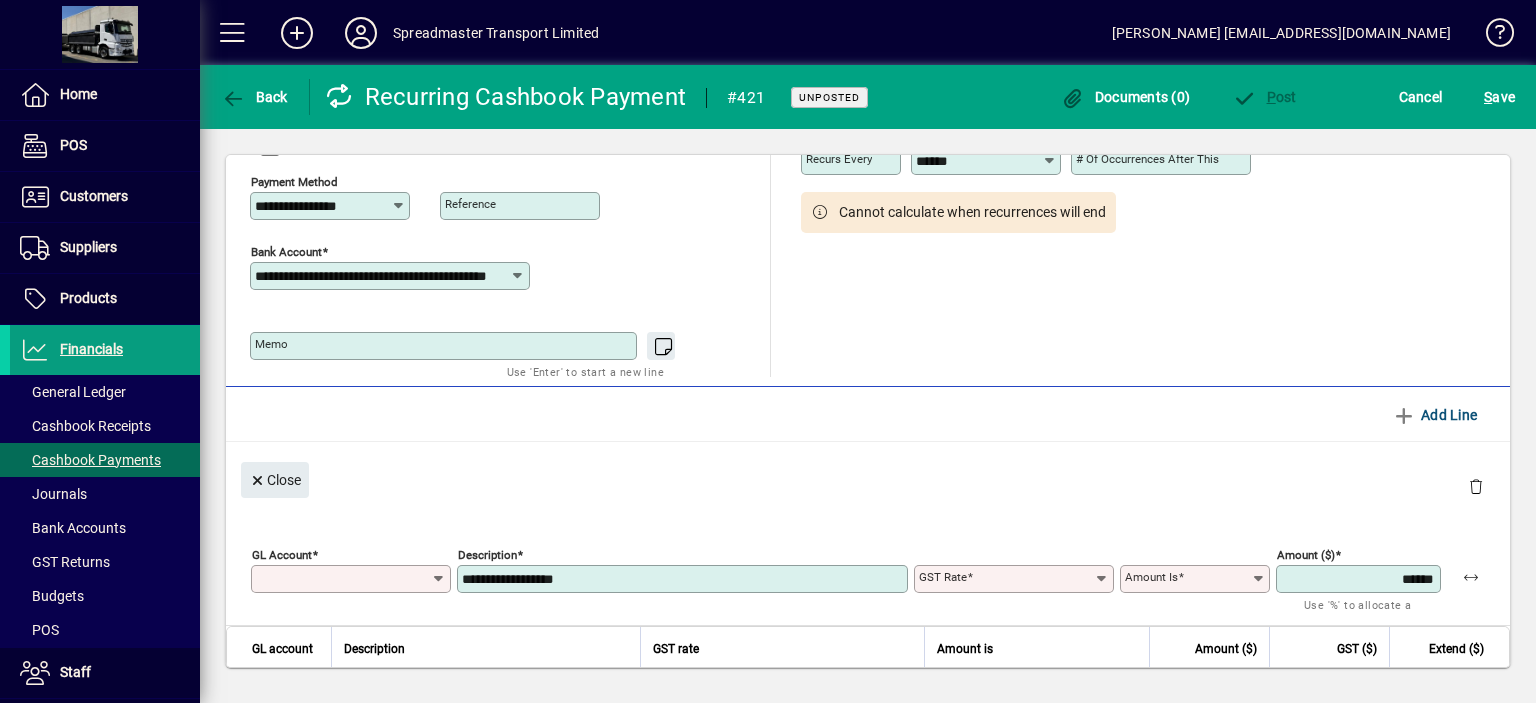 type on "********" 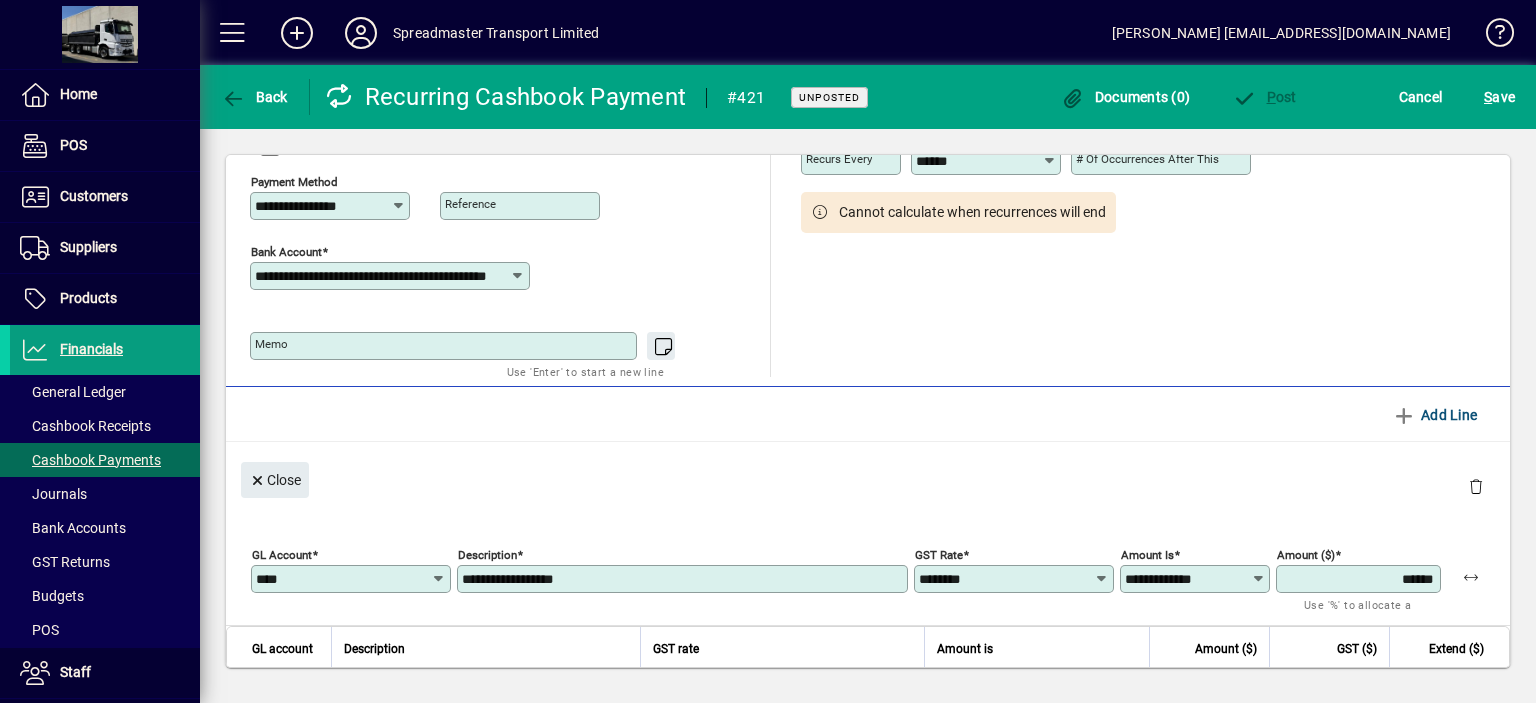 click on "**********" at bounding box center (684, 579) 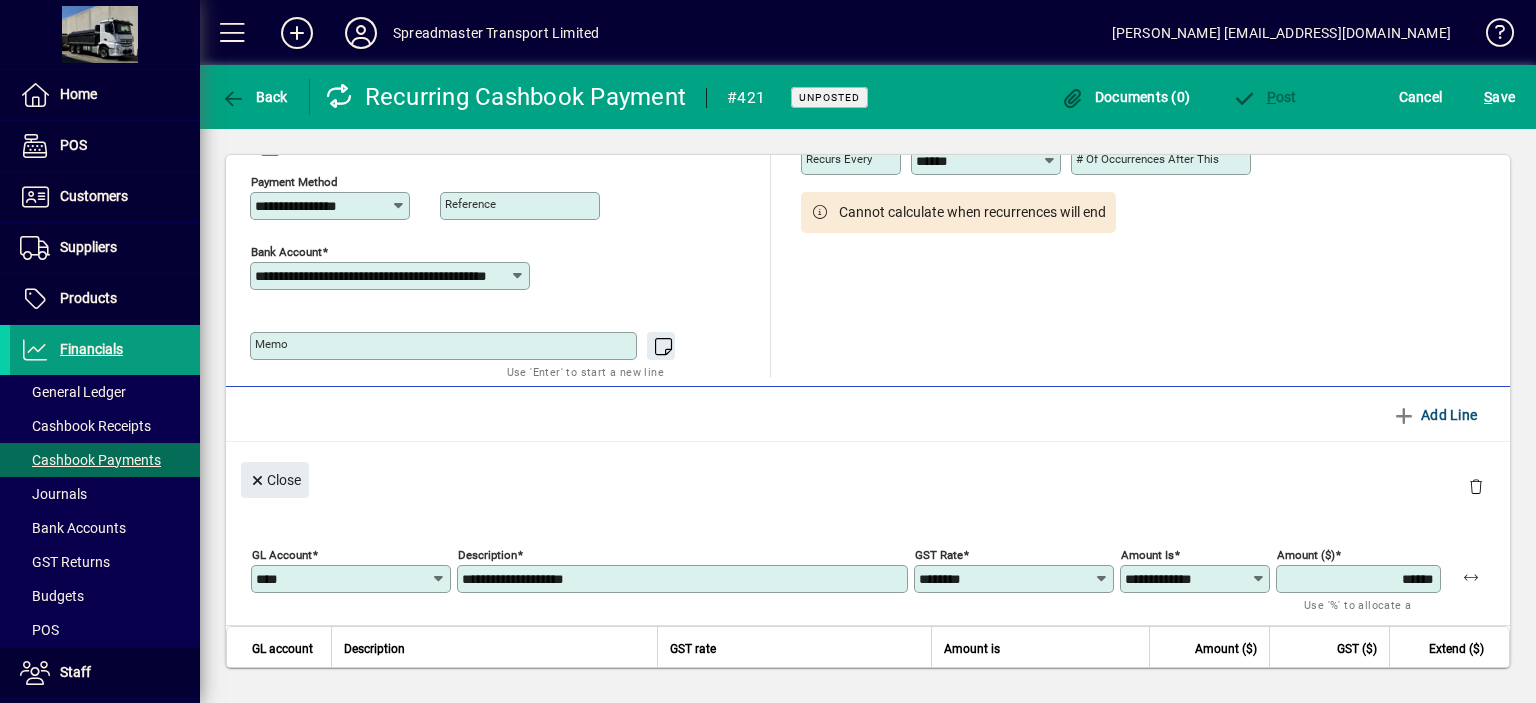 scroll, scrollTop: 243, scrollLeft: 0, axis: vertical 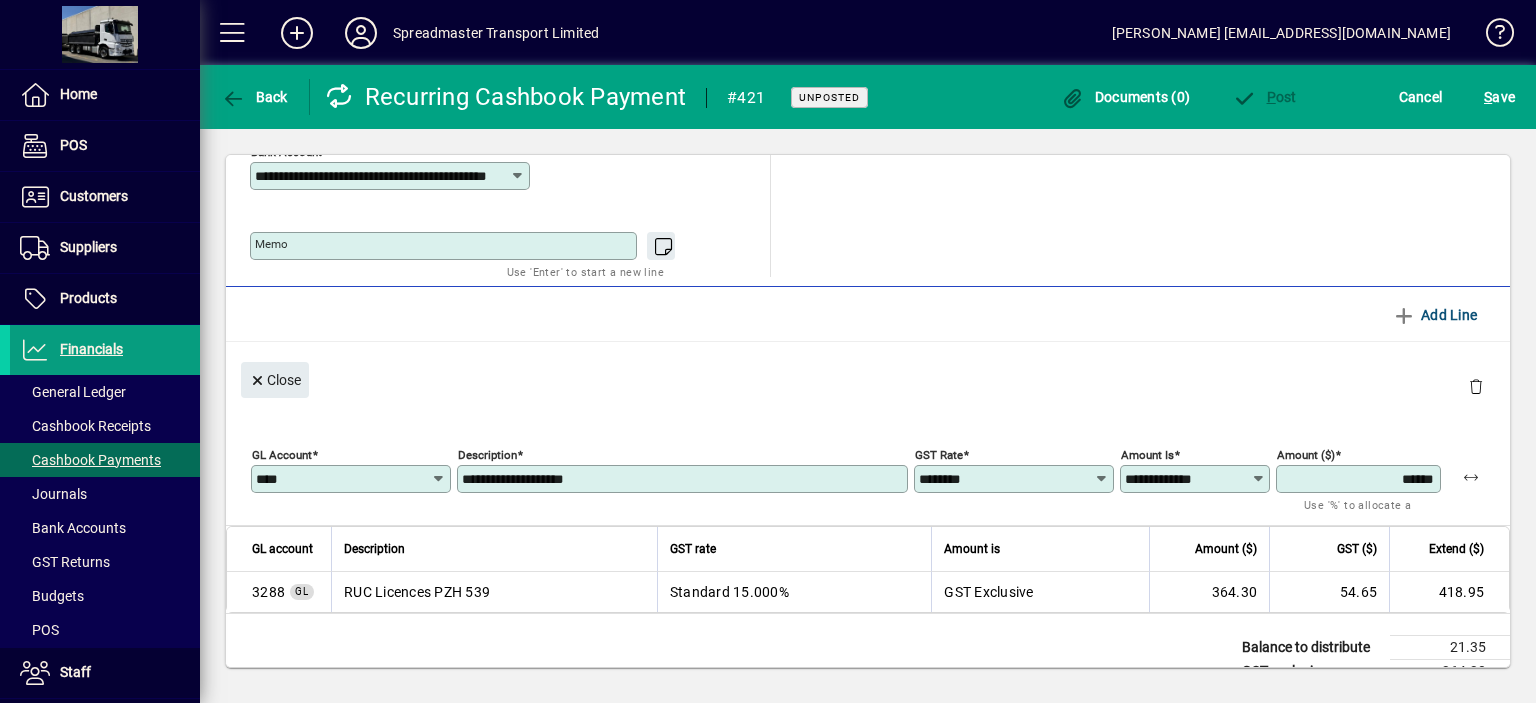 type on "**********" 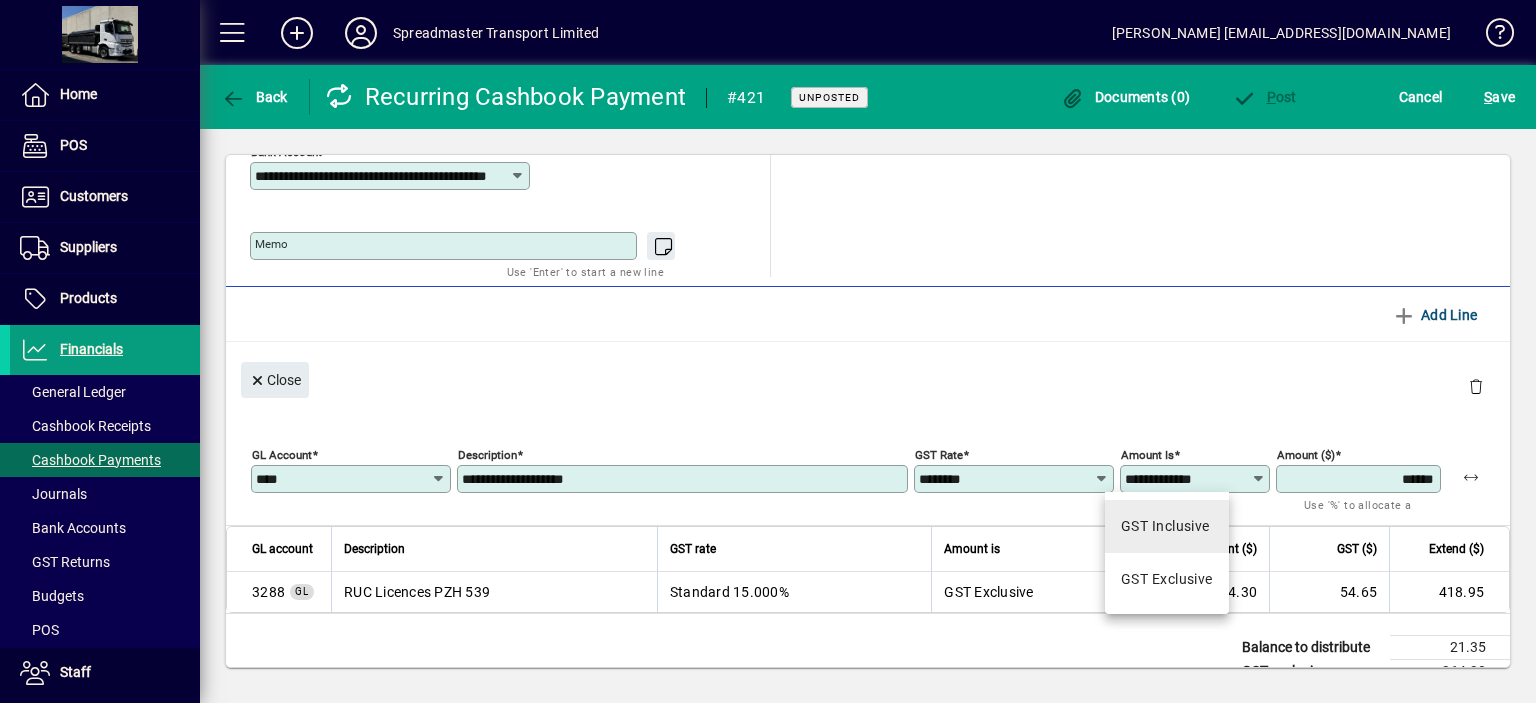 click on "GST Inclusive" at bounding box center (1165, 526) 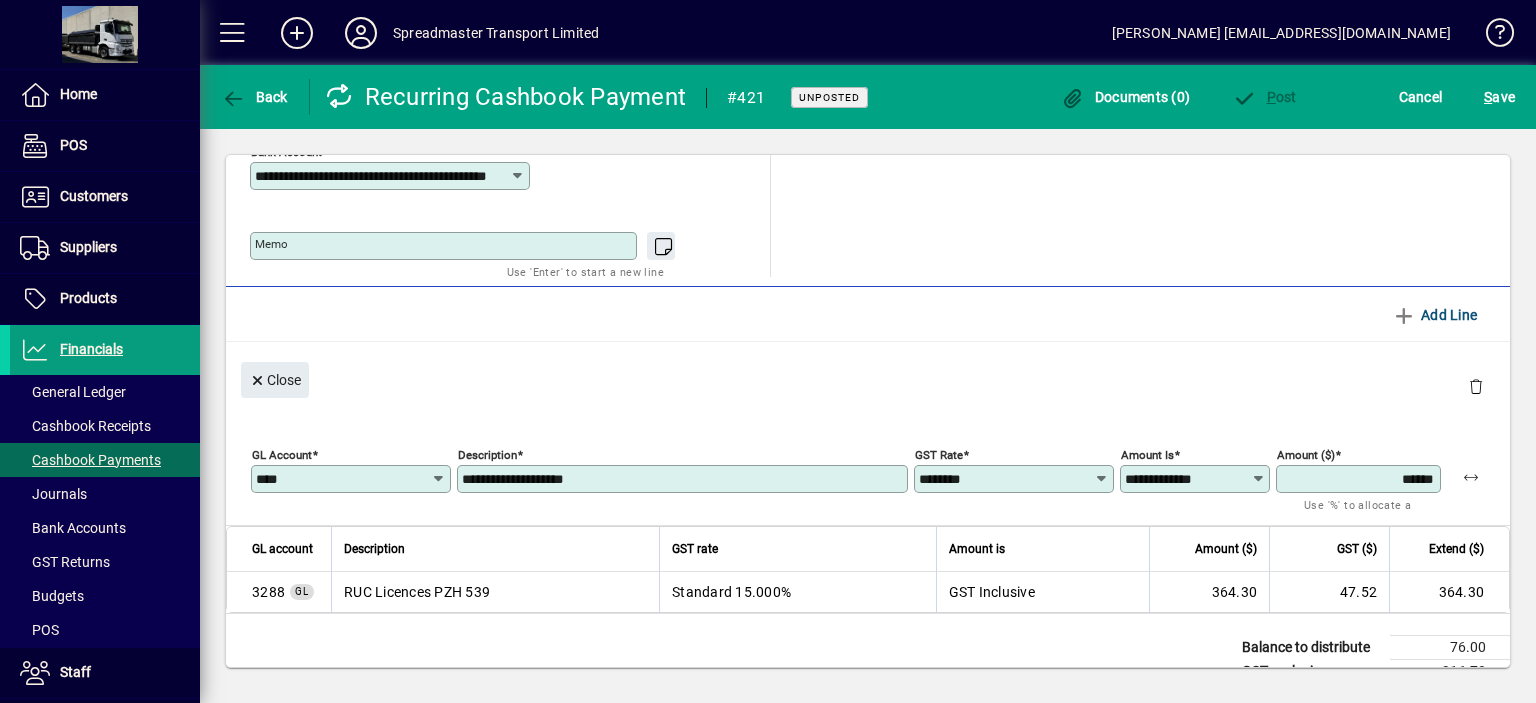 click on "******" at bounding box center (1360, 479) 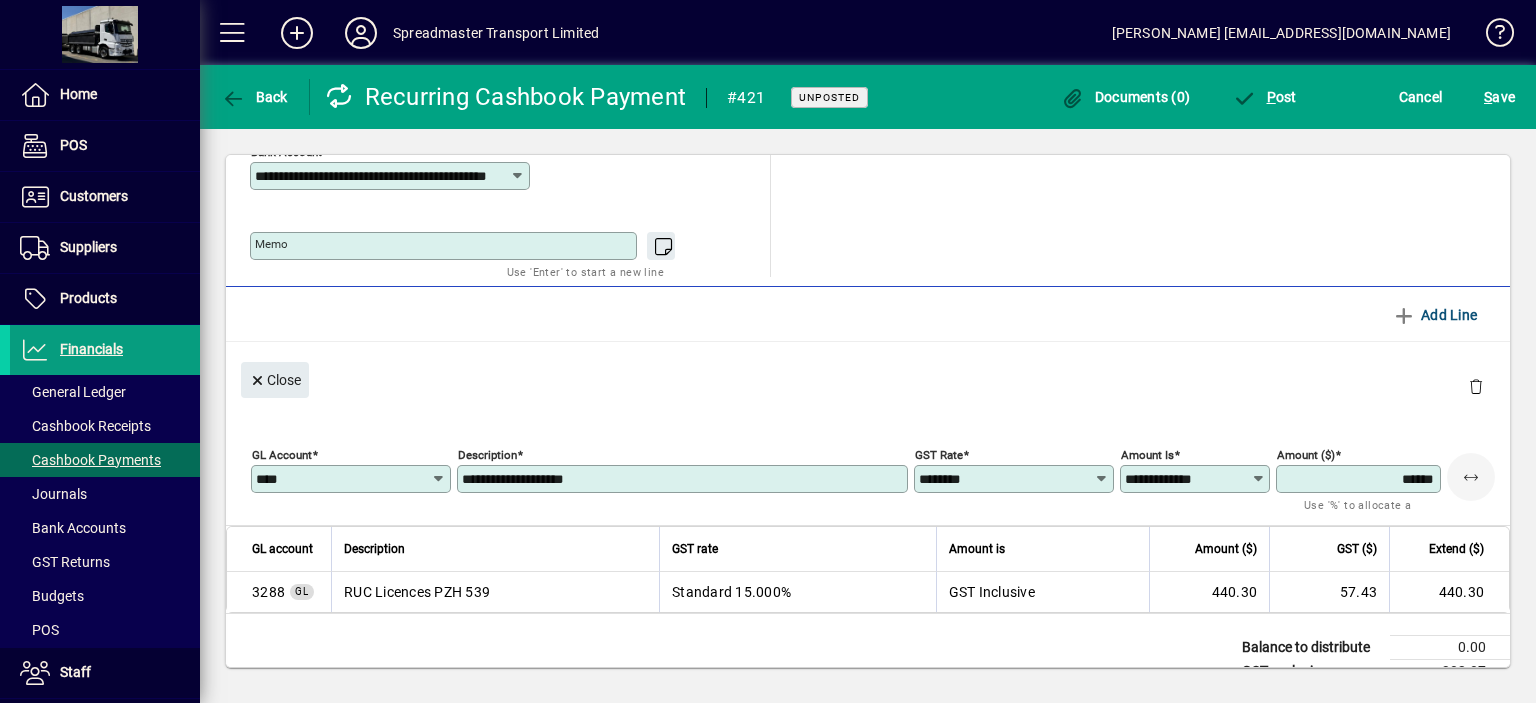 type on "******" 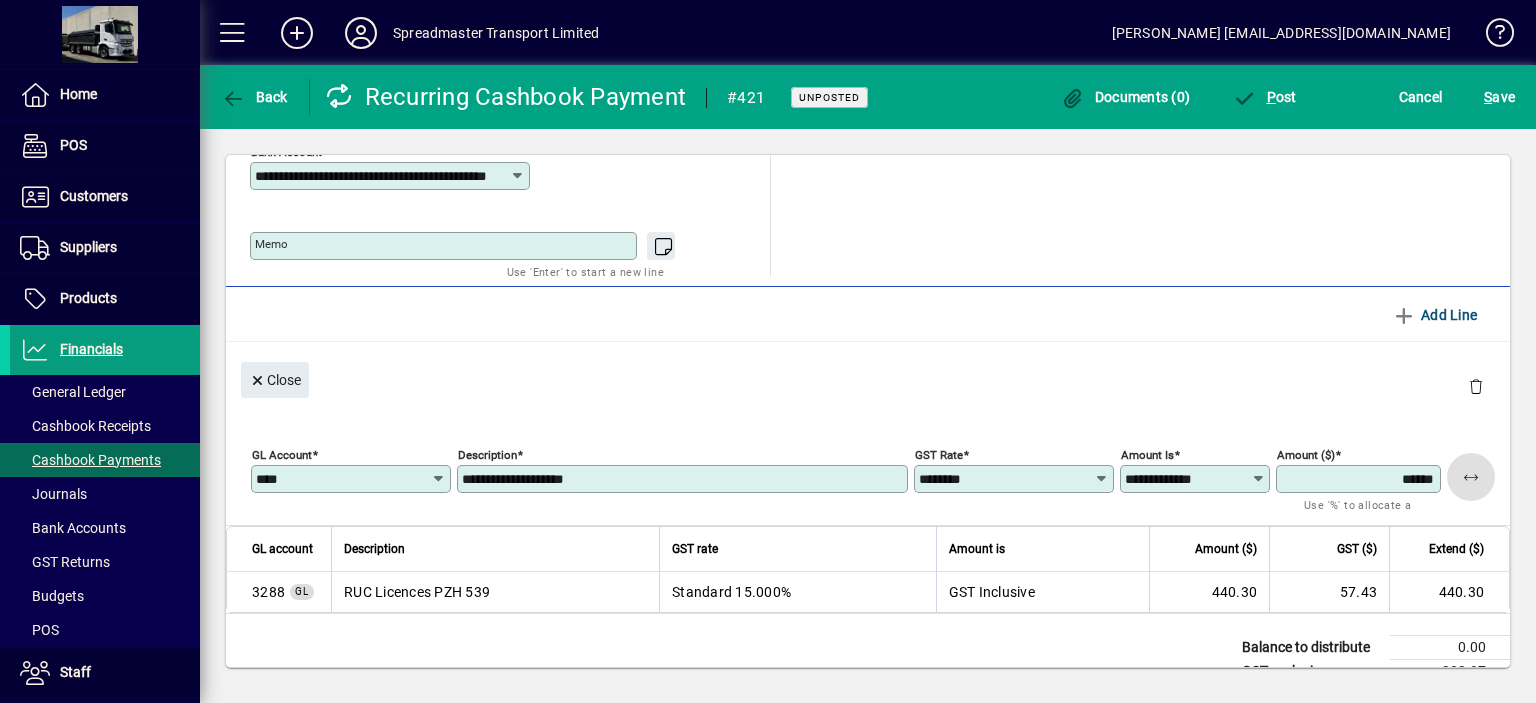 type 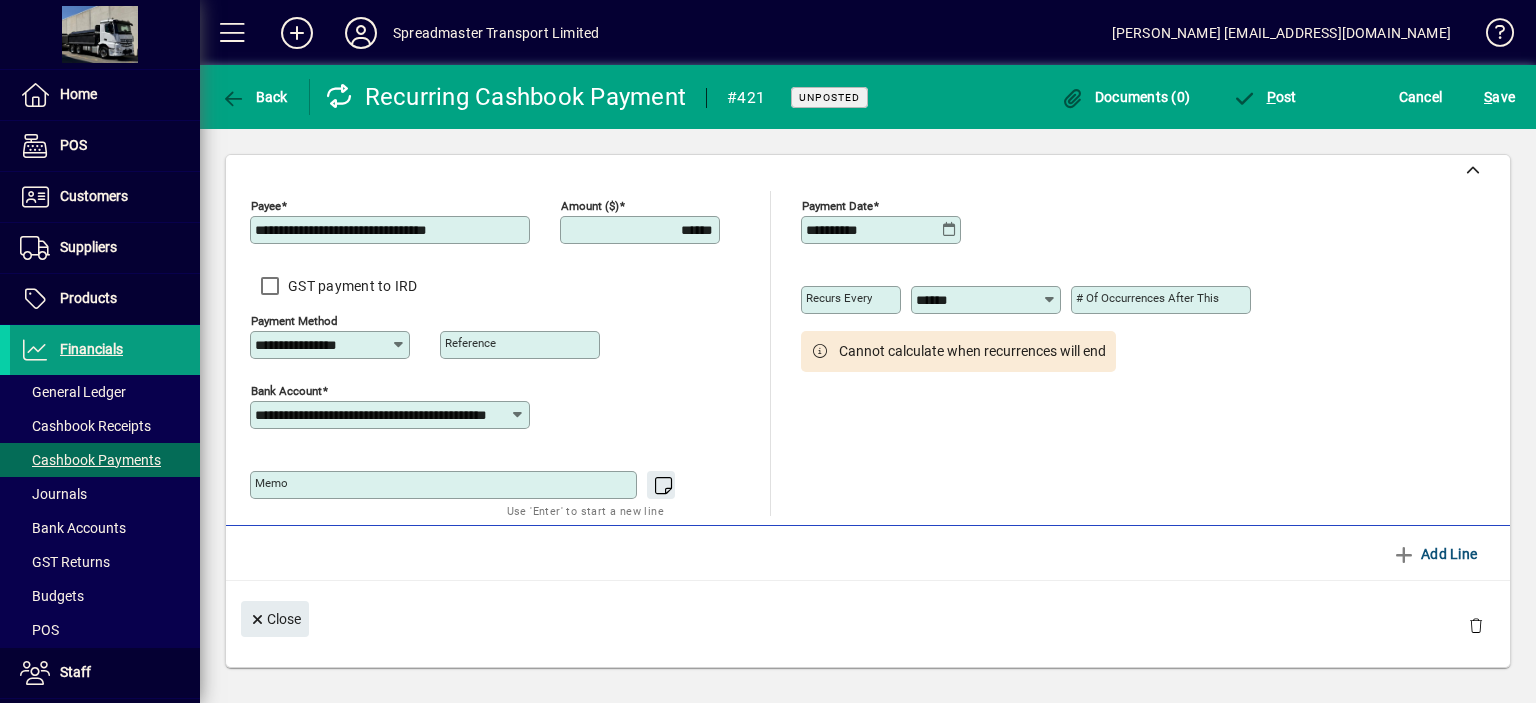 scroll, scrollTop: 0, scrollLeft: 0, axis: both 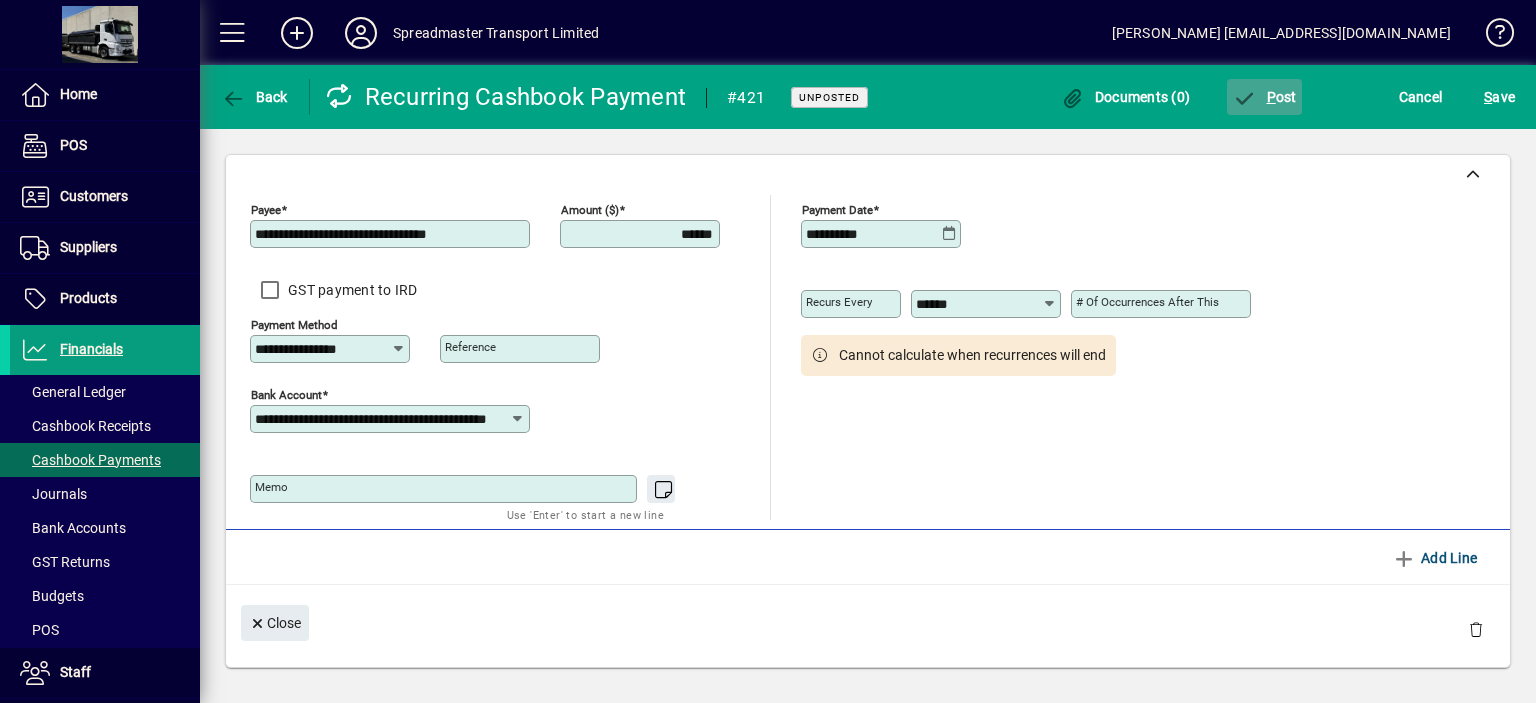 click on "P ost" 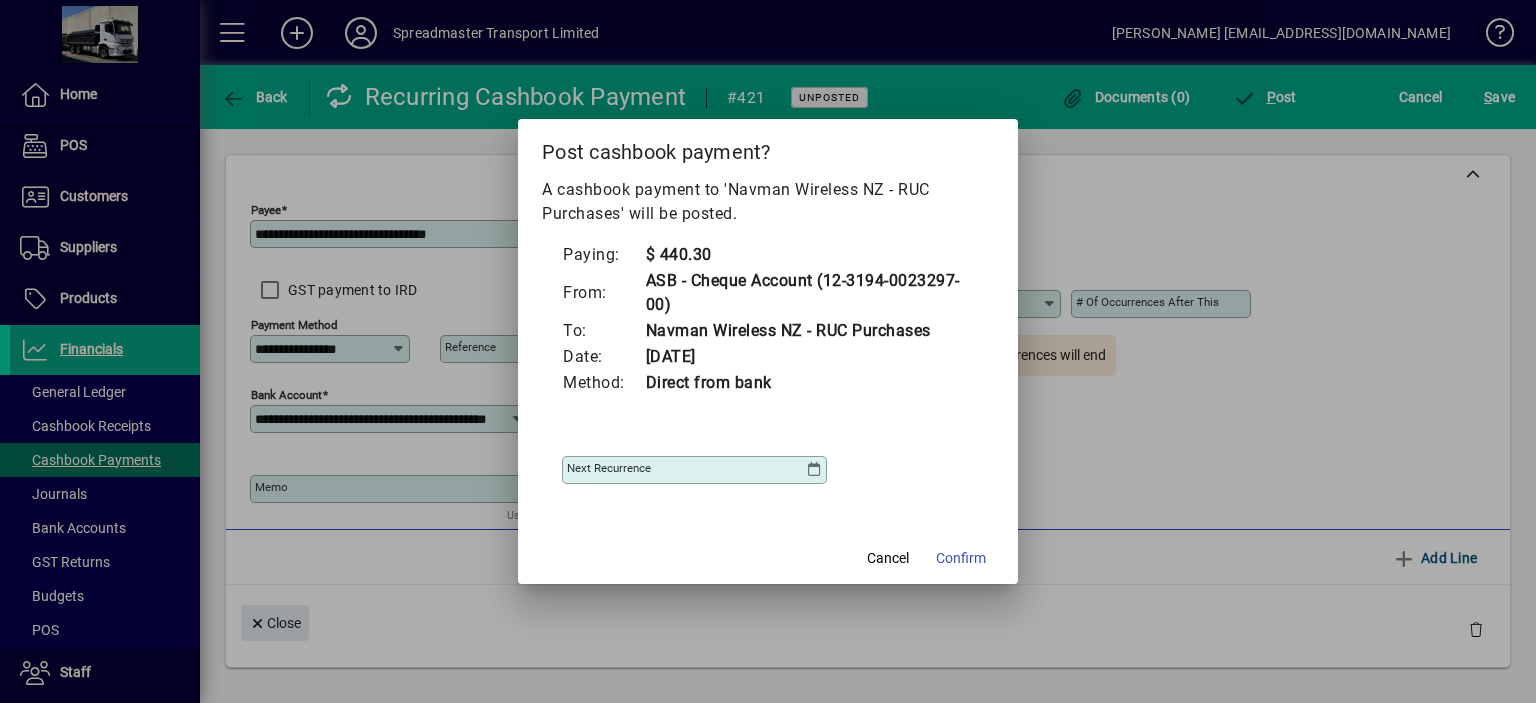 click at bounding box center [814, 470] 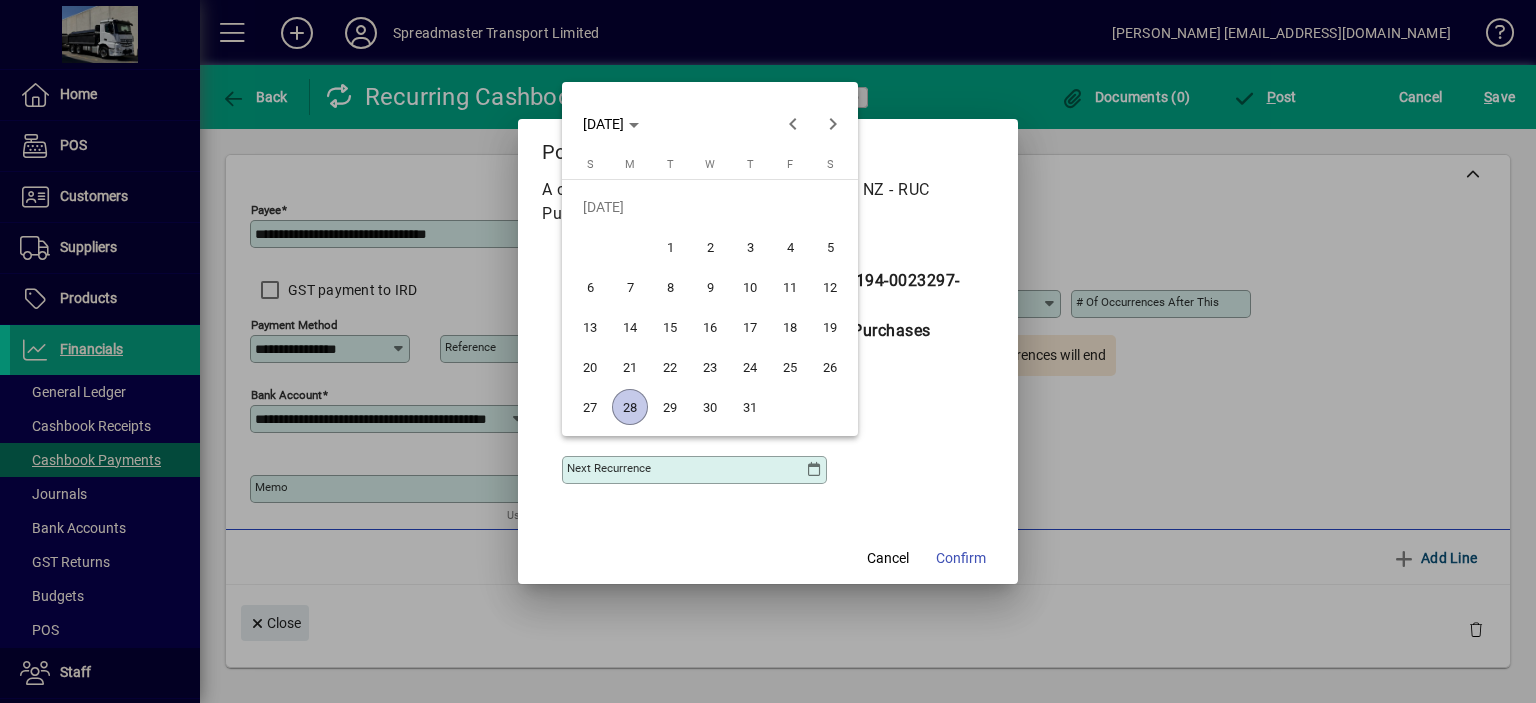 click on "27" at bounding box center (590, 407) 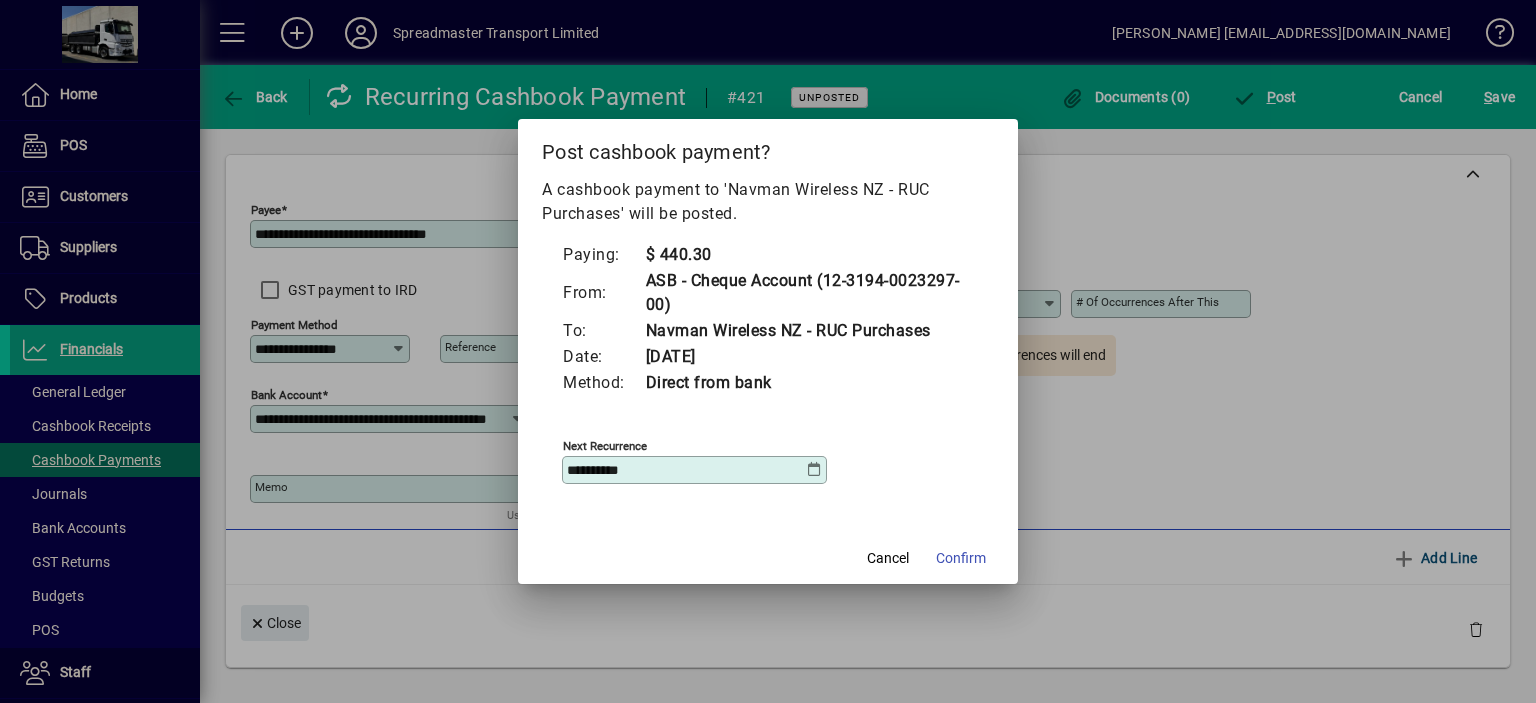 click on "Confirm" 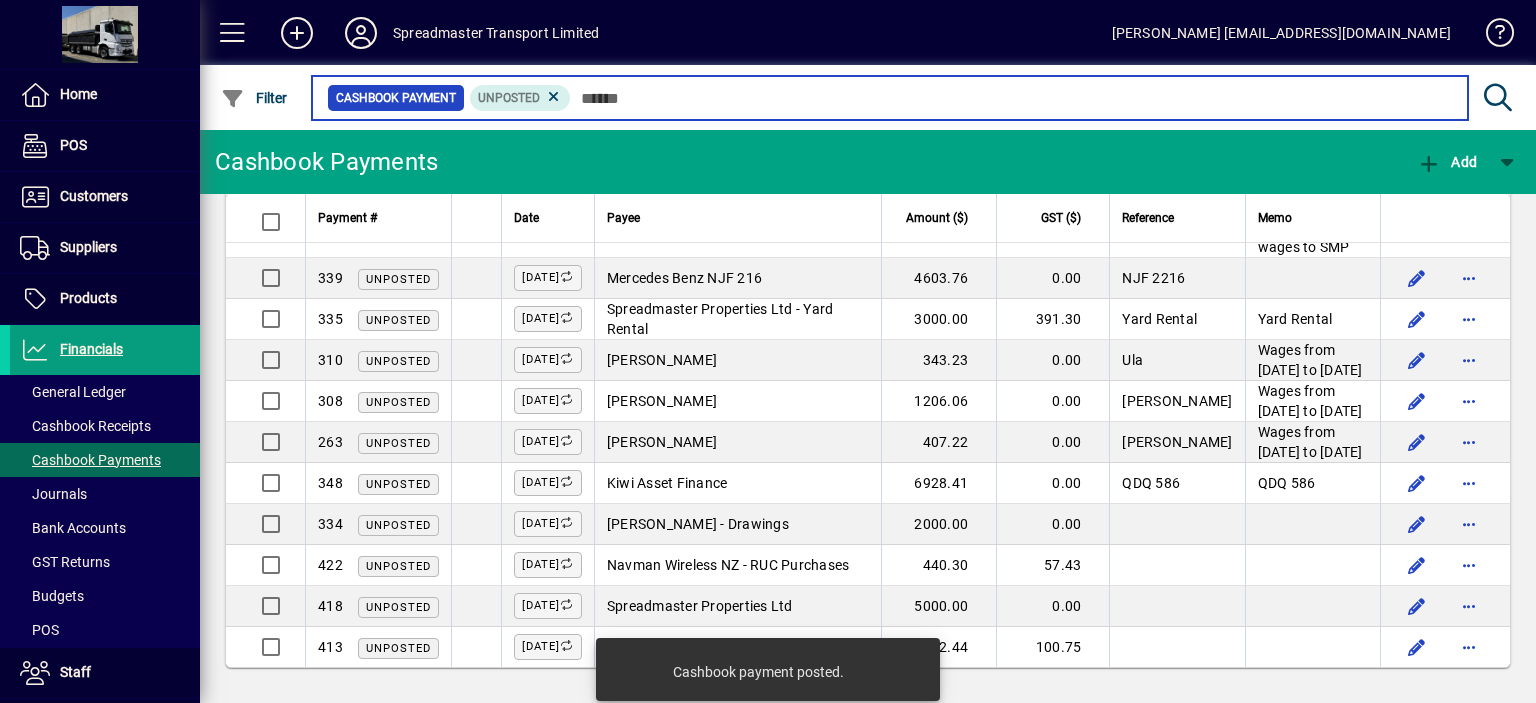 scroll, scrollTop: 2212, scrollLeft: 0, axis: vertical 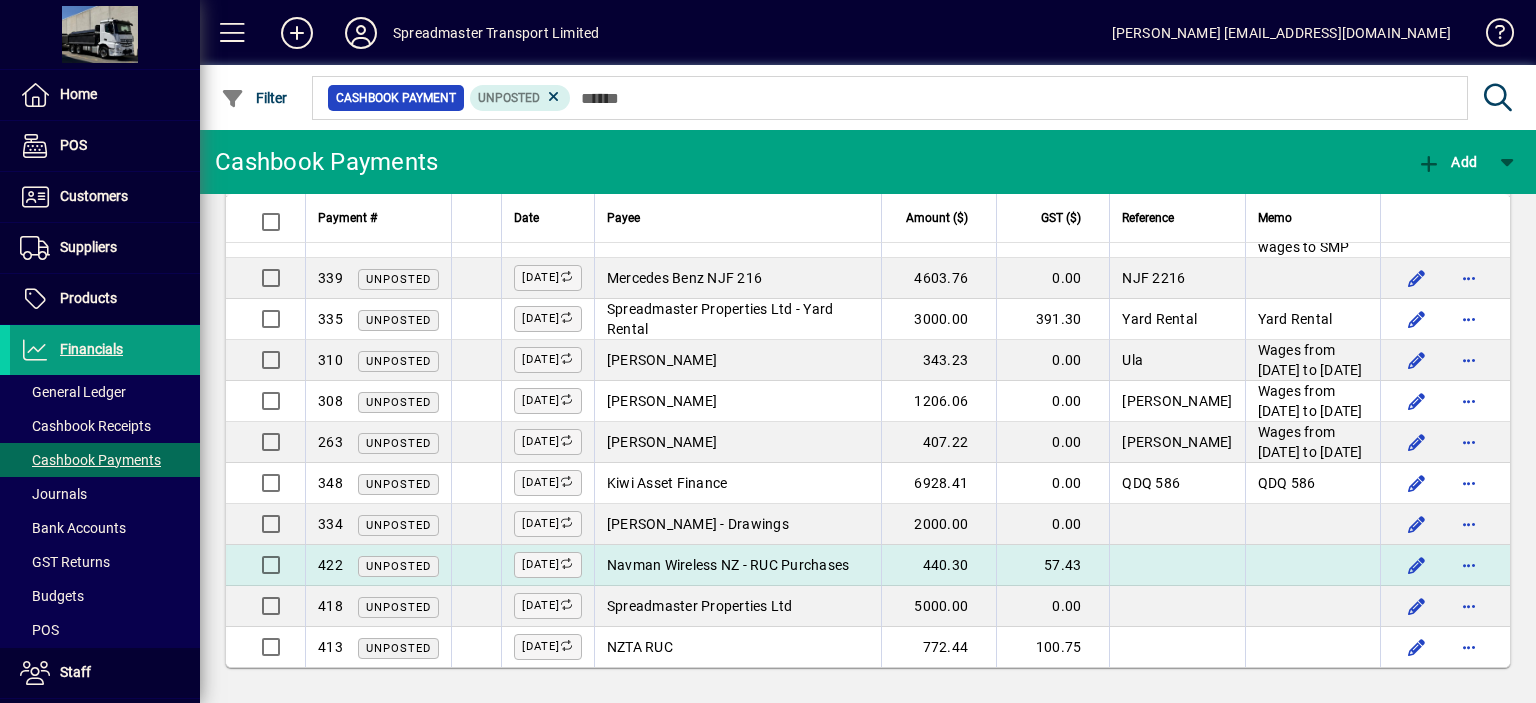 click on "Navman Wireless NZ - RUC Purchases" at bounding box center [728, 565] 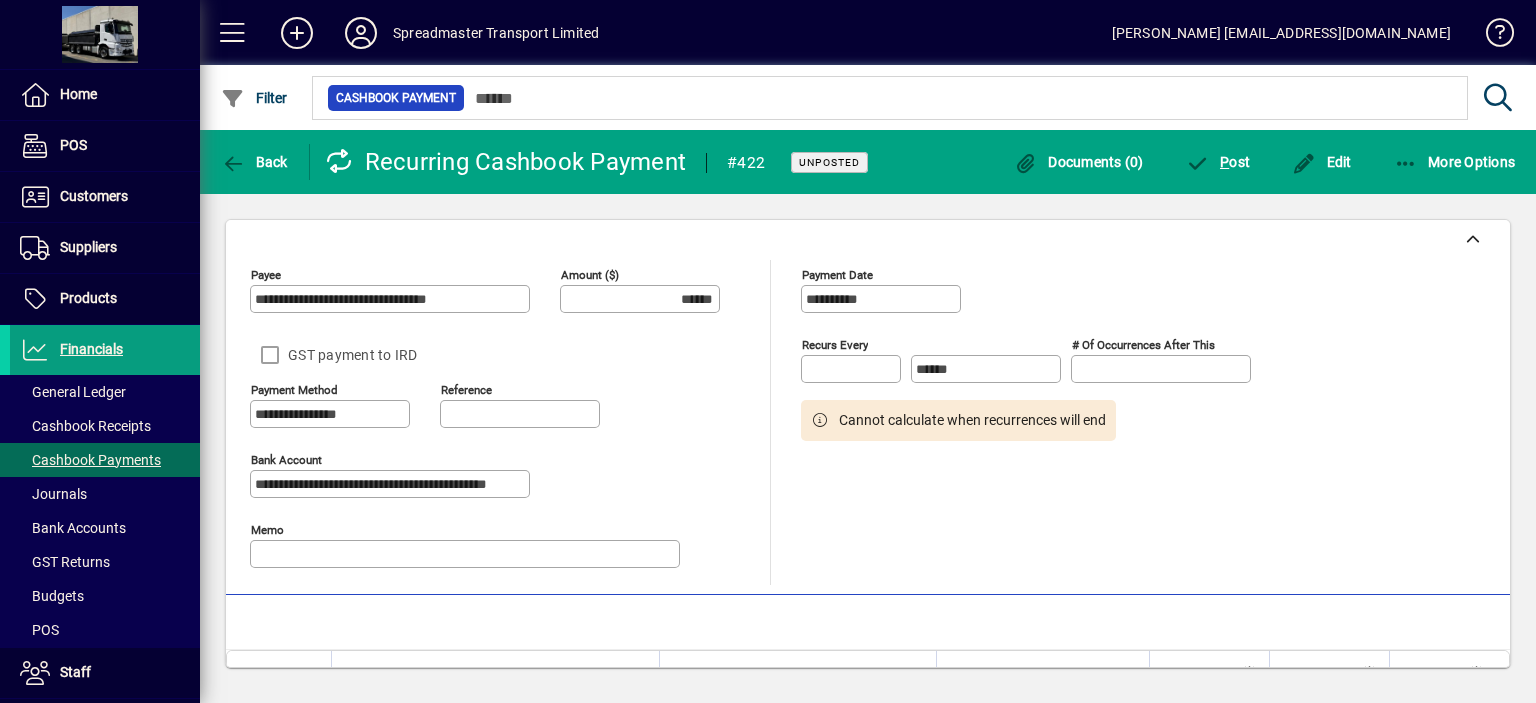 click on "******" at bounding box center (642, 299) 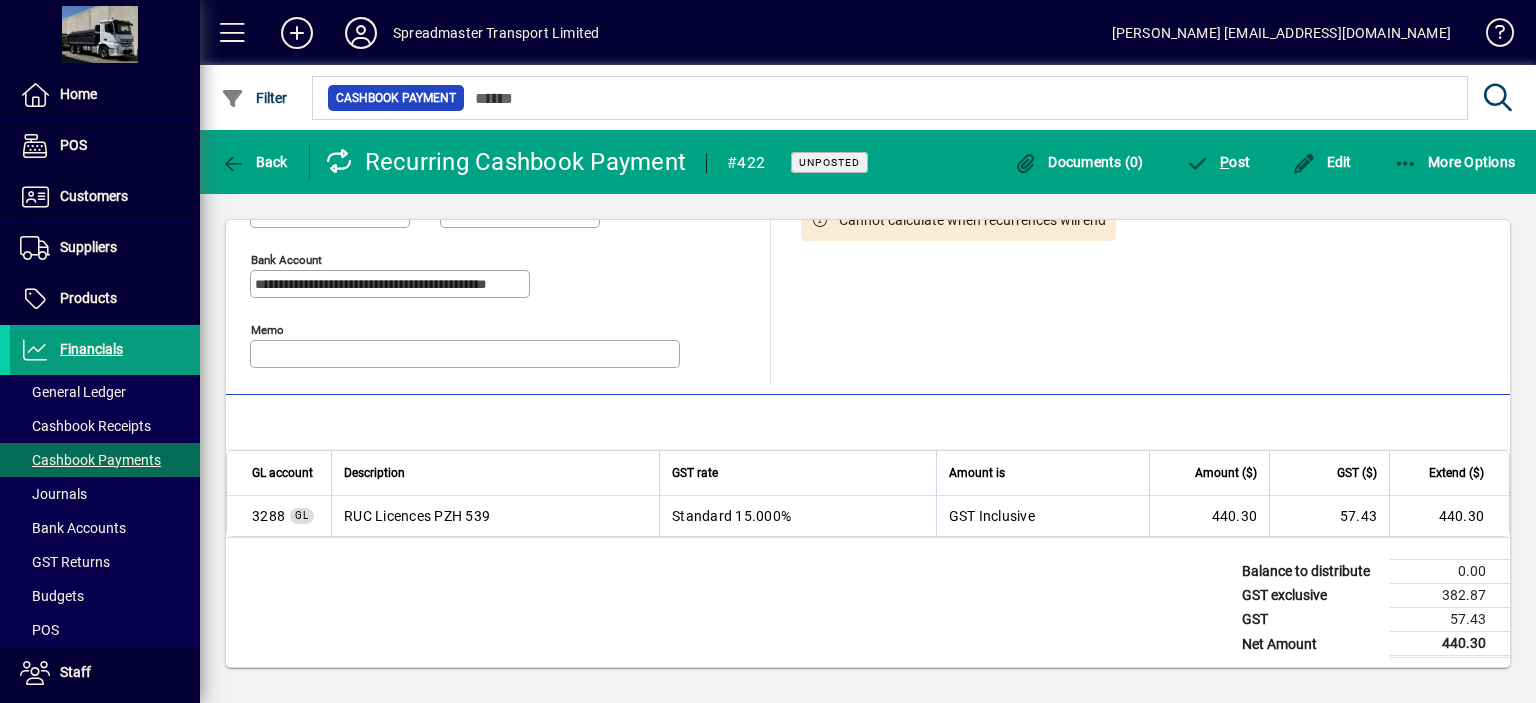 scroll, scrollTop: 204, scrollLeft: 0, axis: vertical 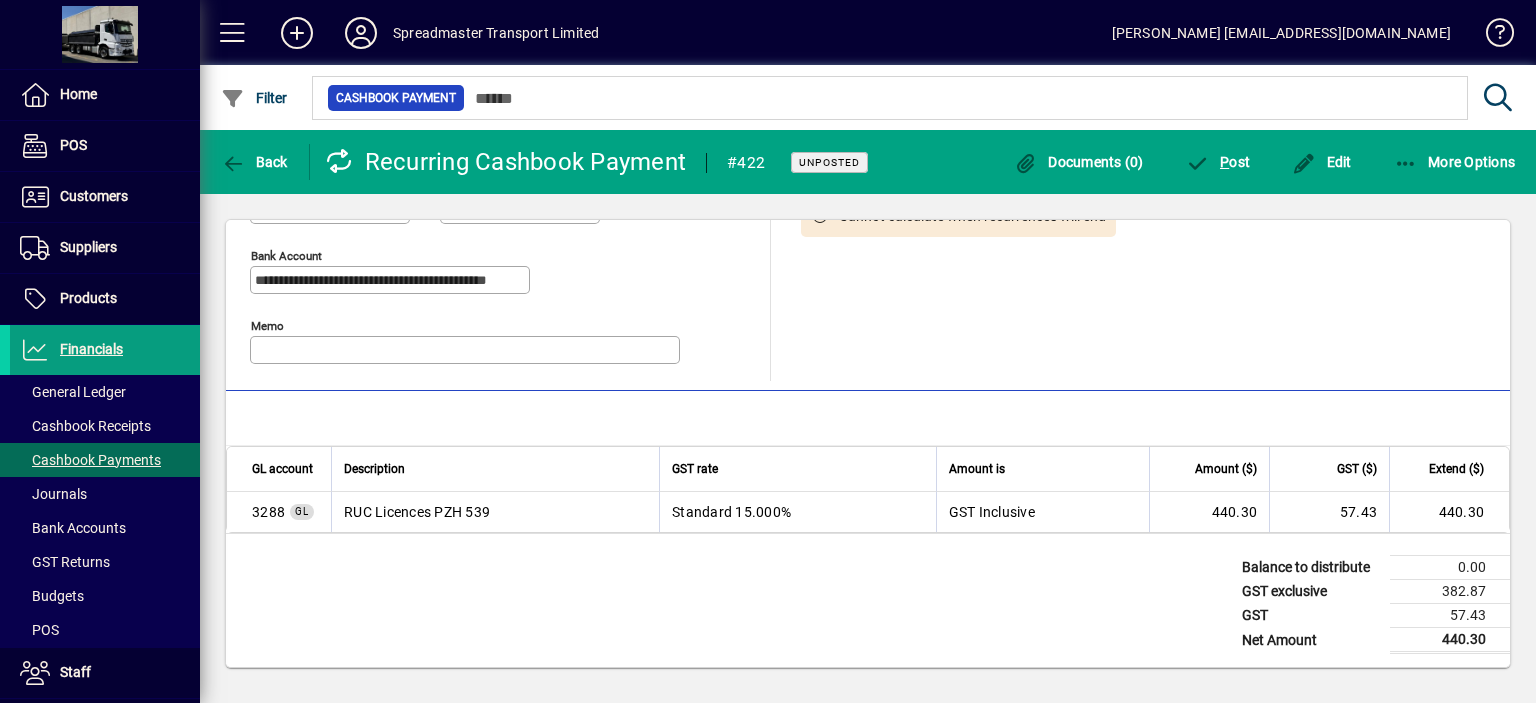 click on "RUC Licences PZH 539" at bounding box center [495, 512] 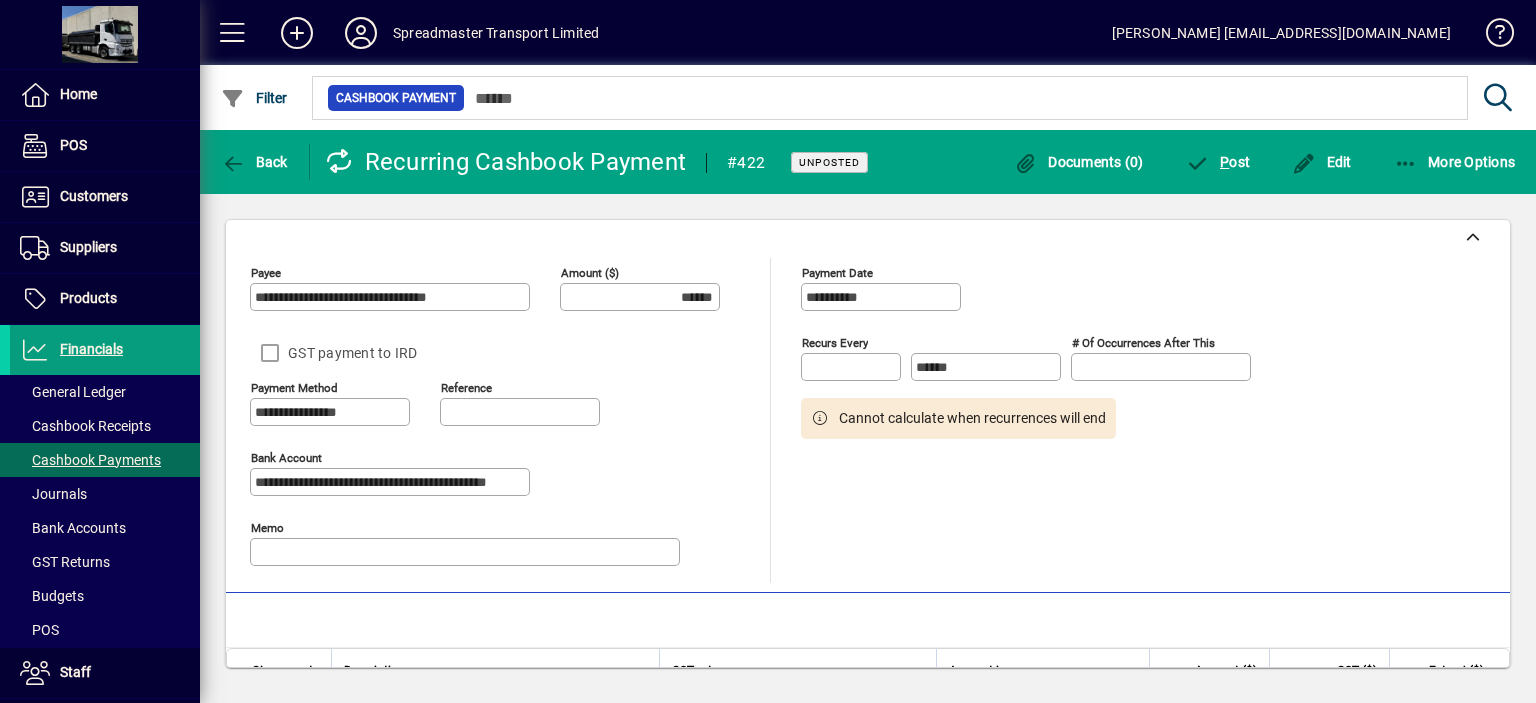 scroll, scrollTop: 0, scrollLeft: 0, axis: both 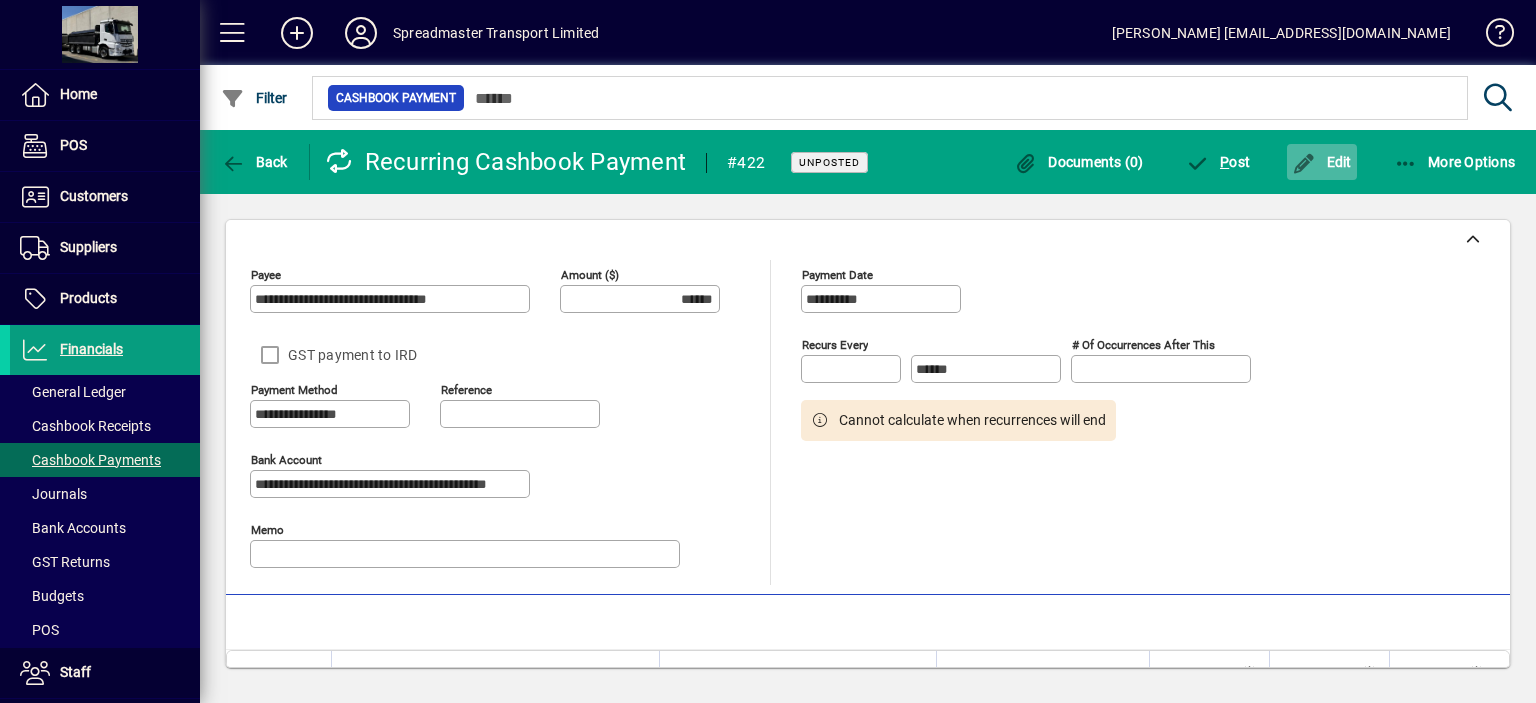 click on "Edit" 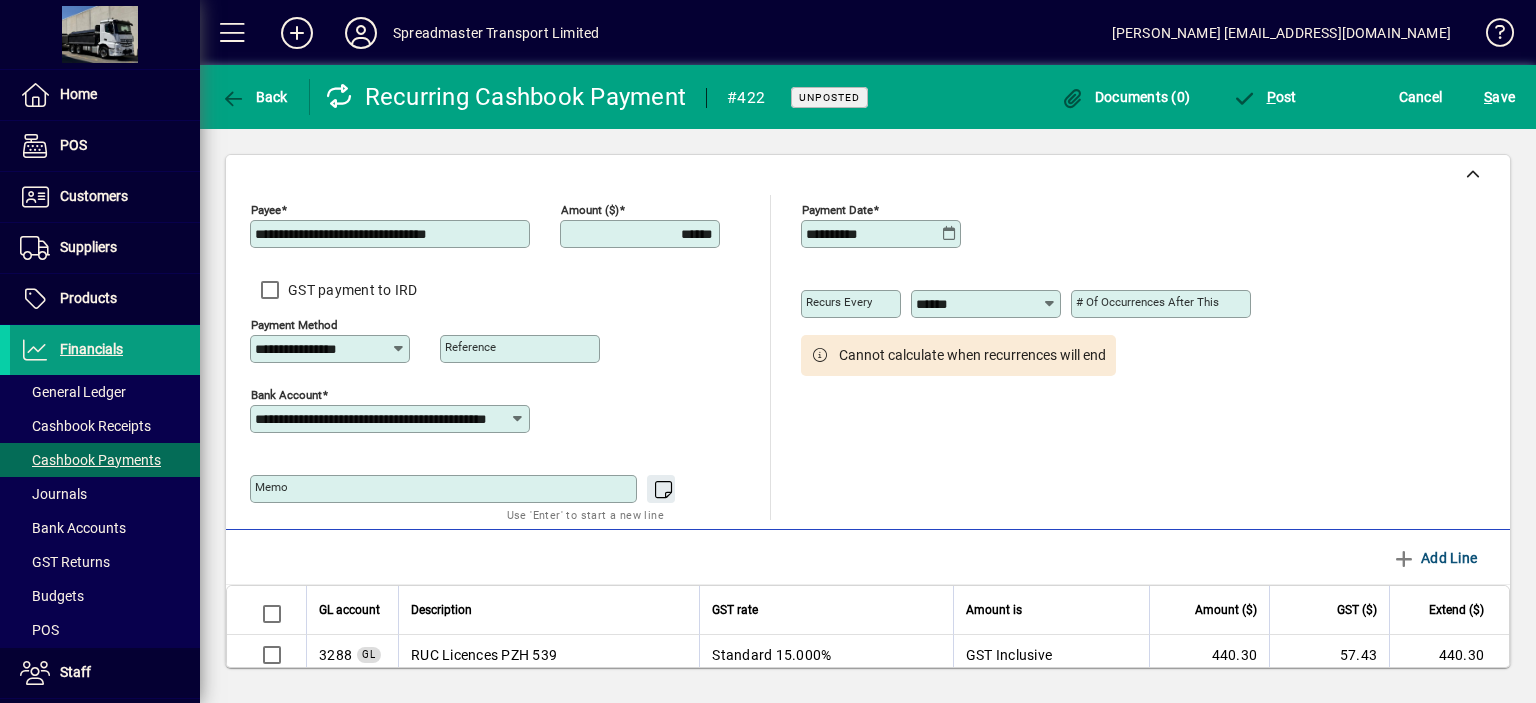 click on "******" at bounding box center (642, 234) 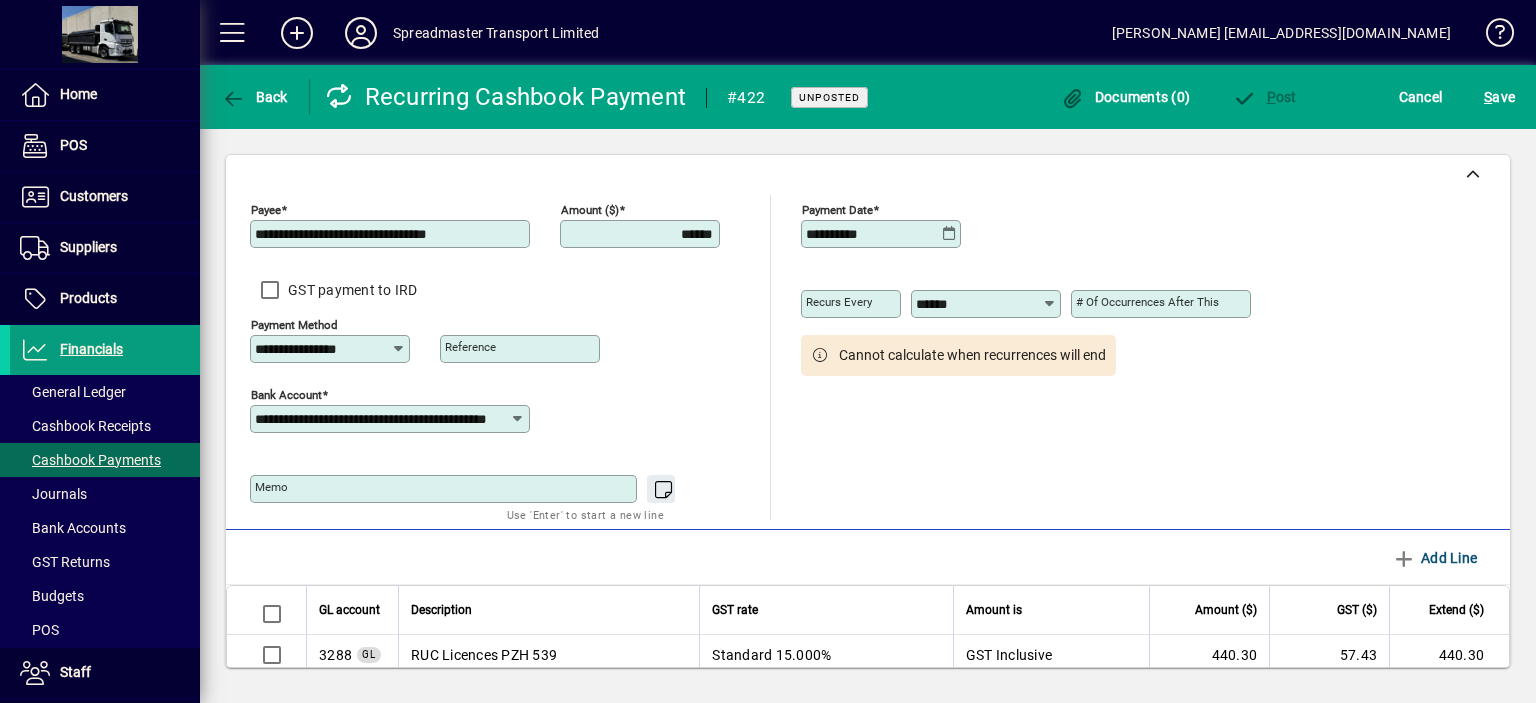 type on "******" 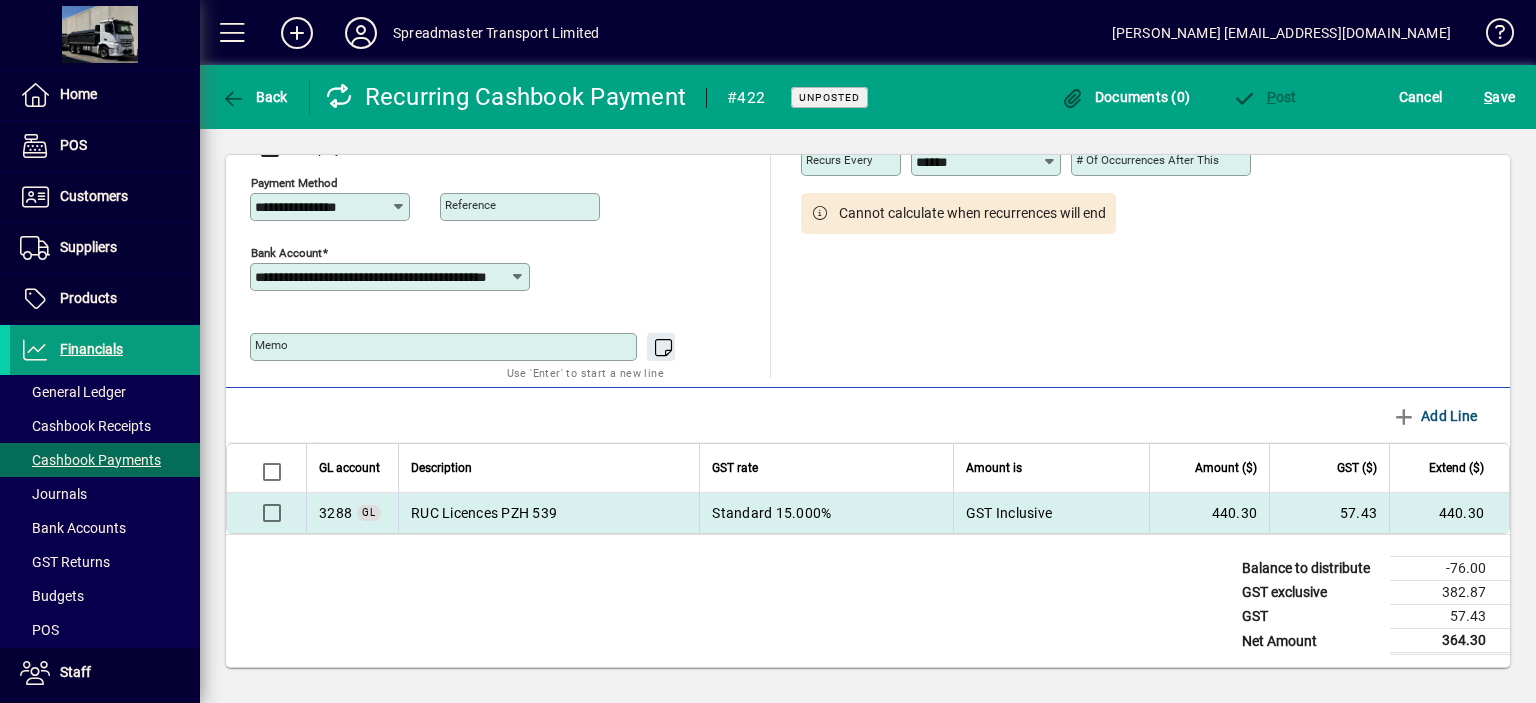 scroll, scrollTop: 143, scrollLeft: 0, axis: vertical 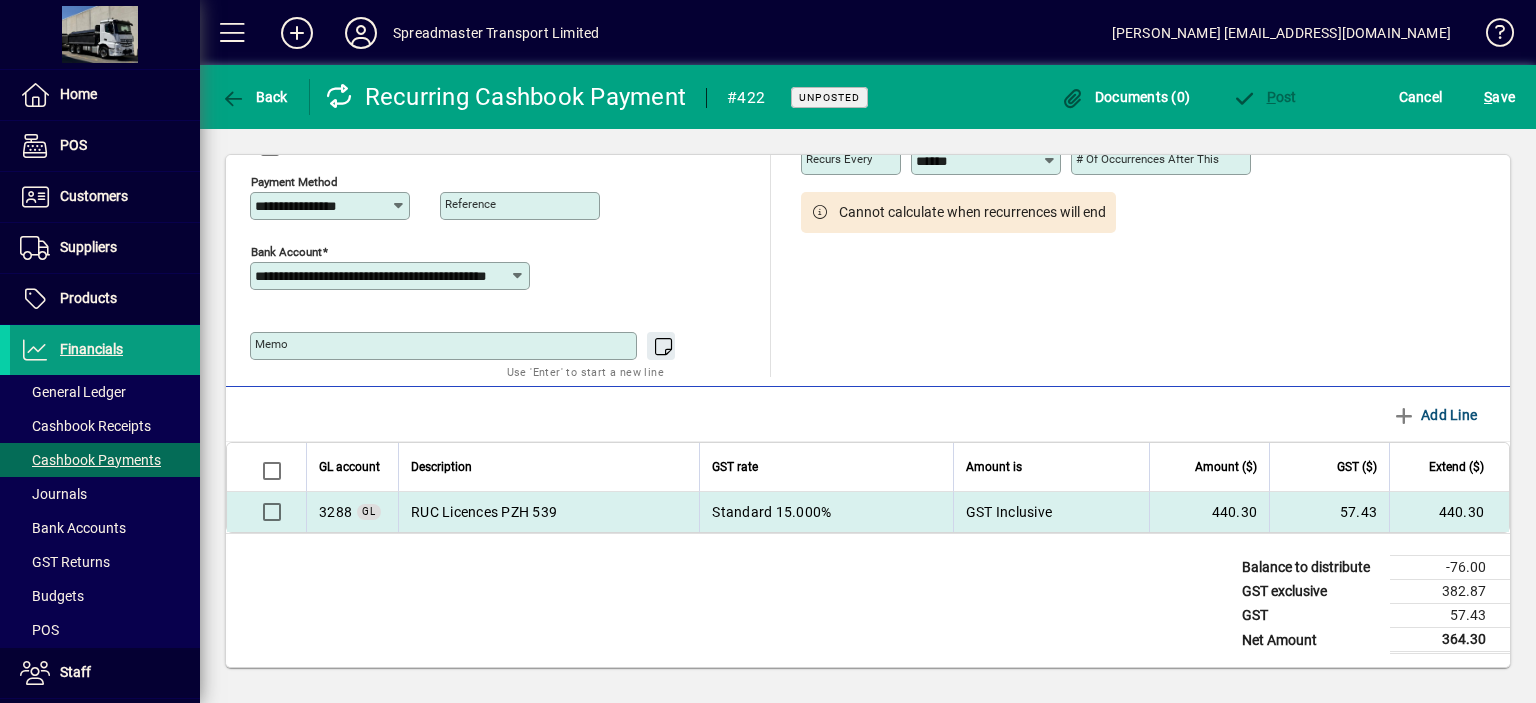 click on "RUC Licences PZH 539" at bounding box center [548, 512] 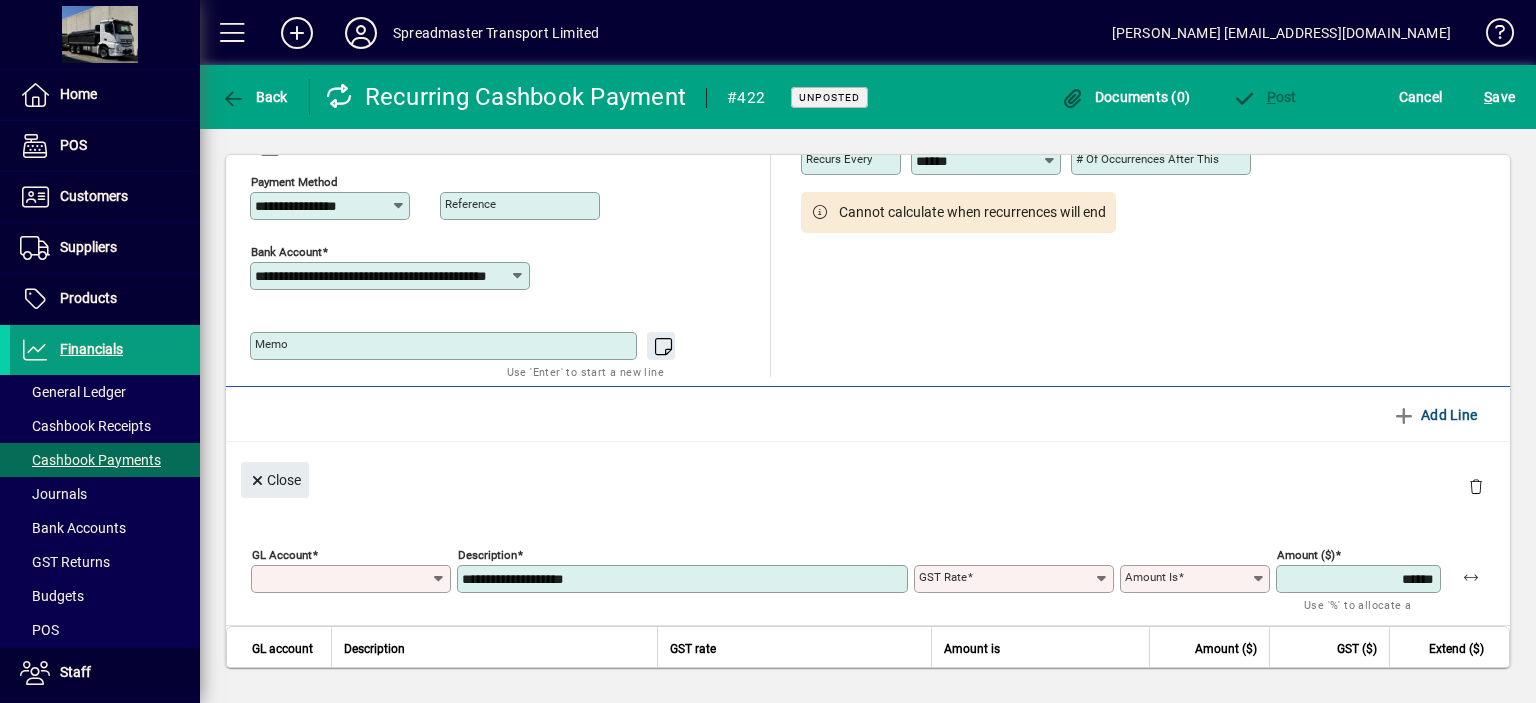 type on "****" 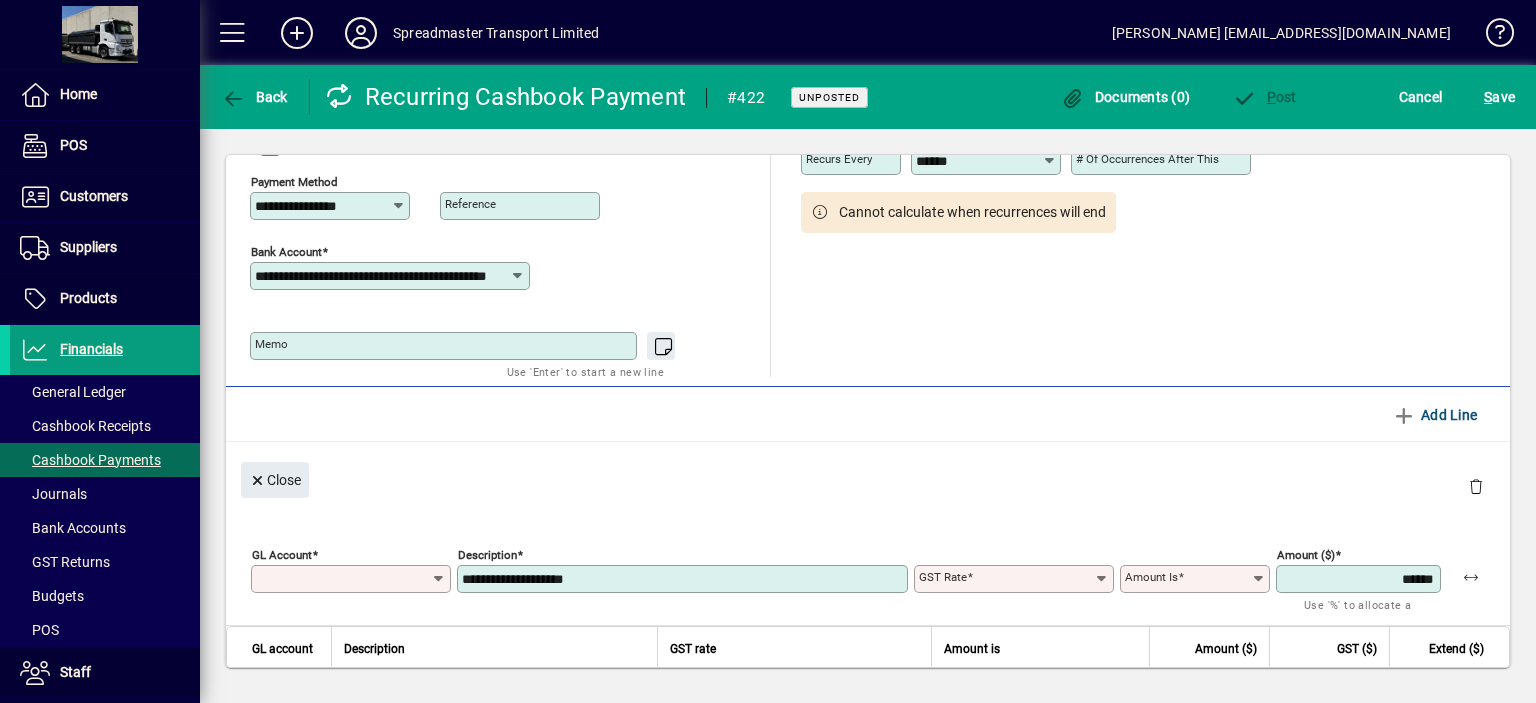 type on "********" 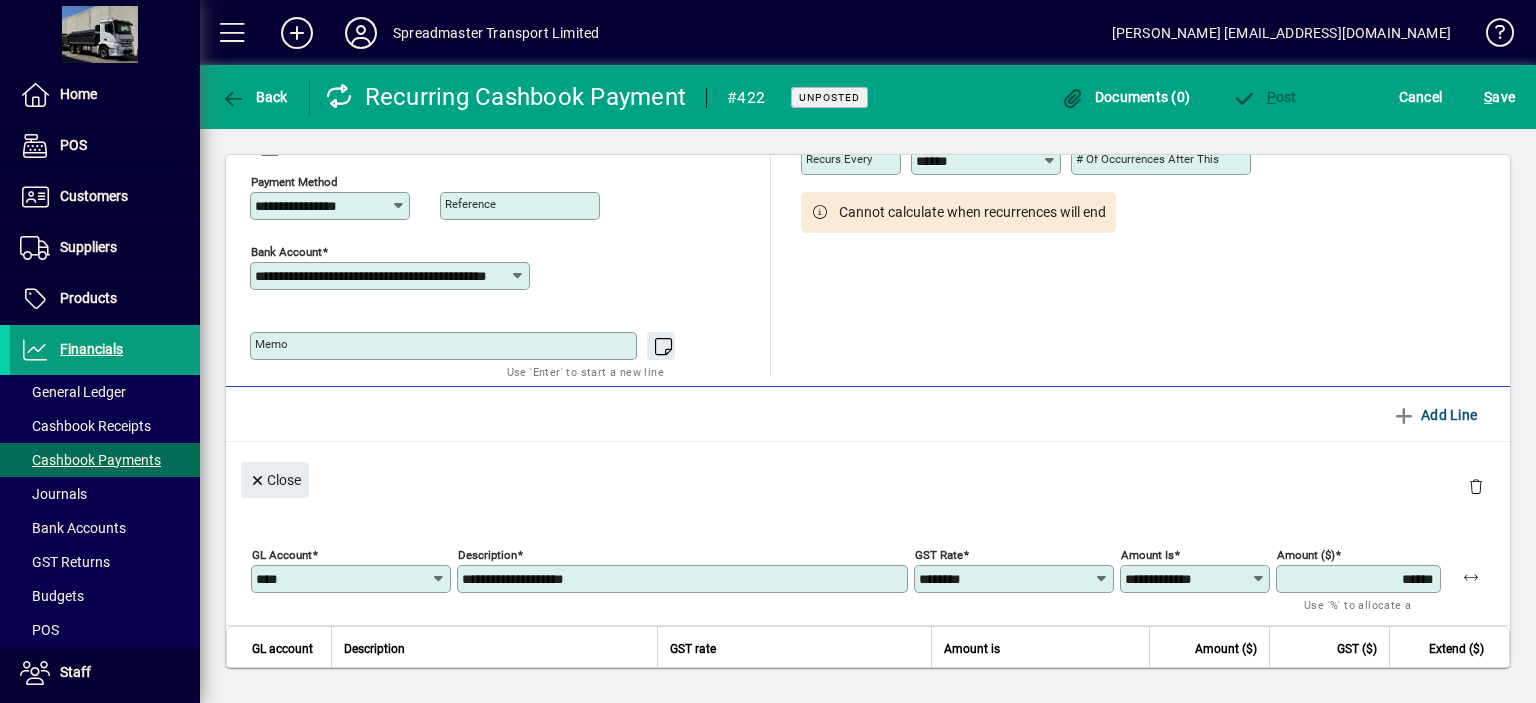 click on "**********" 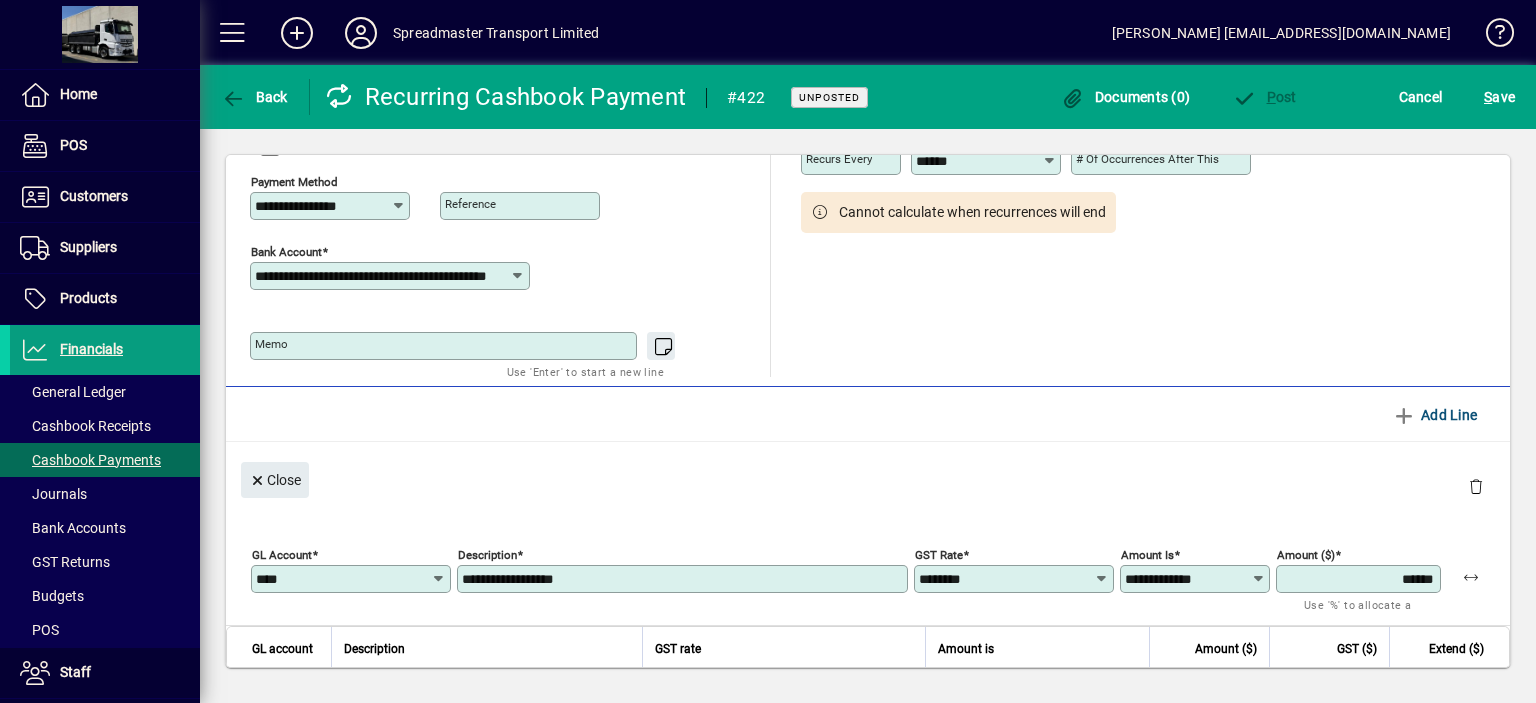 type on "**********" 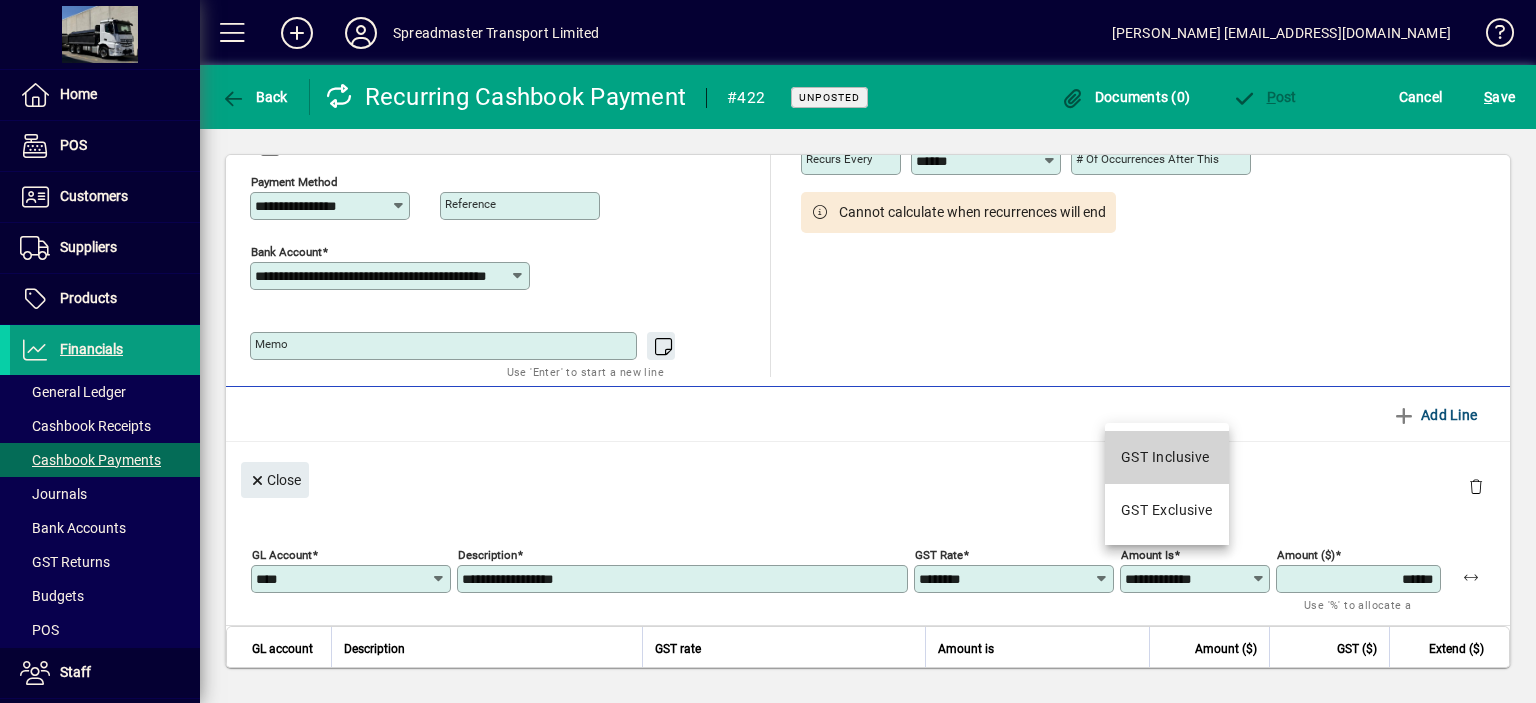 click on "GST Inclusive" at bounding box center [1165, 457] 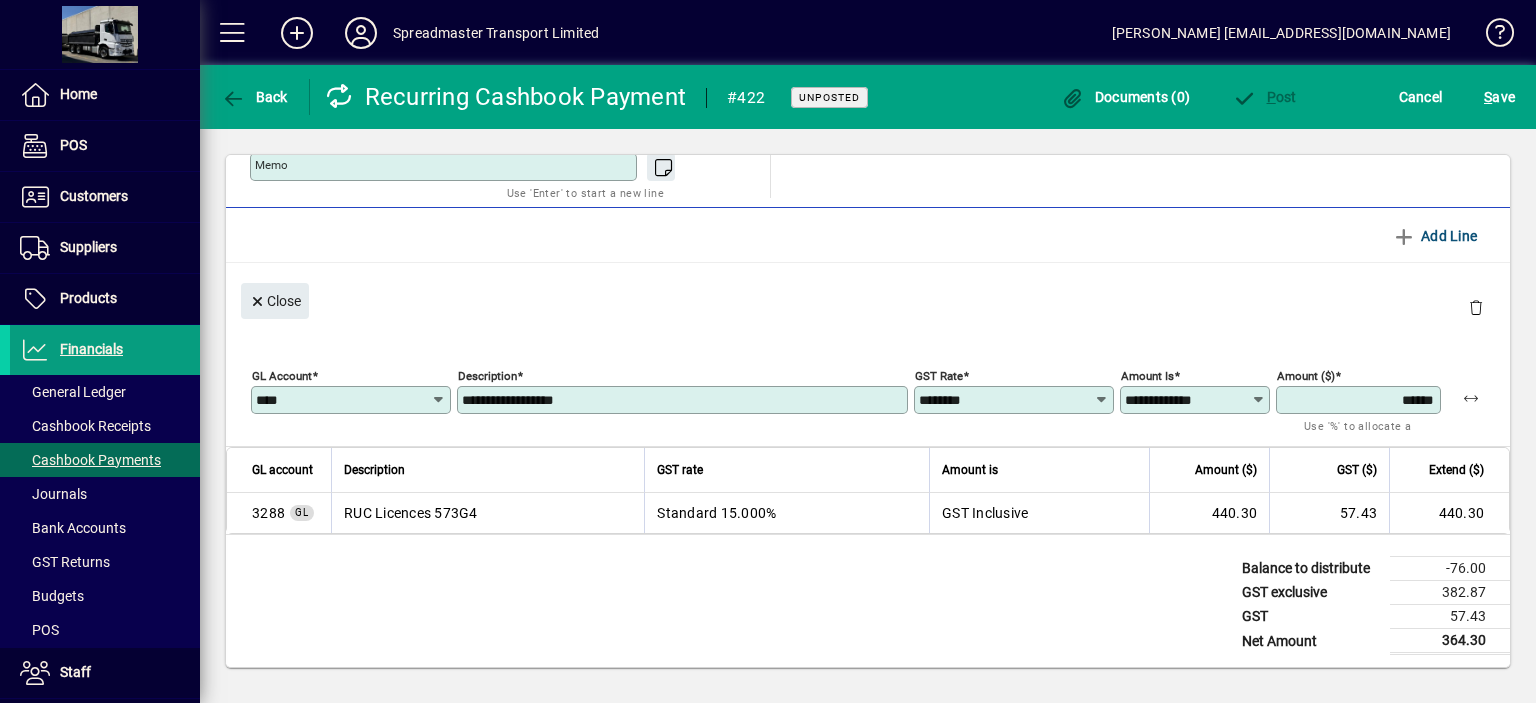 scroll, scrollTop: 323, scrollLeft: 0, axis: vertical 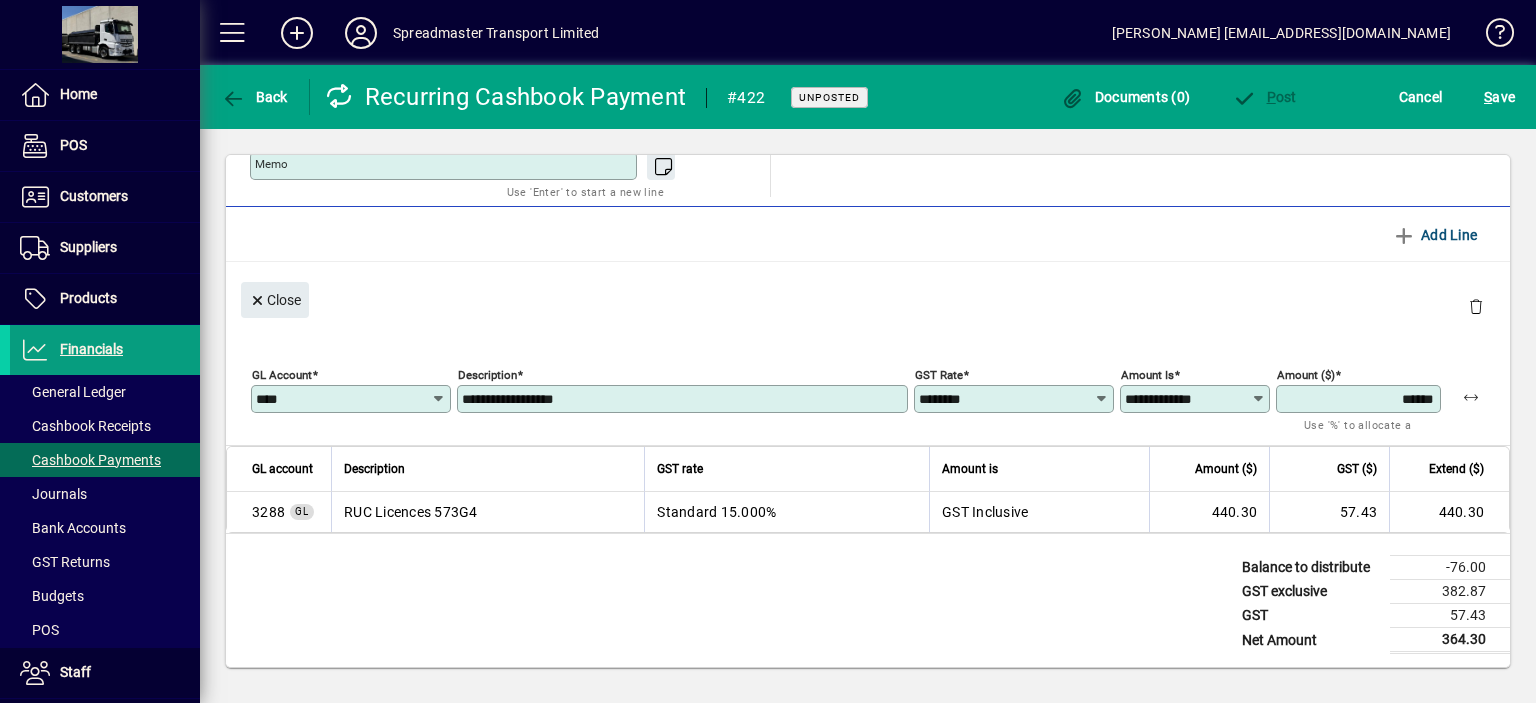click on "******" at bounding box center [1360, 399] 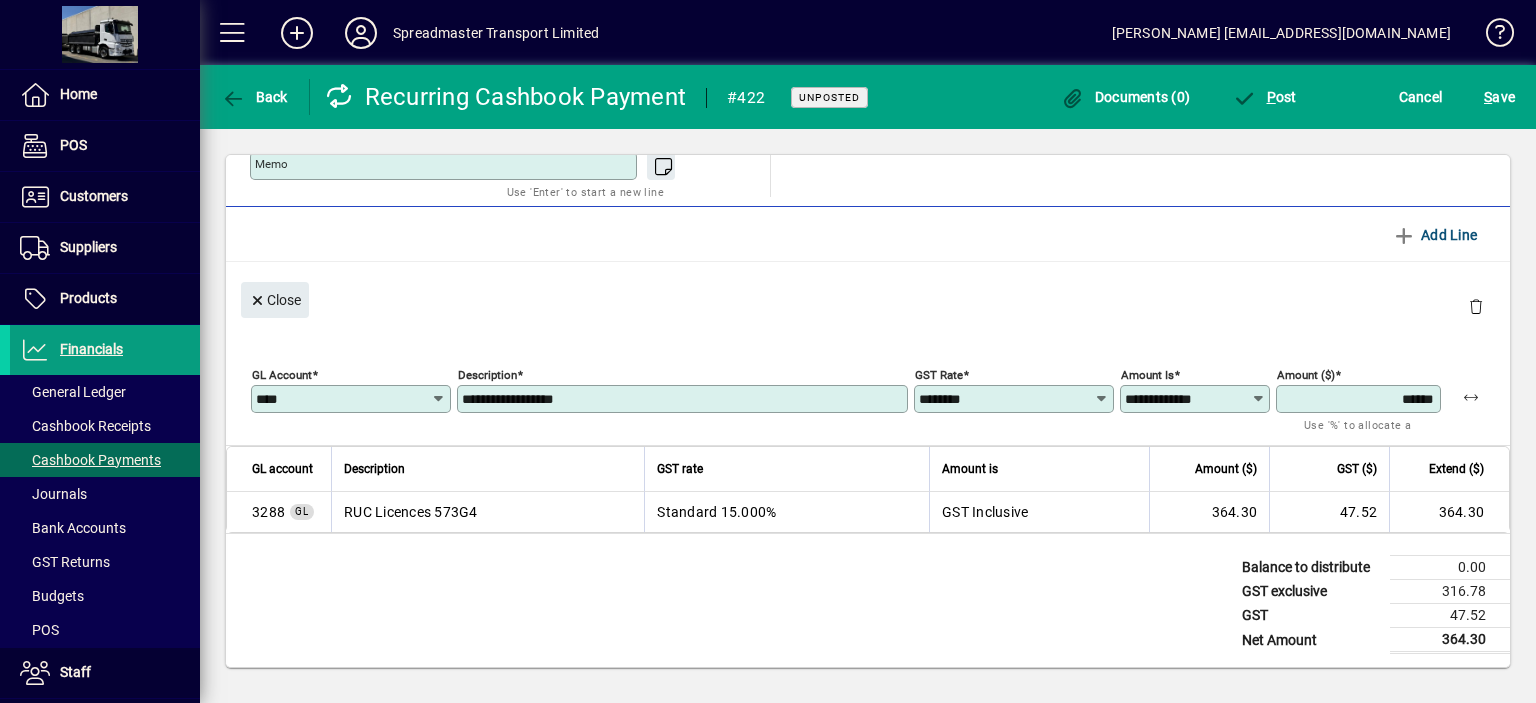 type on "******" 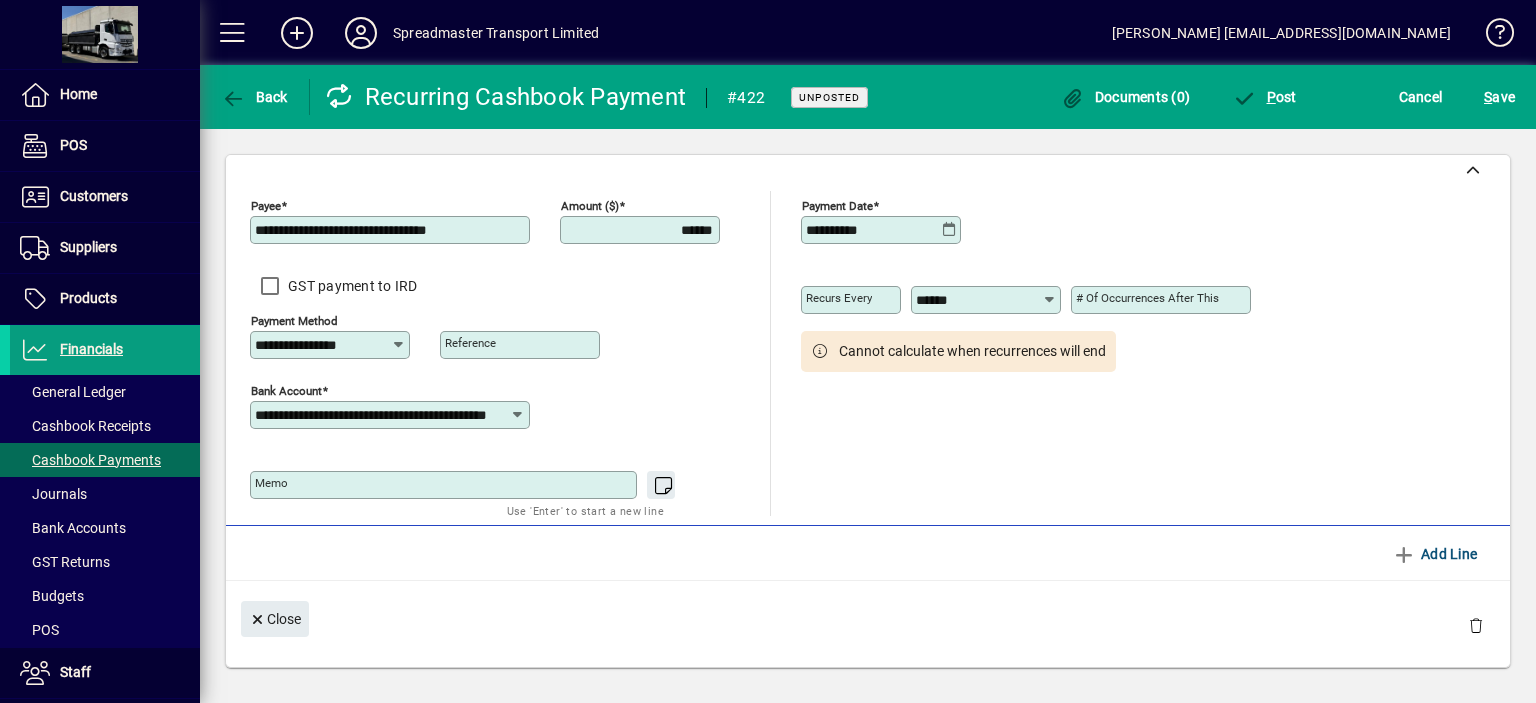 scroll, scrollTop: 0, scrollLeft: 0, axis: both 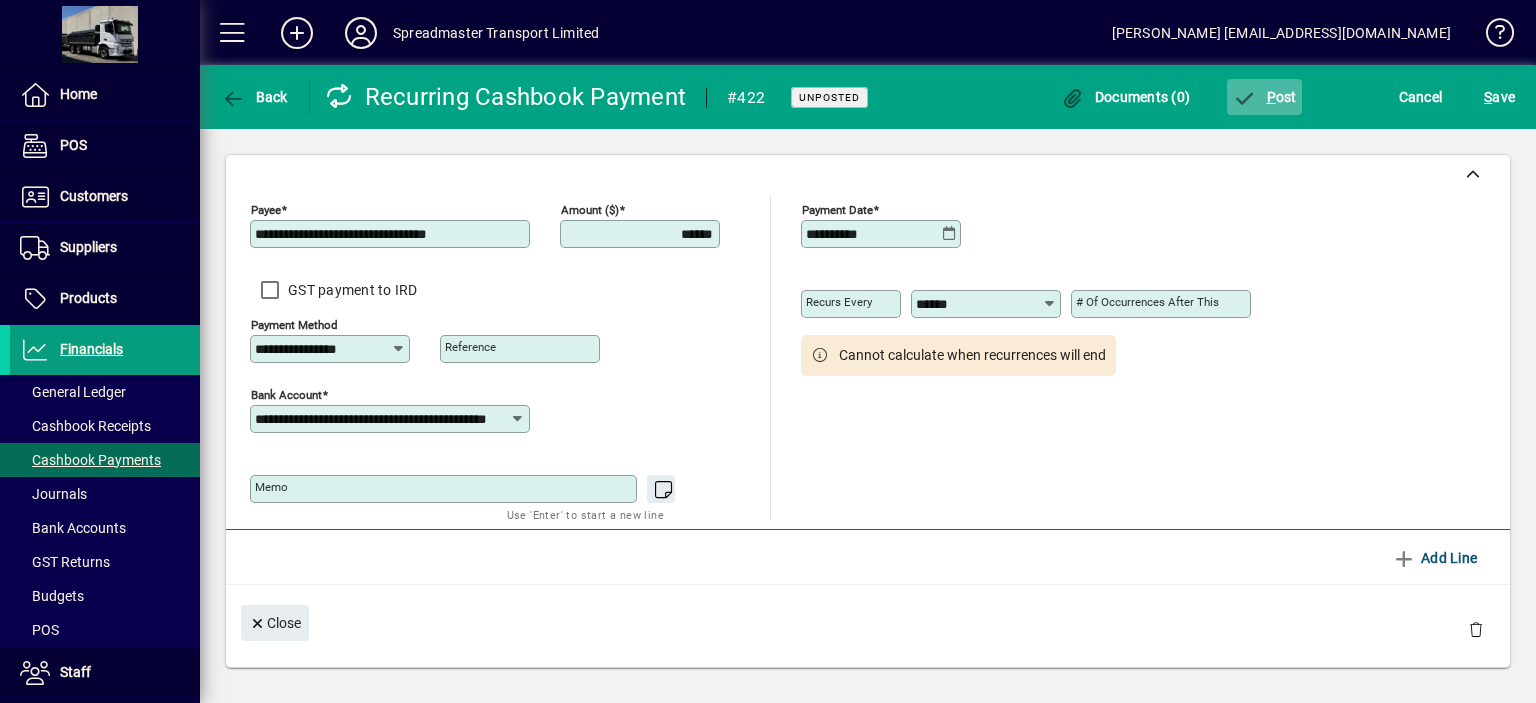 click on "P ost" 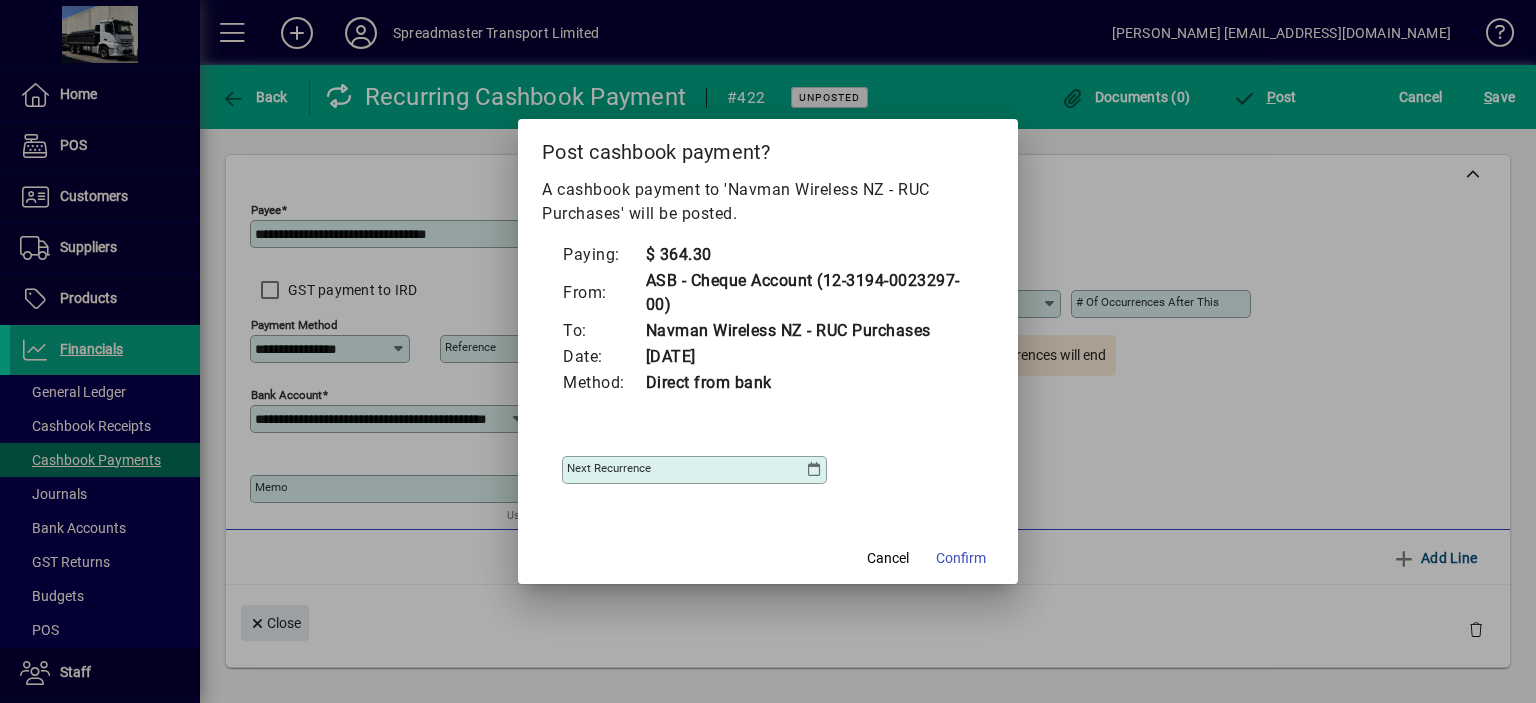 click at bounding box center (814, 470) 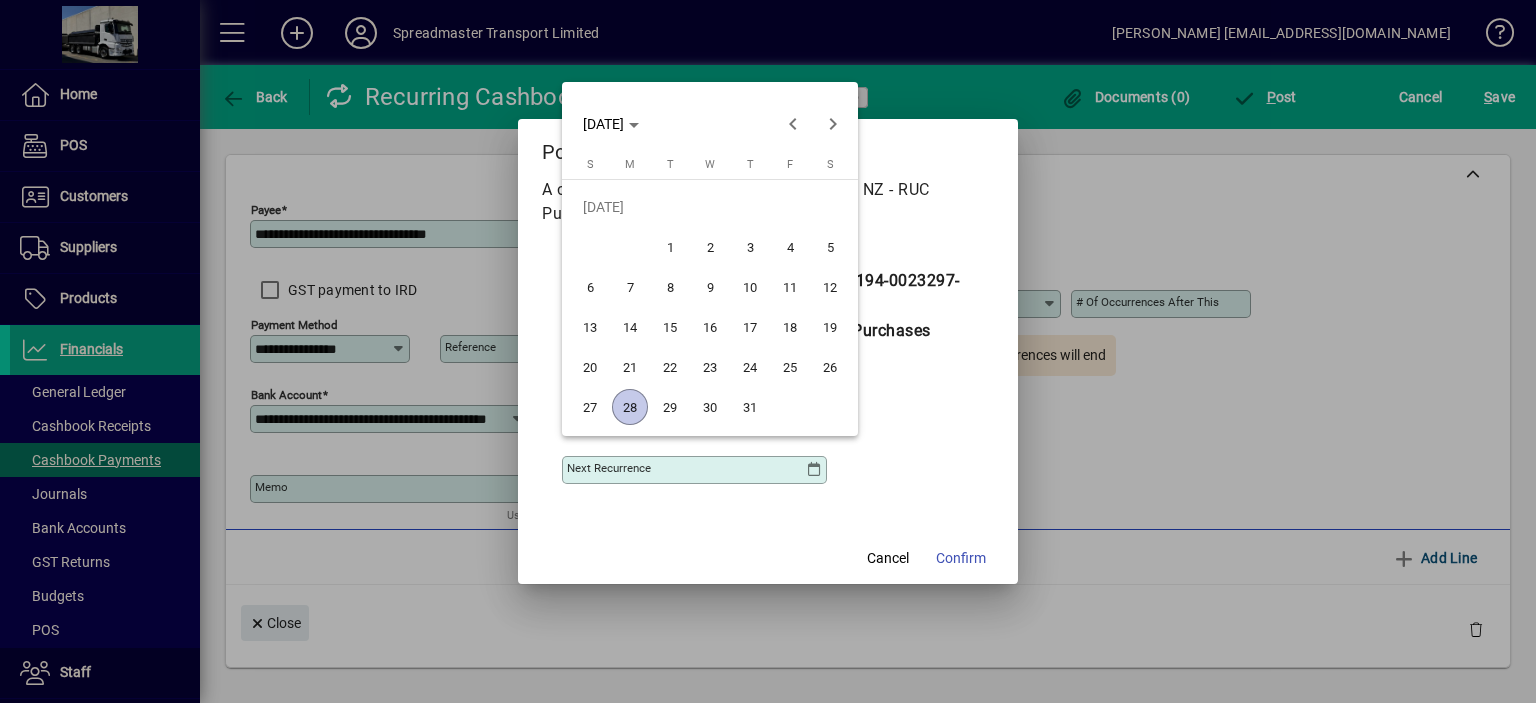 click on "28" at bounding box center (630, 407) 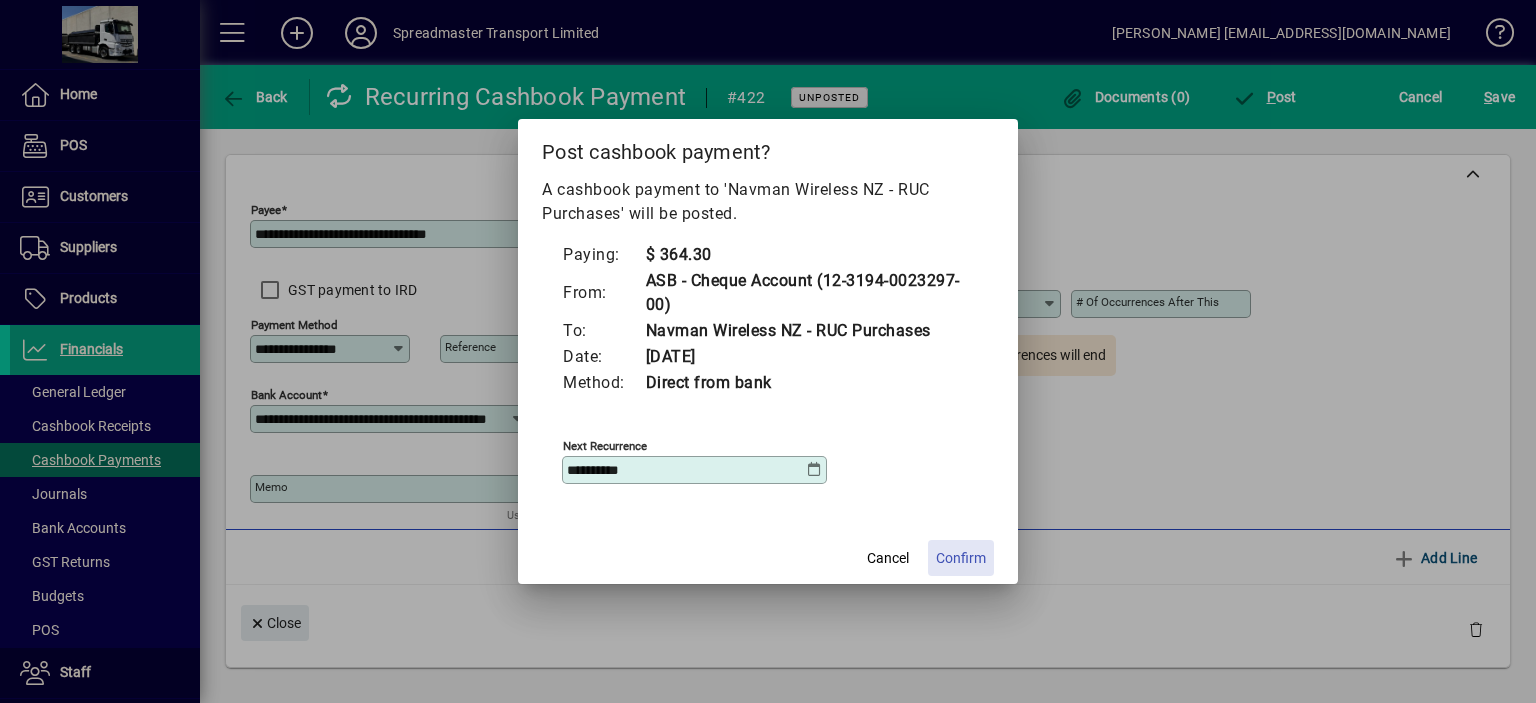 click on "Confirm" 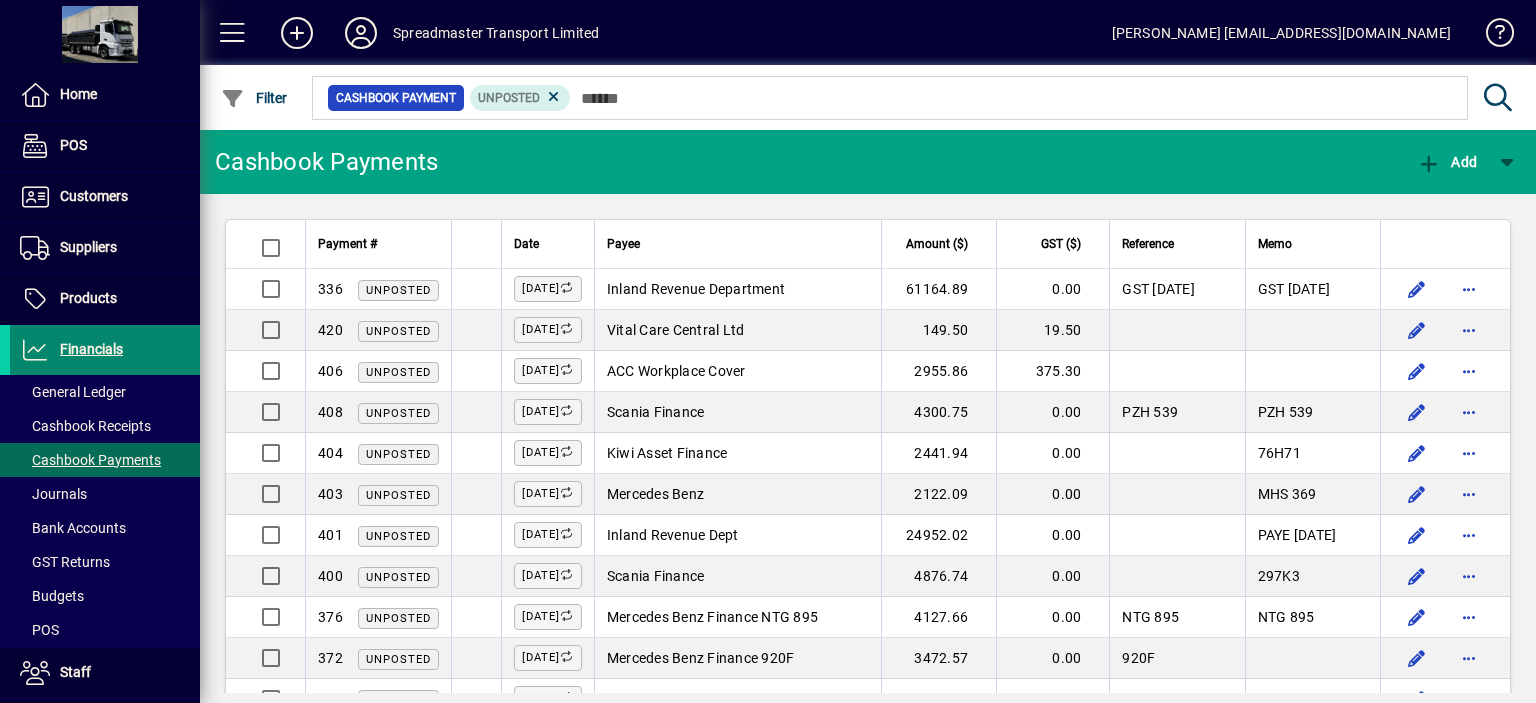 click on "Financials" at bounding box center (91, 349) 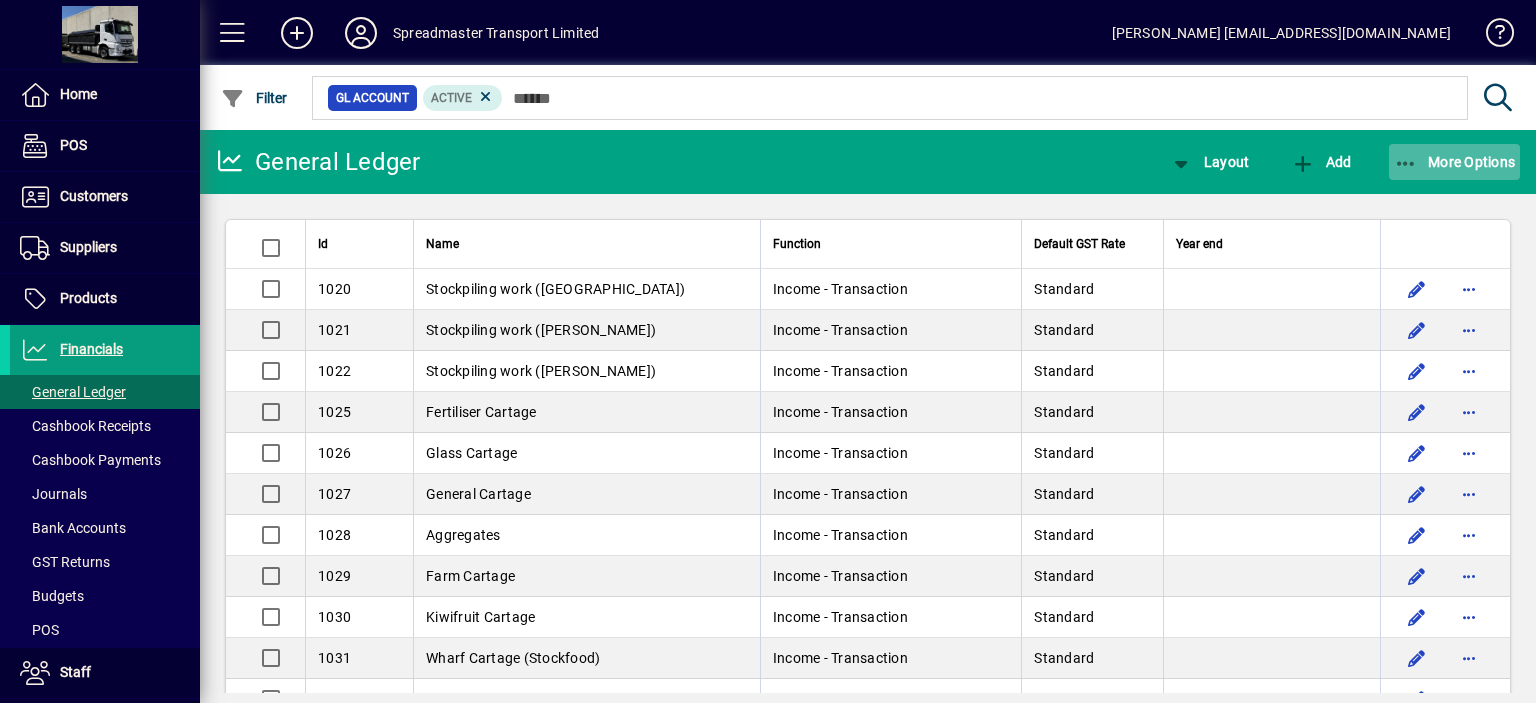click on "More Options" 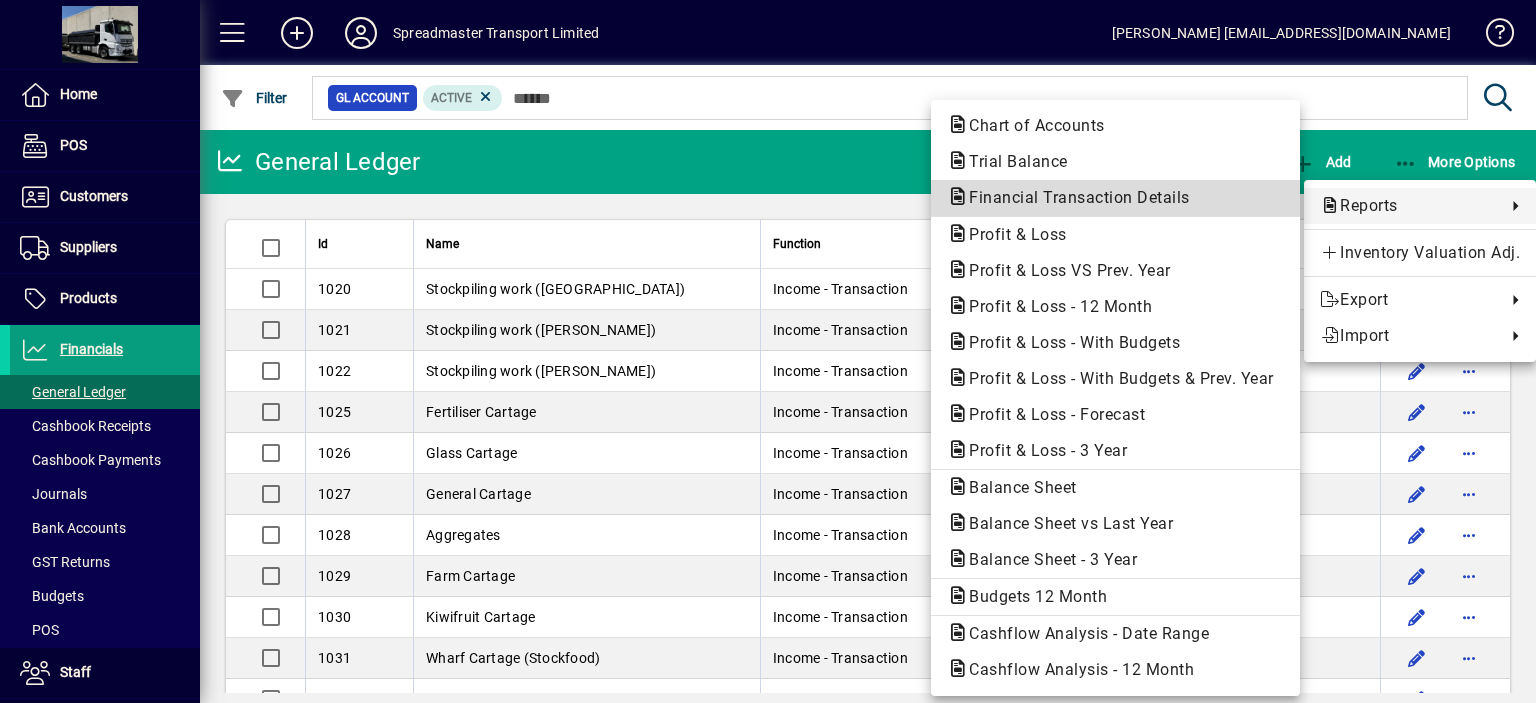 click on "Financial Transaction Details" at bounding box center (1073, 197) 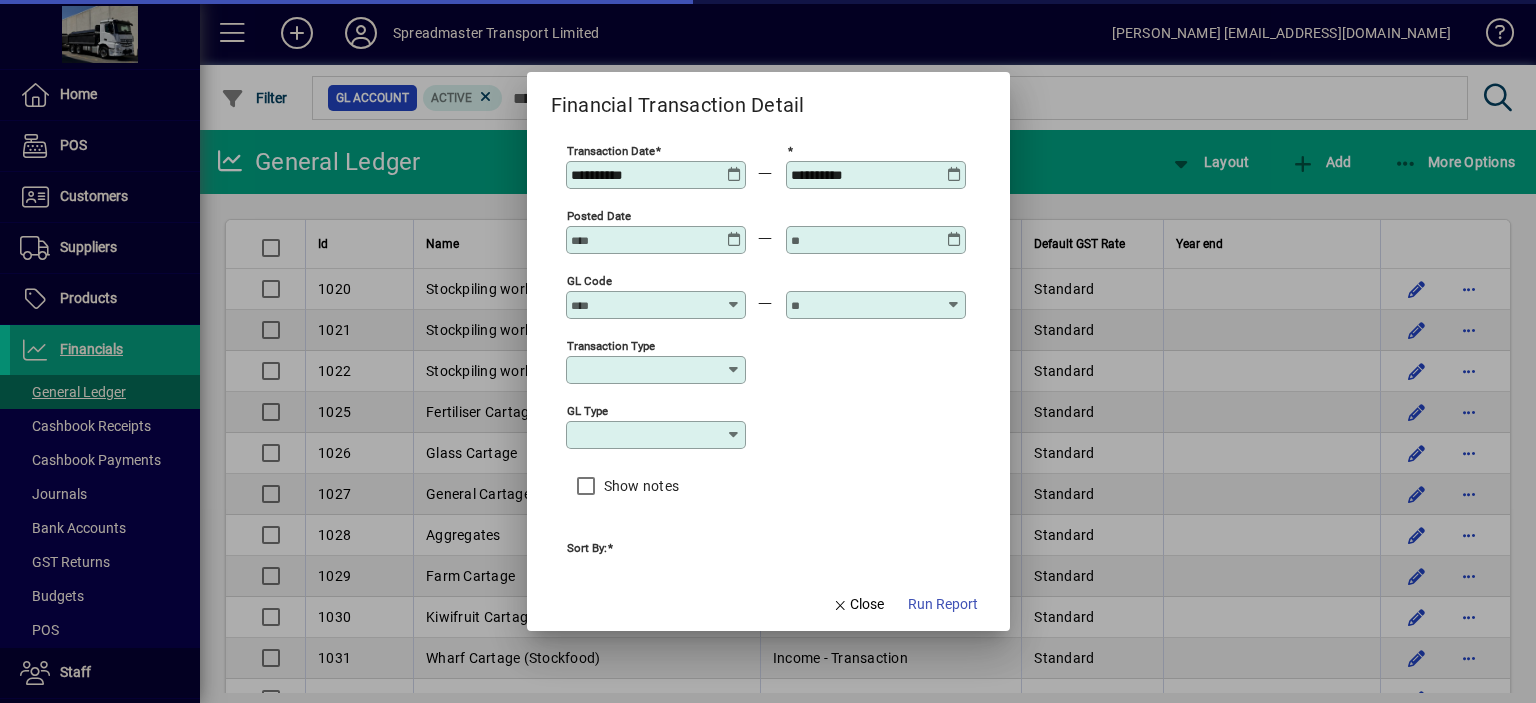 type on "****" 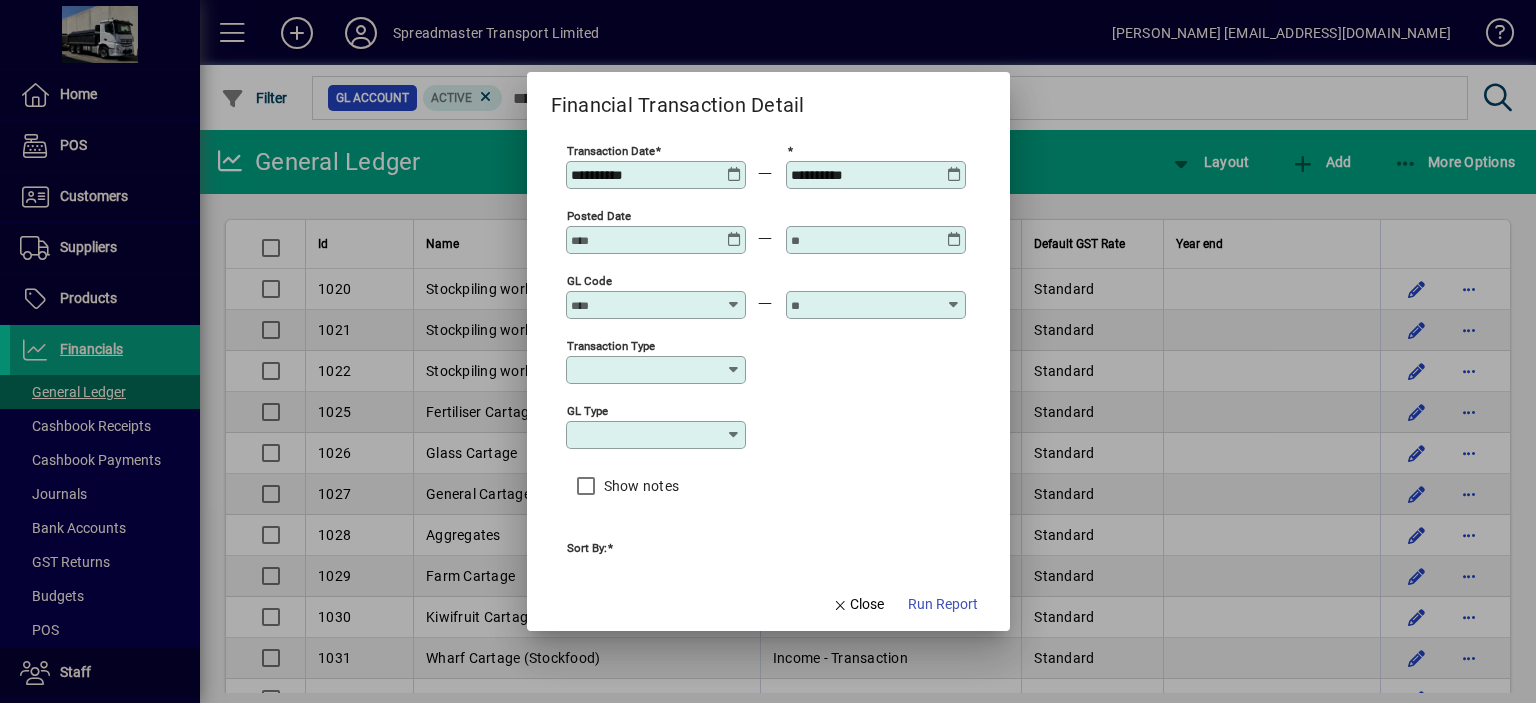 click on "GL code" at bounding box center (656, 305) 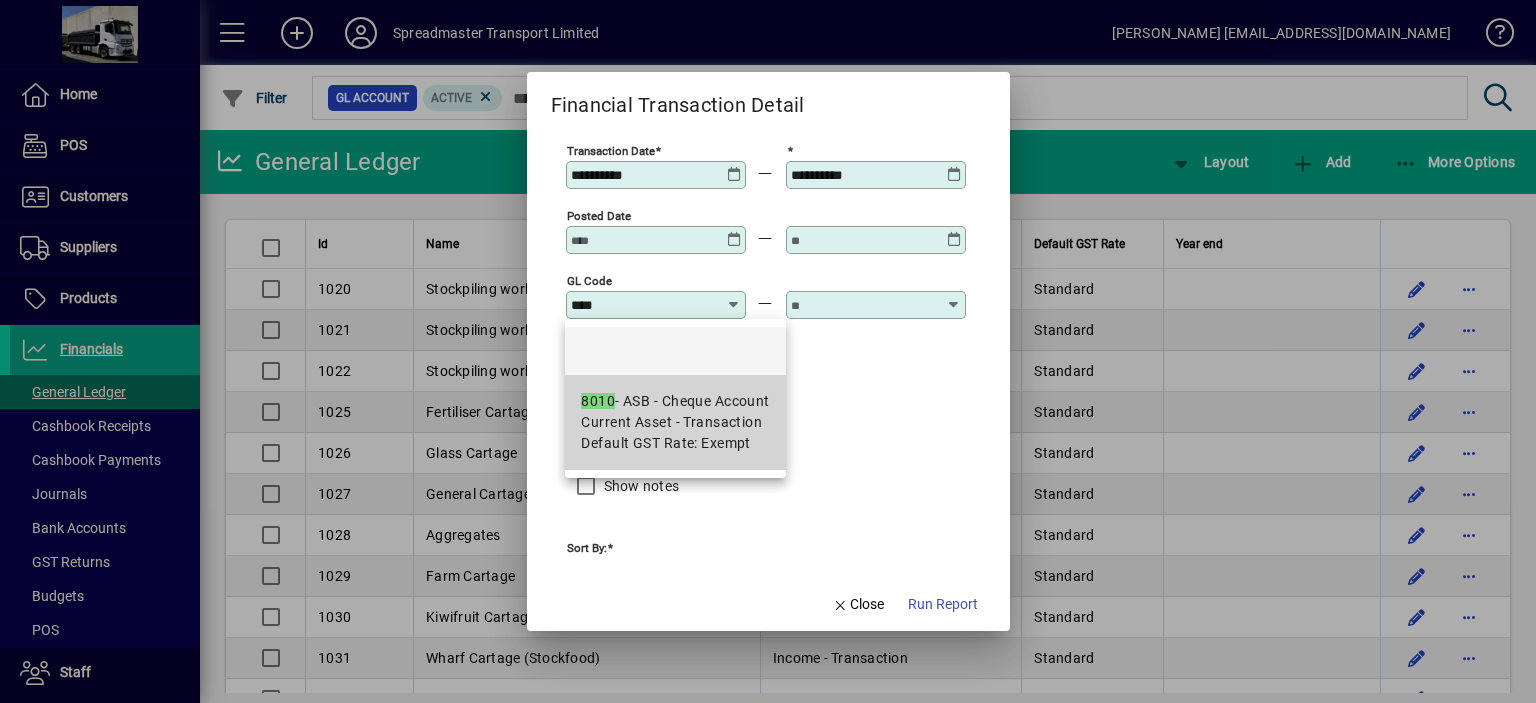 click on "Current Asset - Transaction" at bounding box center (671, 422) 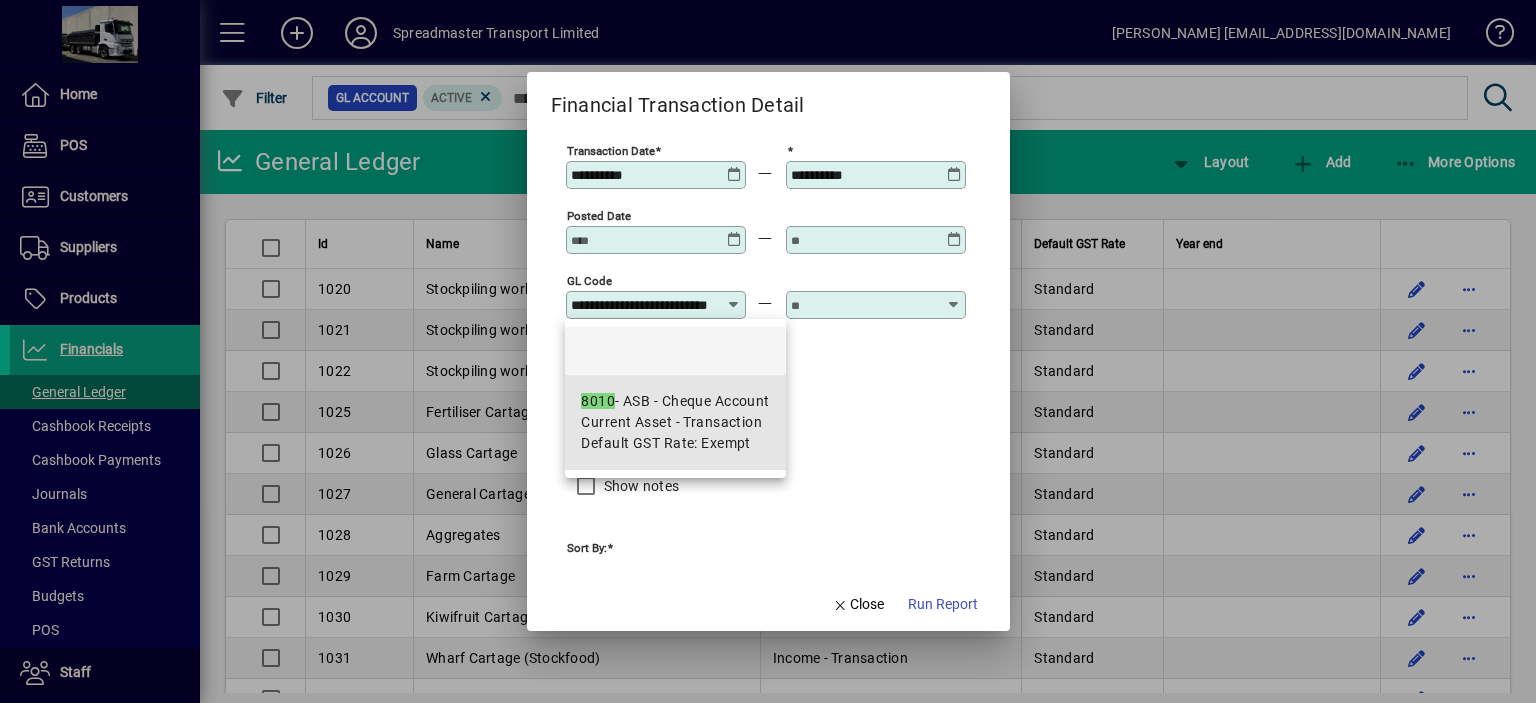 scroll, scrollTop: 0, scrollLeft: 44, axis: horizontal 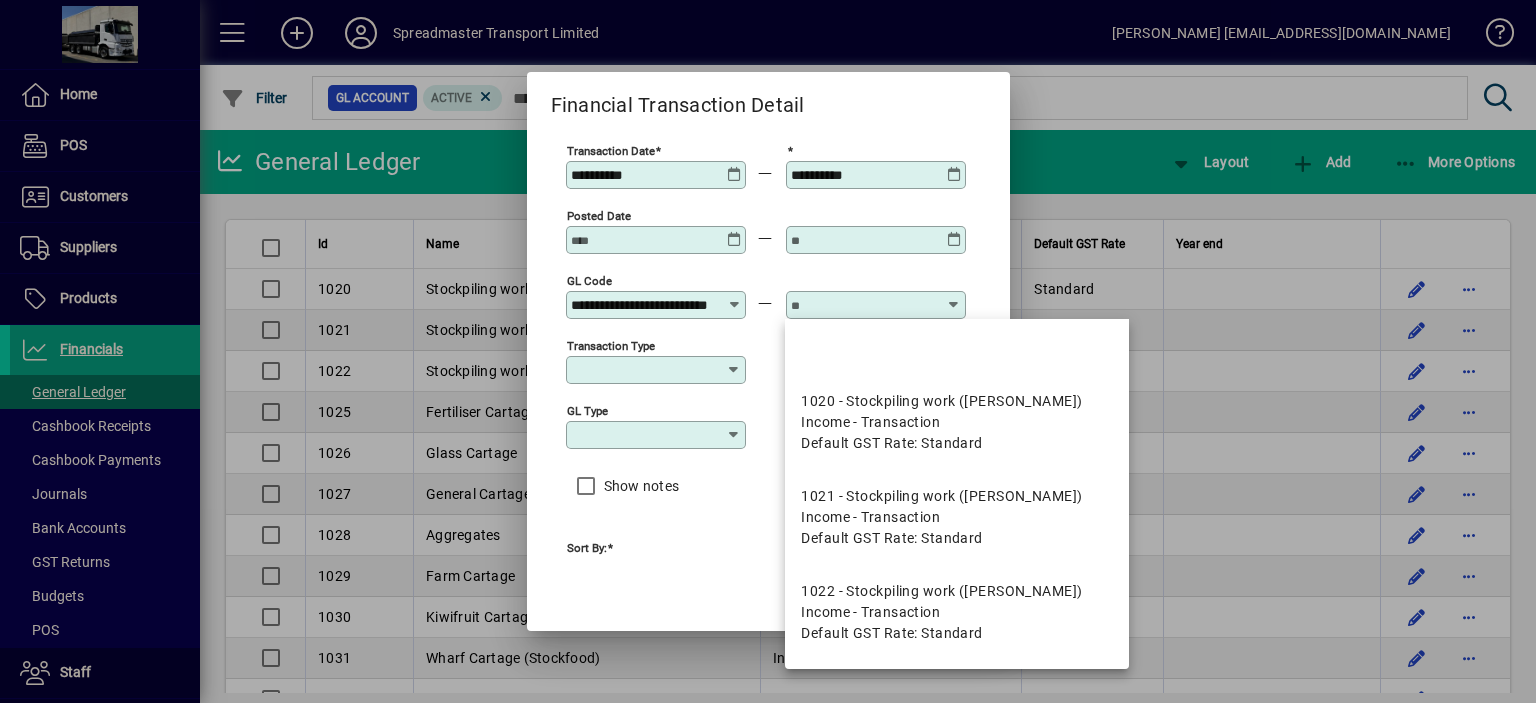 click at bounding box center [864, 305] 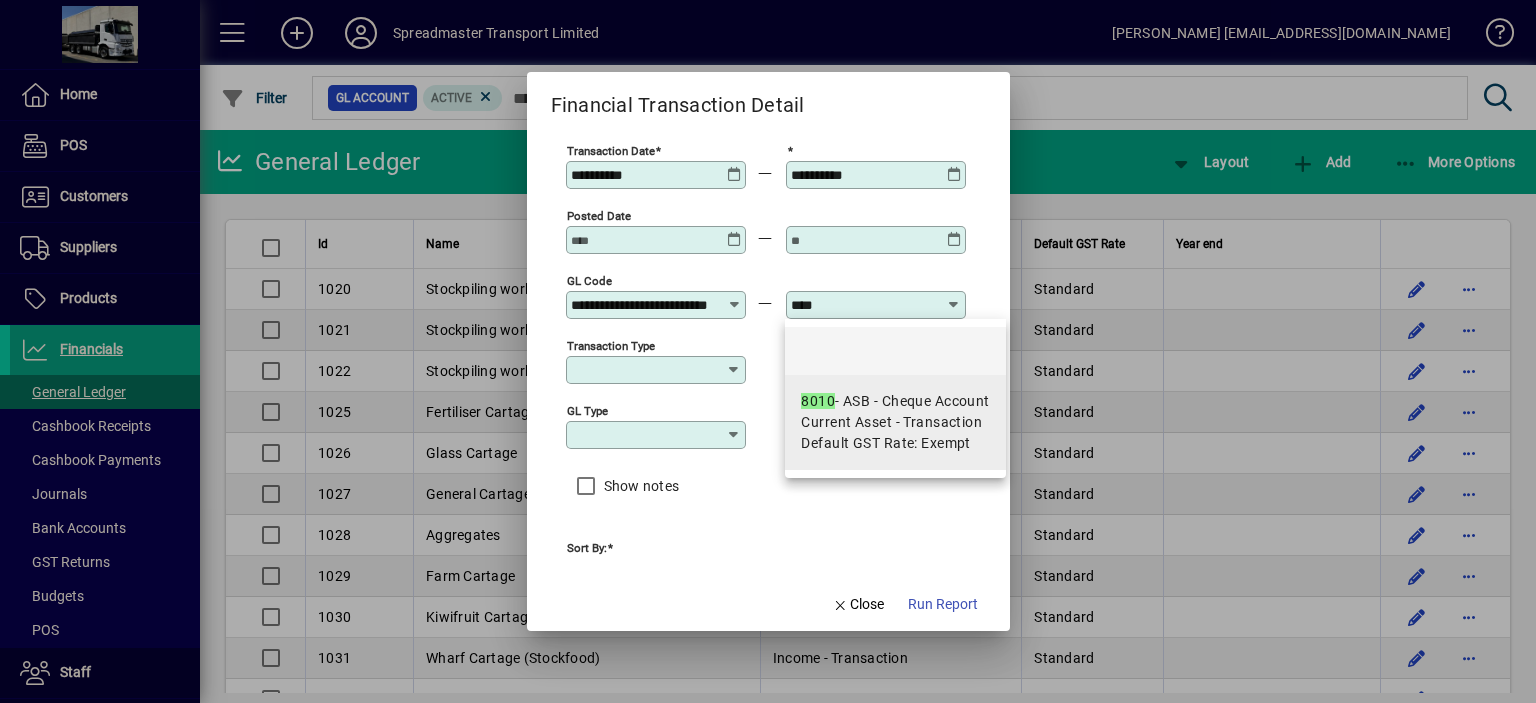 click on "8010  - ASB - Cheque Account" at bounding box center [895, 401] 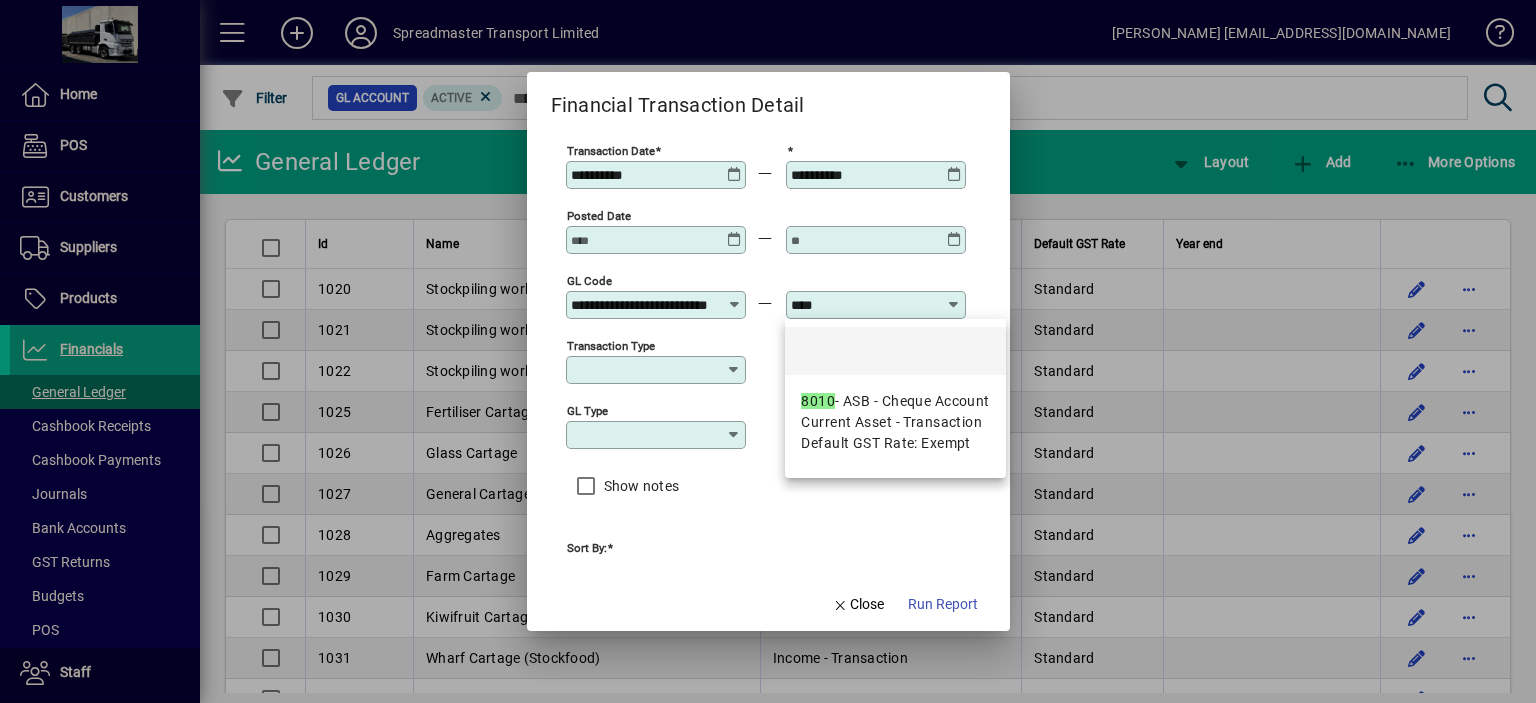 type on "**********" 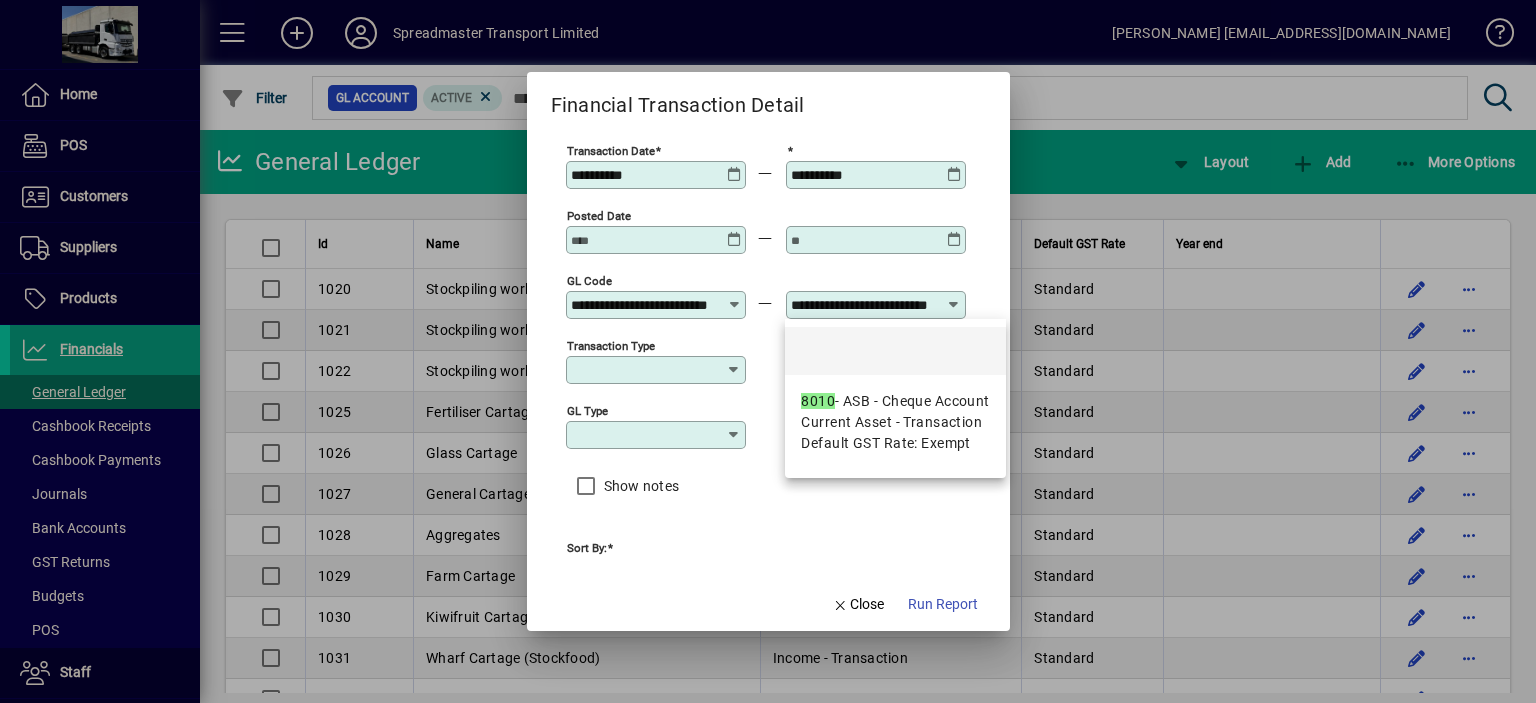 scroll, scrollTop: 0, scrollLeft: 44, axis: horizontal 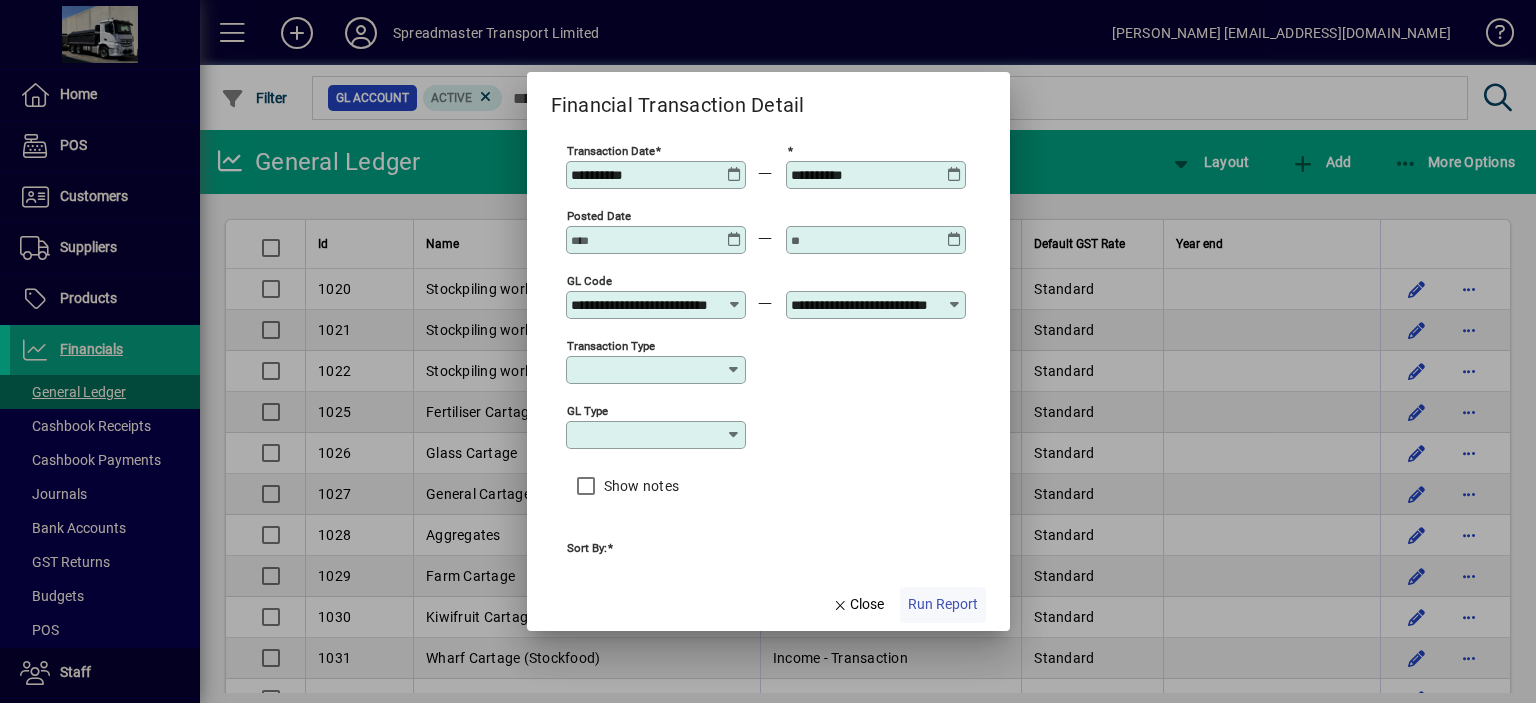 click on "Run Report" 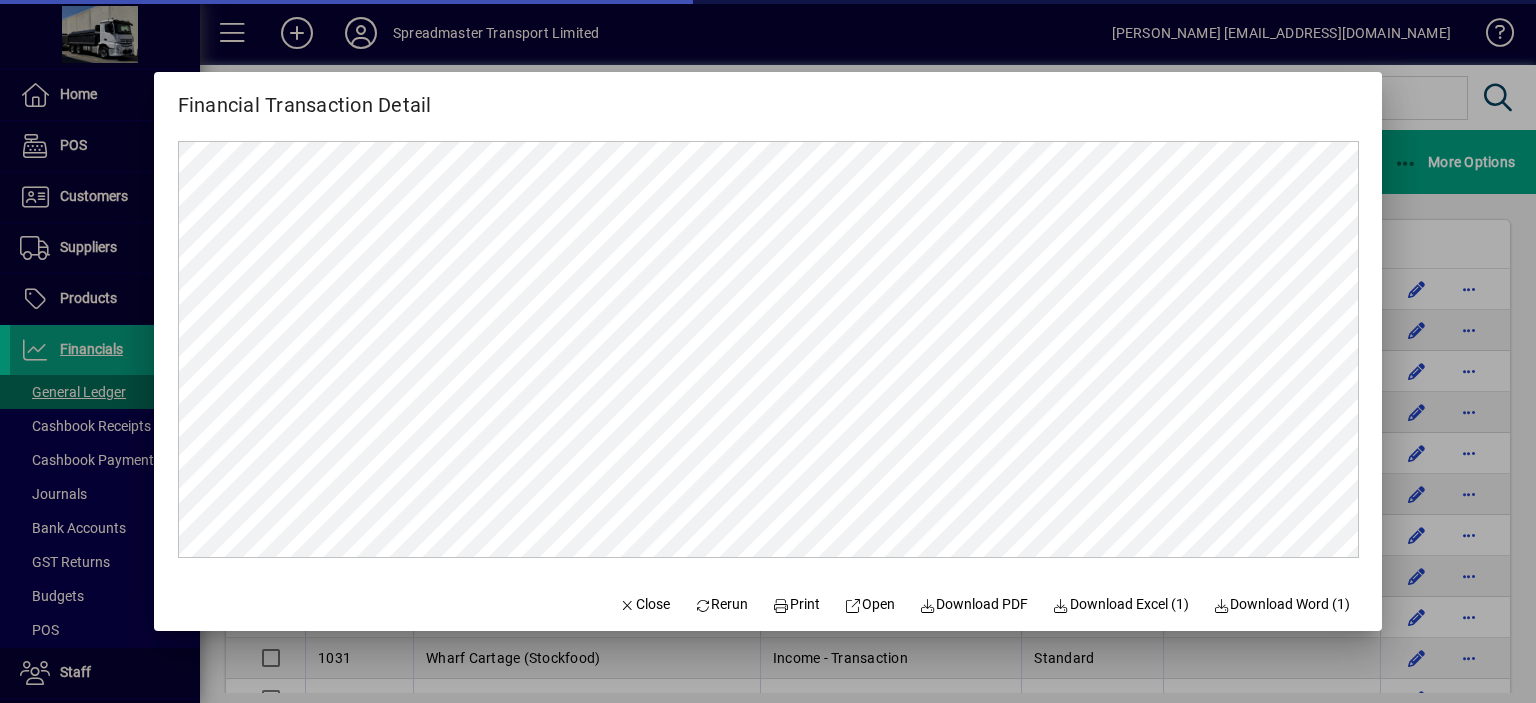 scroll, scrollTop: 0, scrollLeft: 0, axis: both 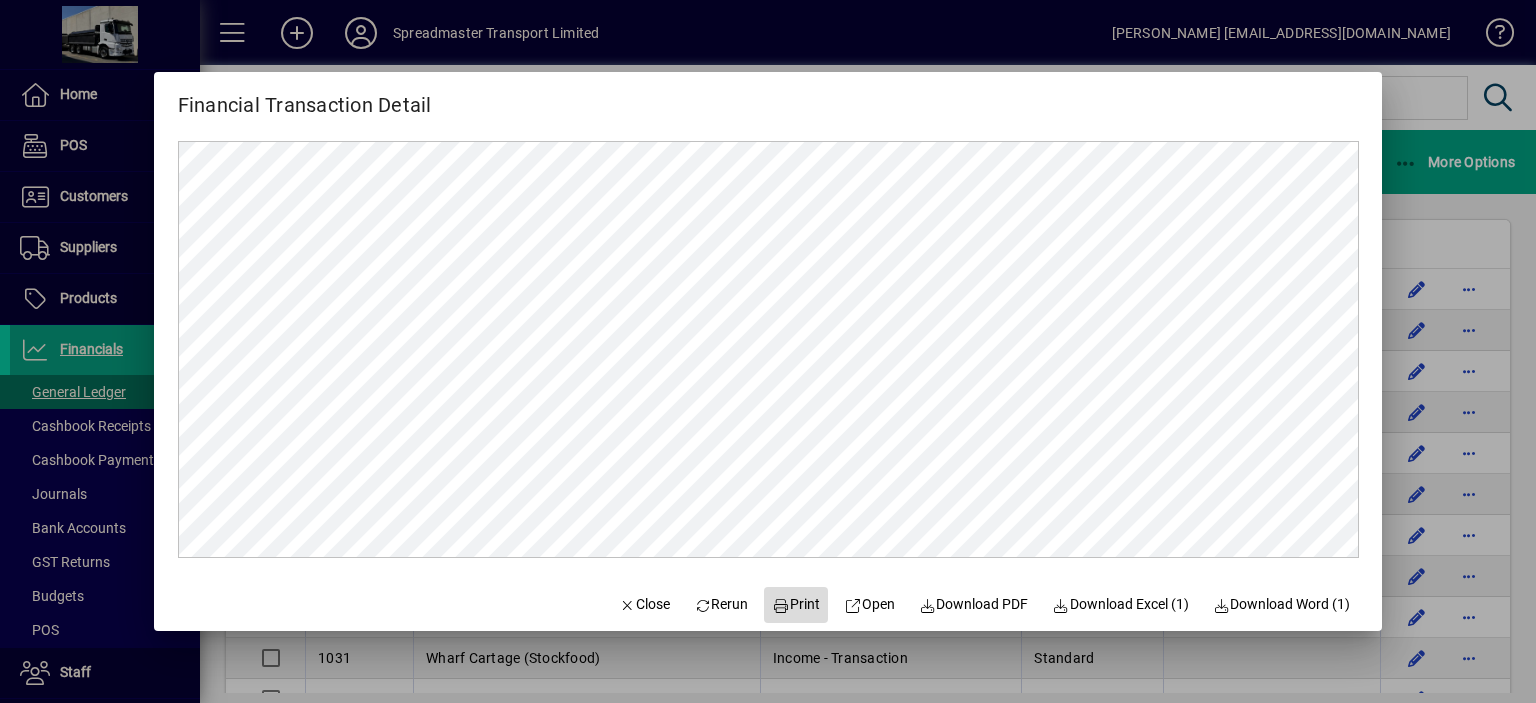 click on "Print" 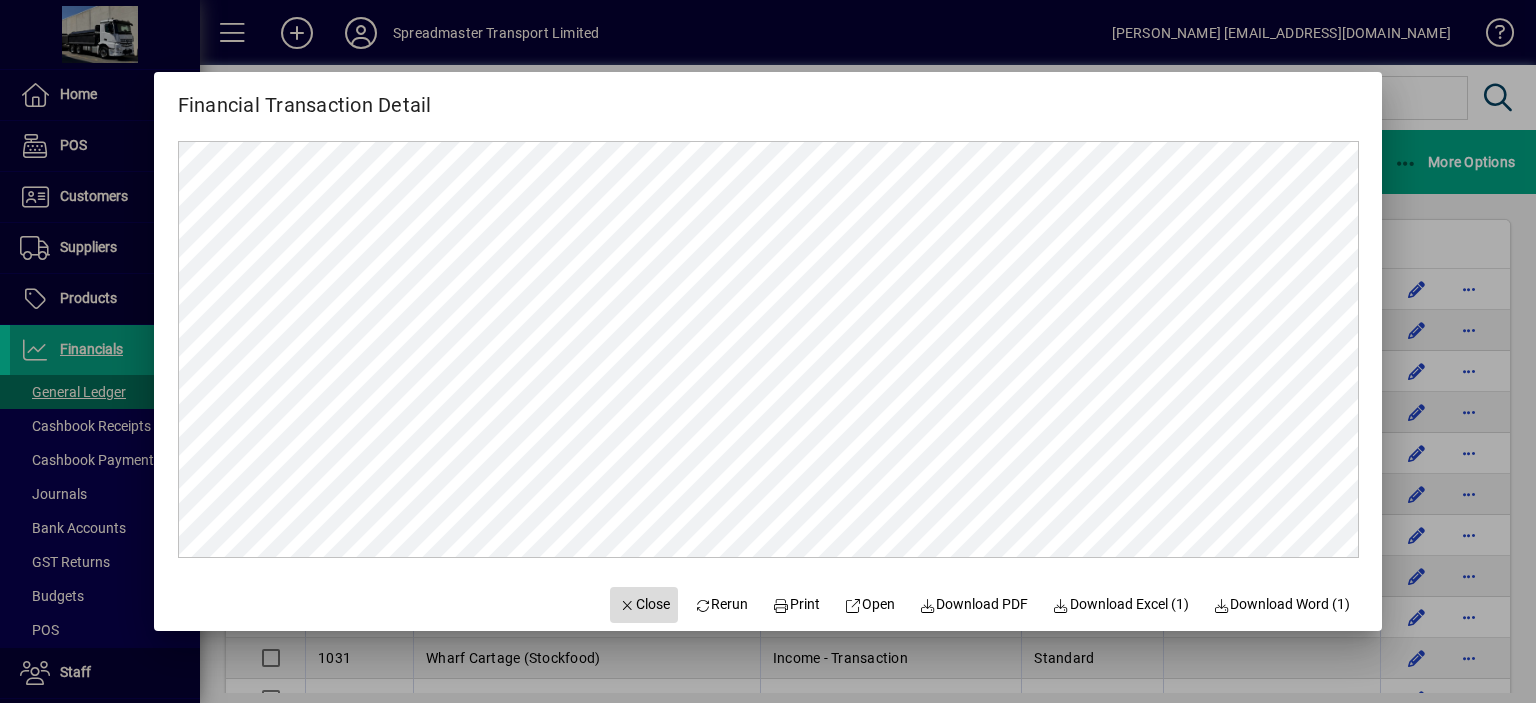 click on "Close" 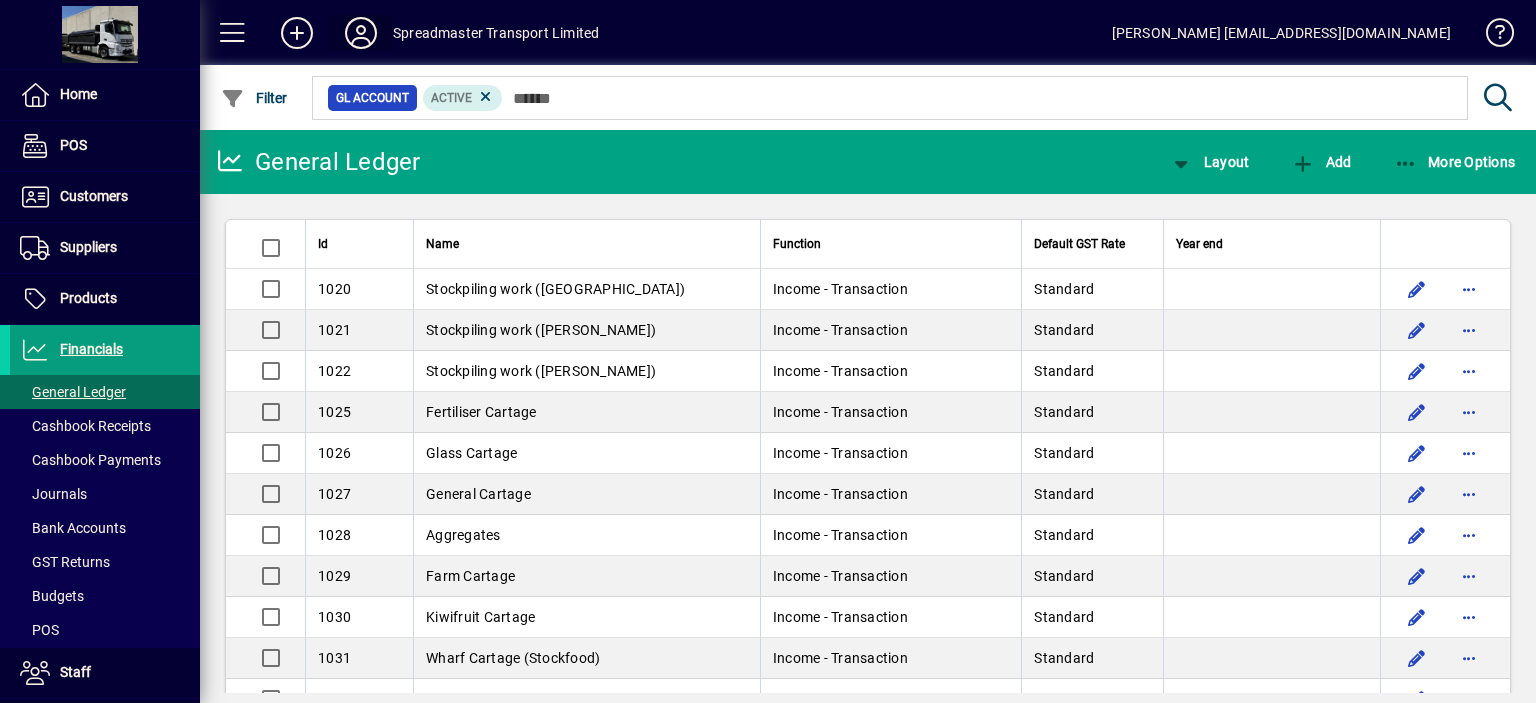 click 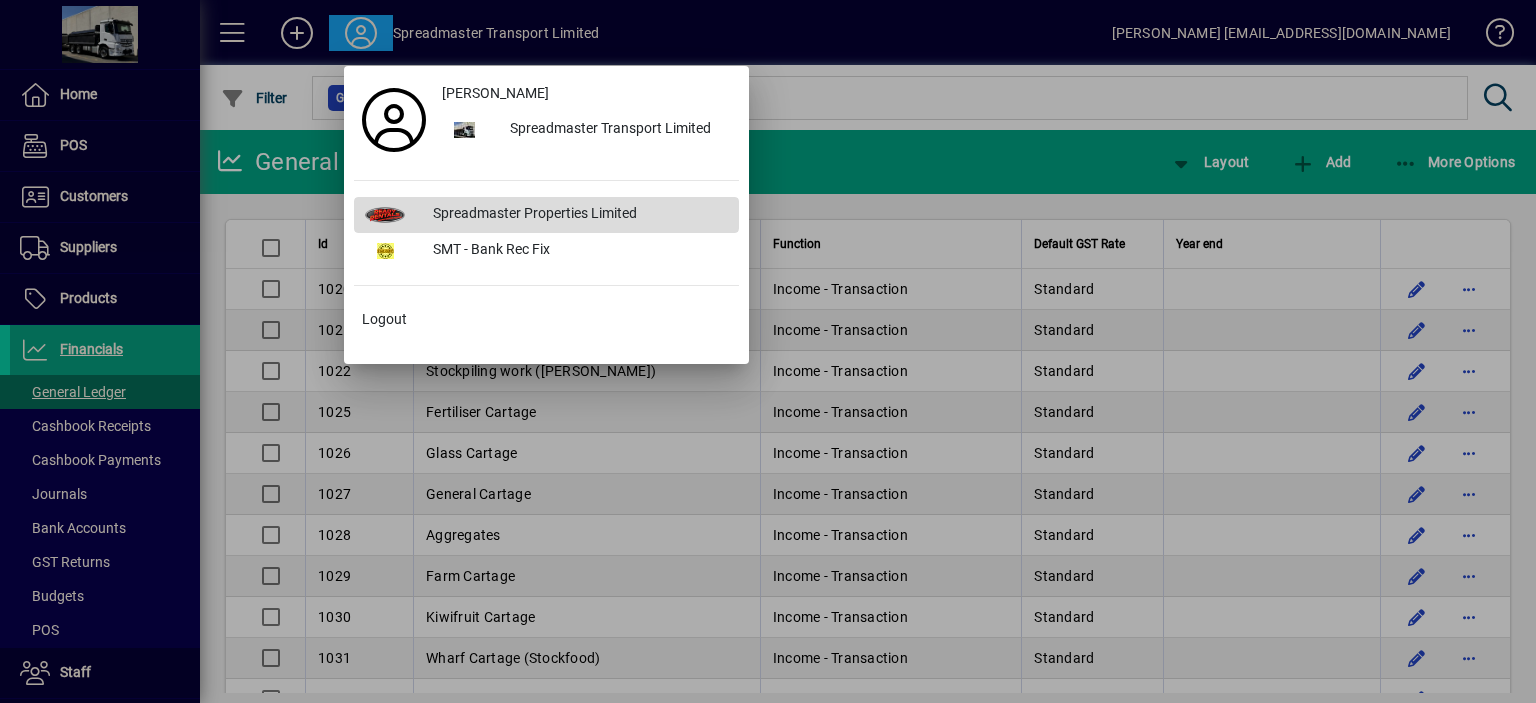 click on "Spreadmaster Properties Limited" at bounding box center [578, 215] 